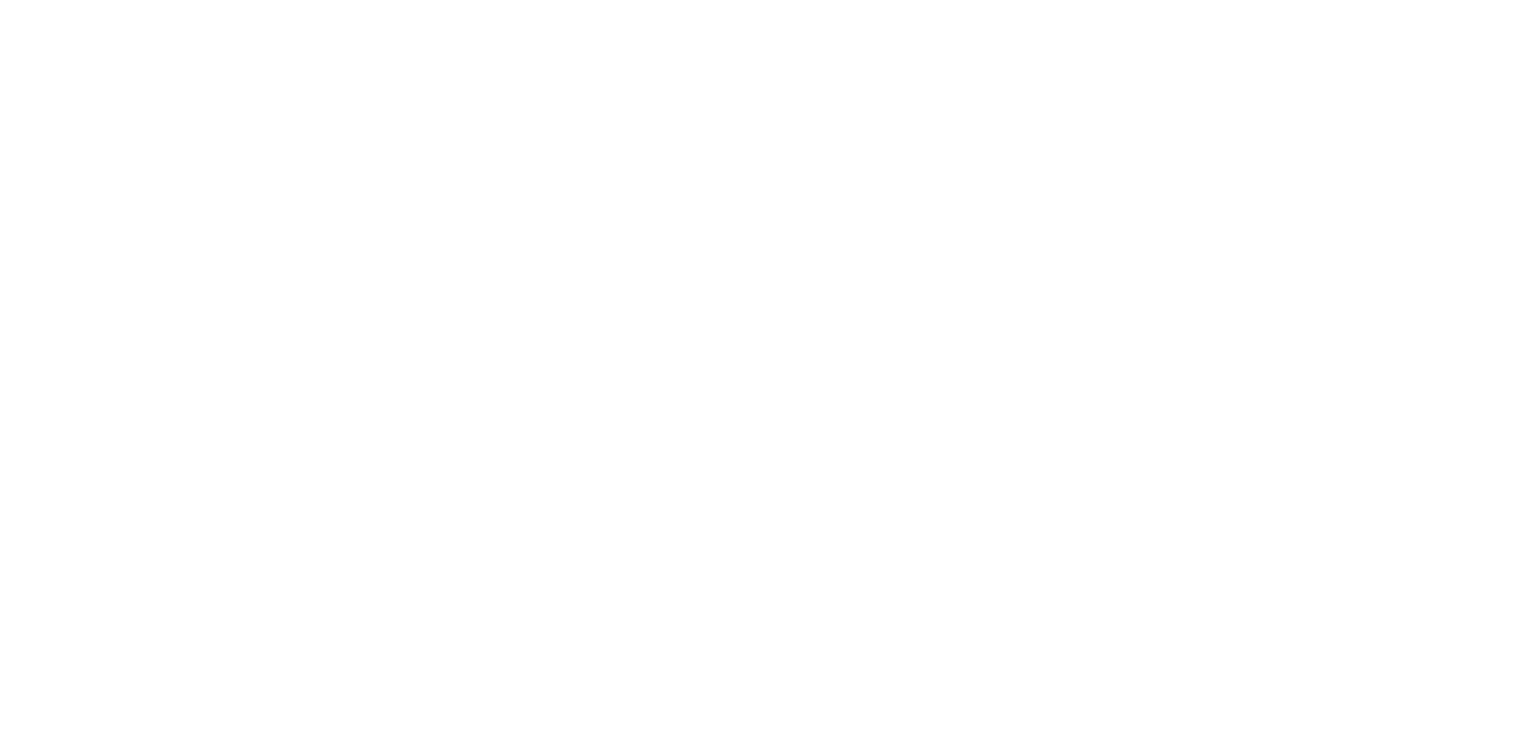 scroll, scrollTop: 0, scrollLeft: 0, axis: both 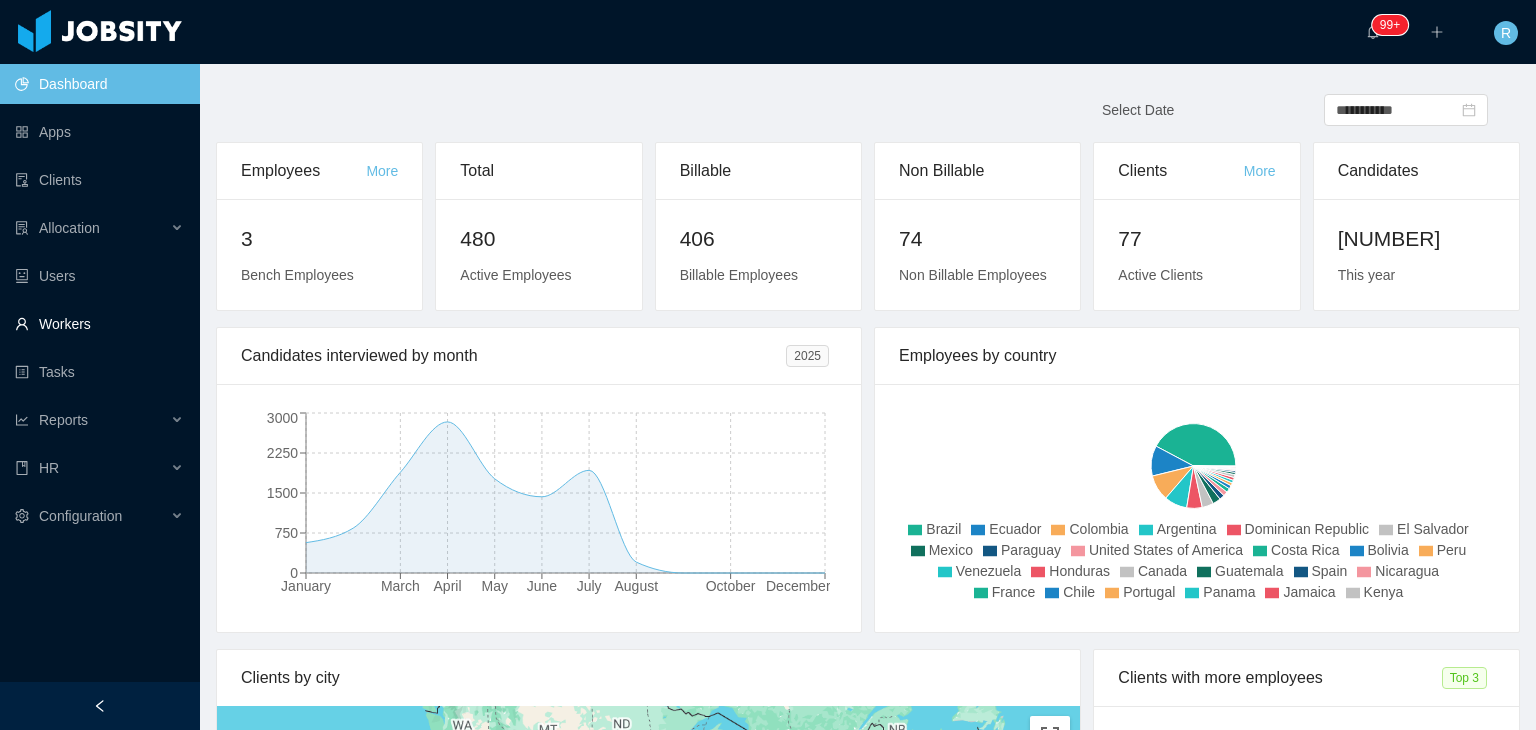 click on "Workers" at bounding box center (99, 324) 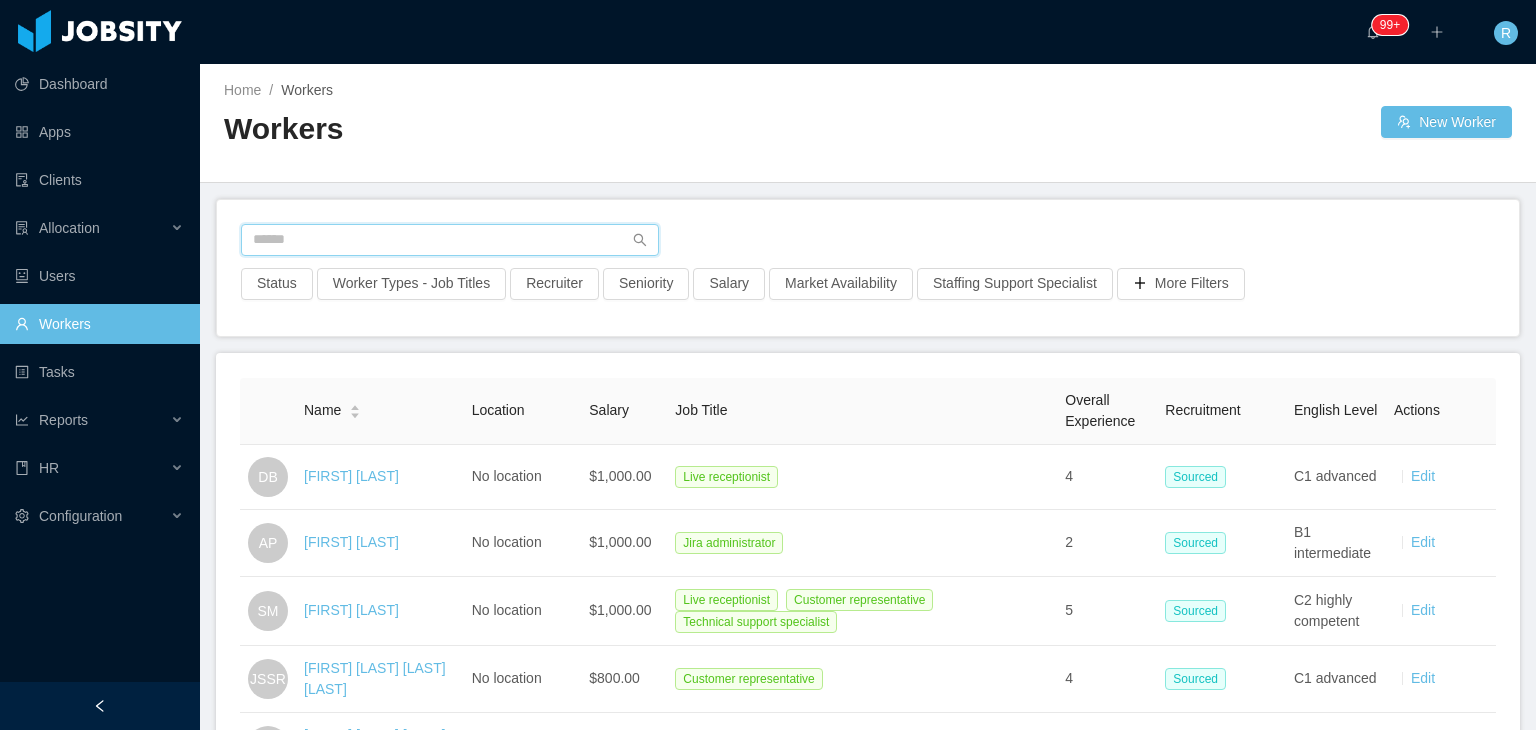 click at bounding box center (450, 240) 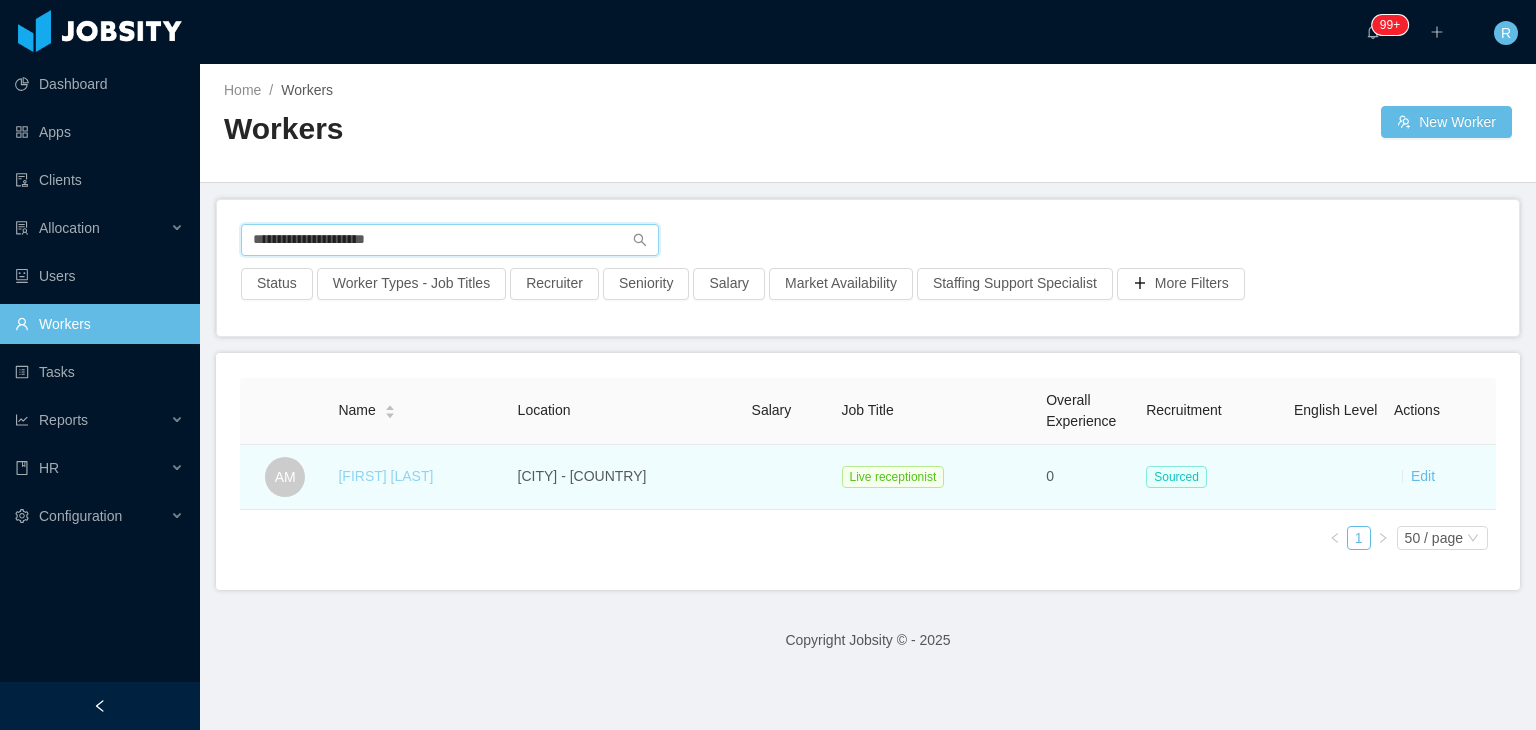 type on "**********" 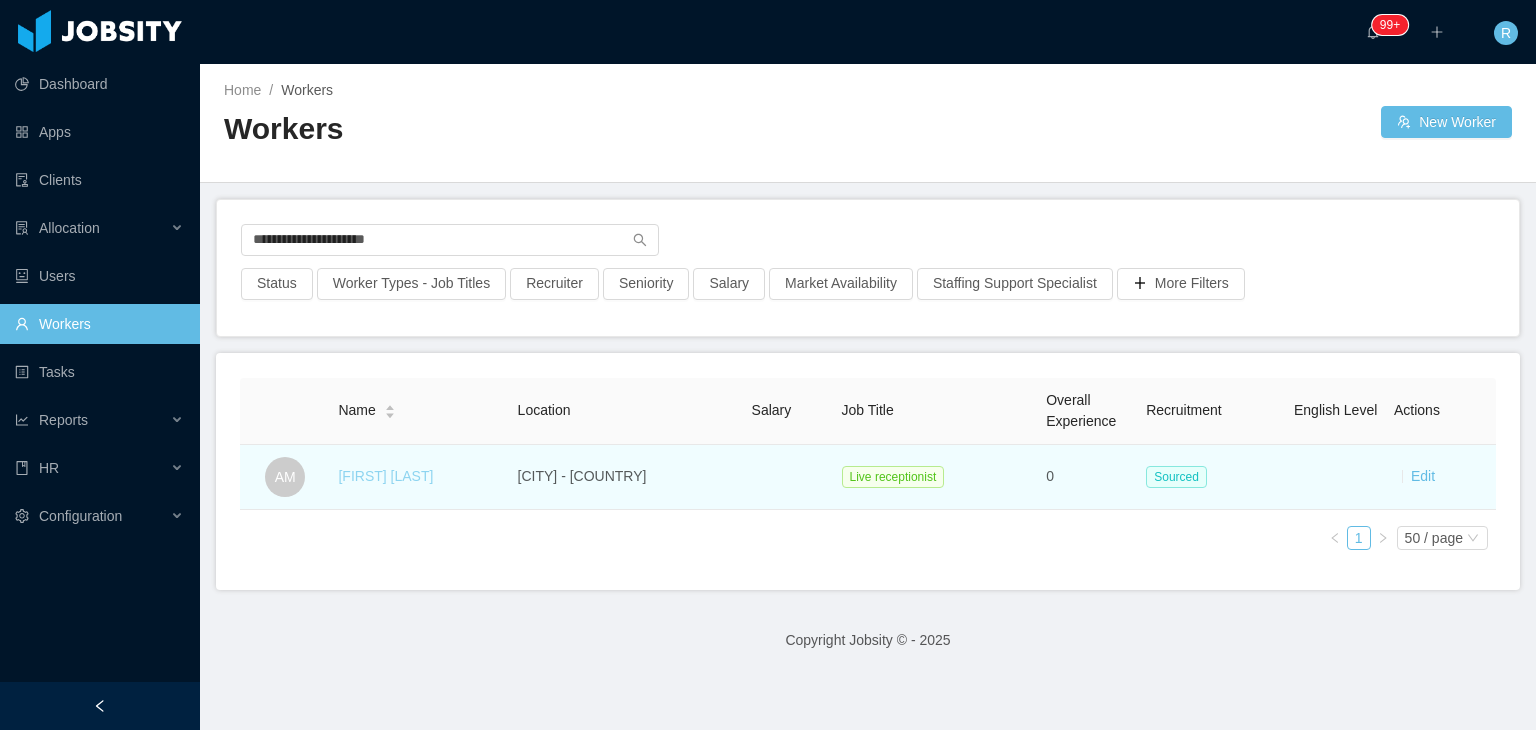 click on "[FIRST] [LAST]" at bounding box center [385, 476] 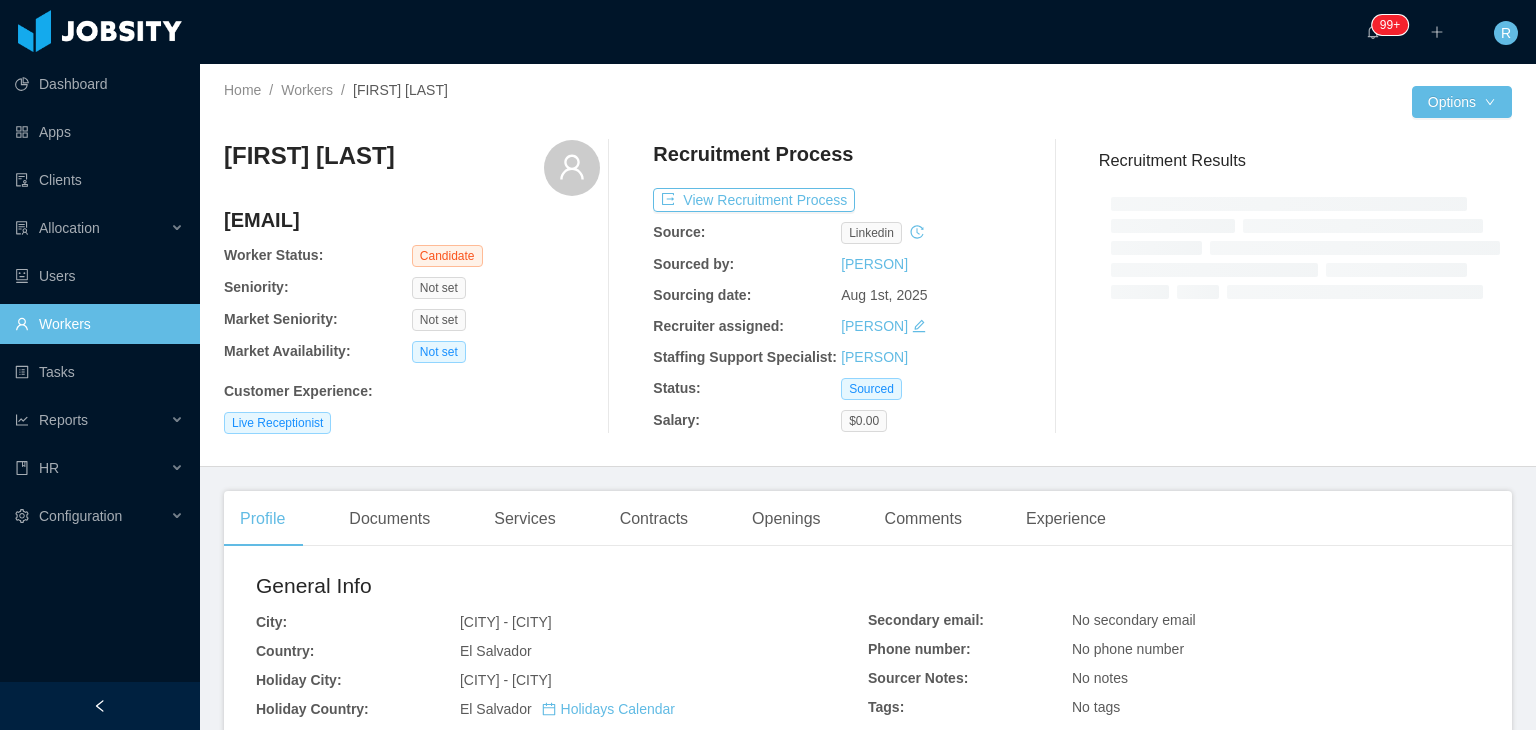 click on "[PERSON]" at bounding box center [935, 326] 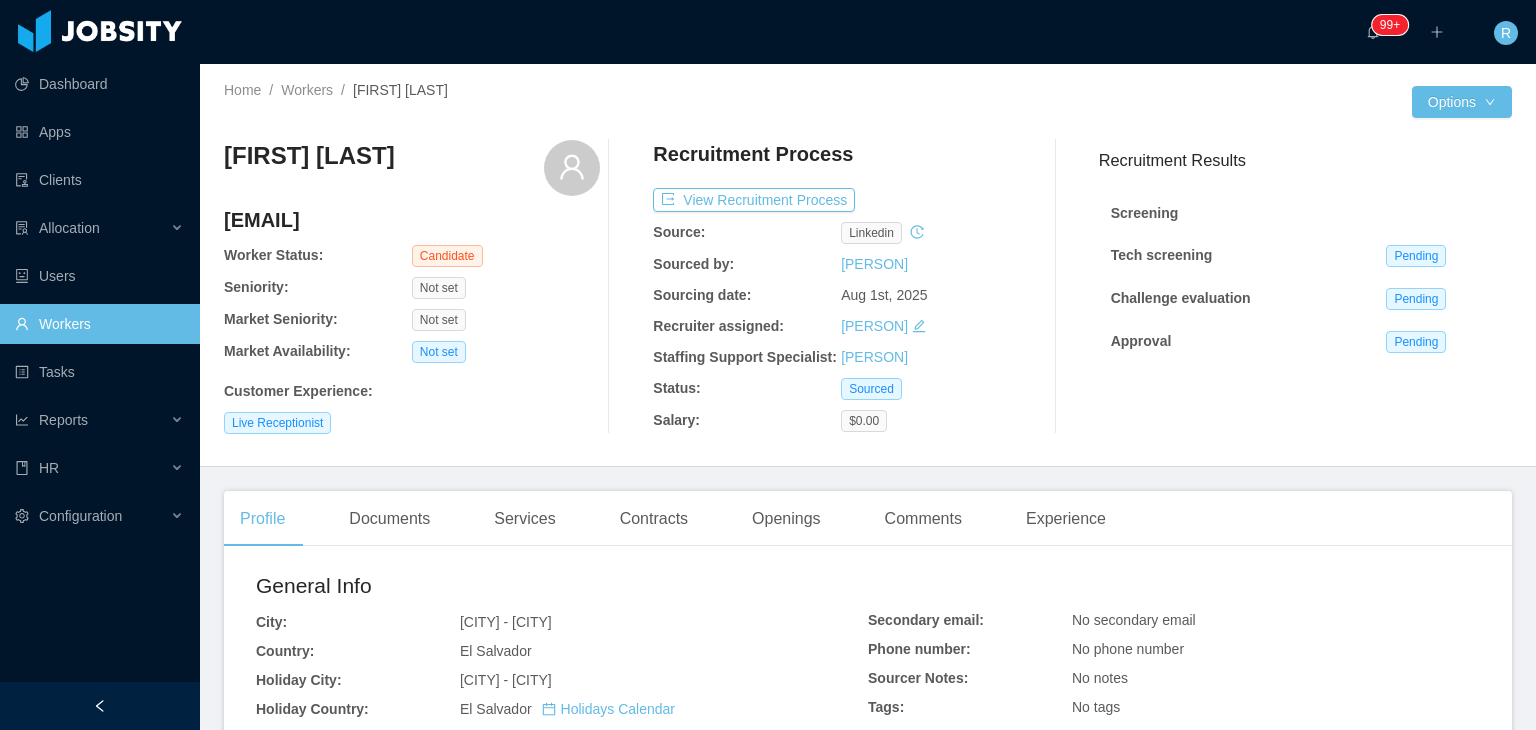 click 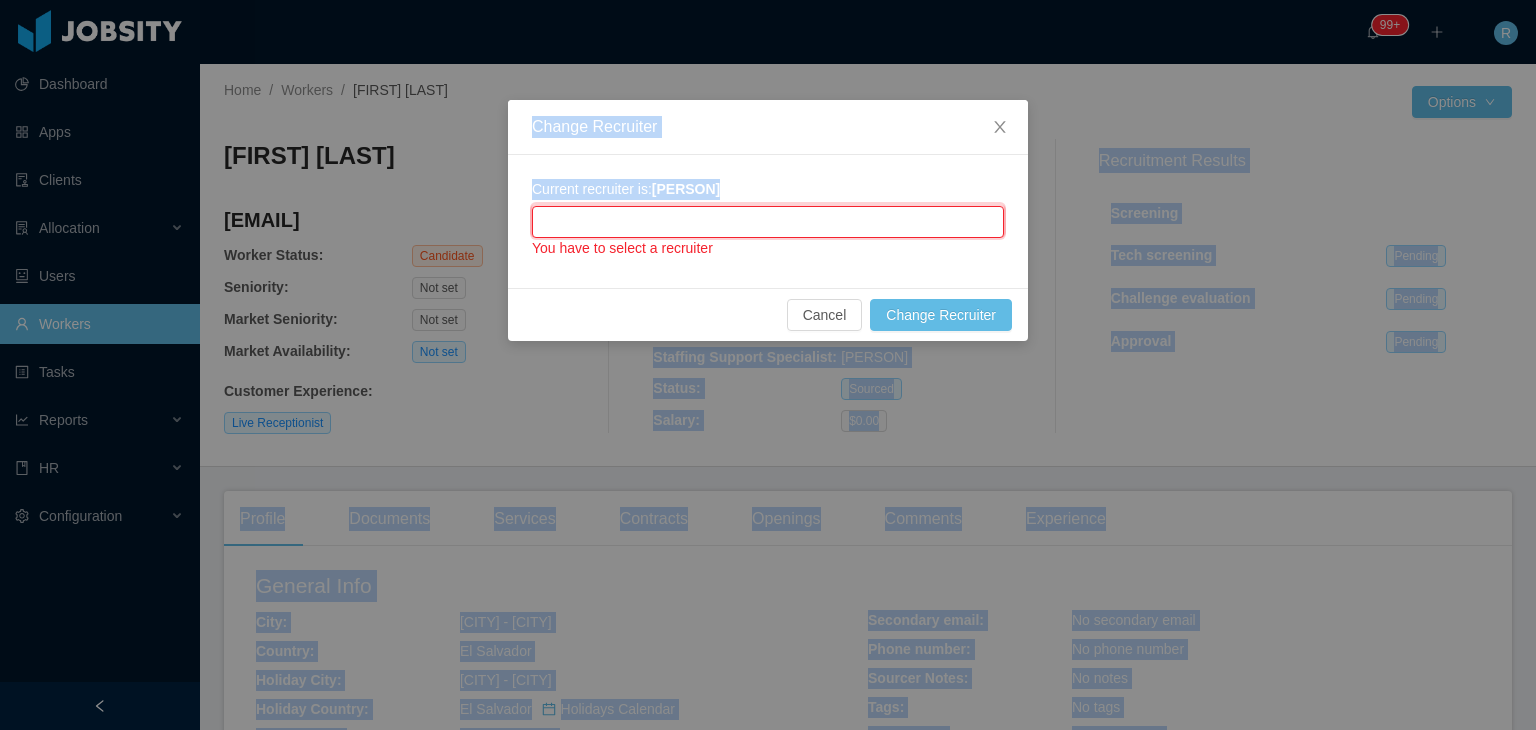 click at bounding box center (768, 222) 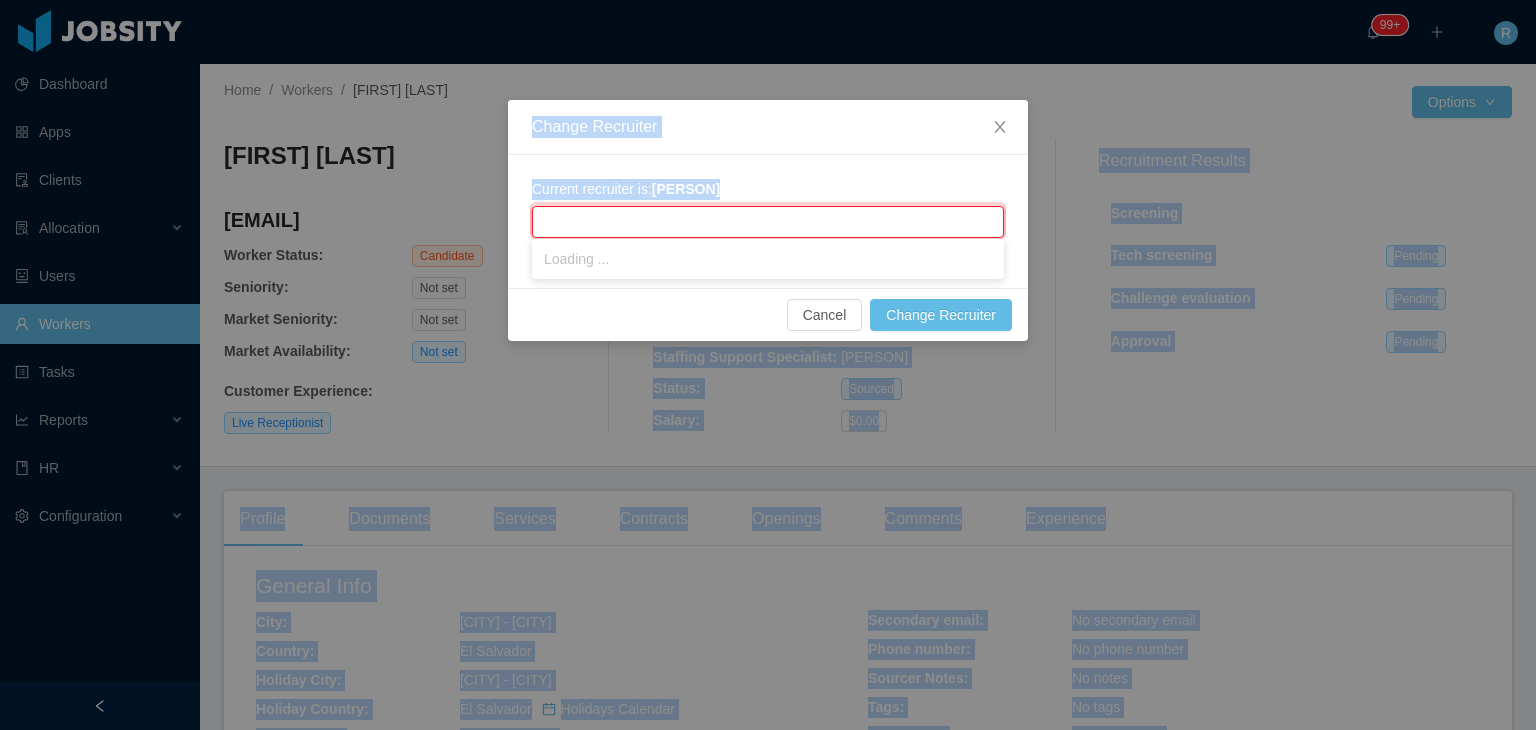 click at bounding box center (768, 222) 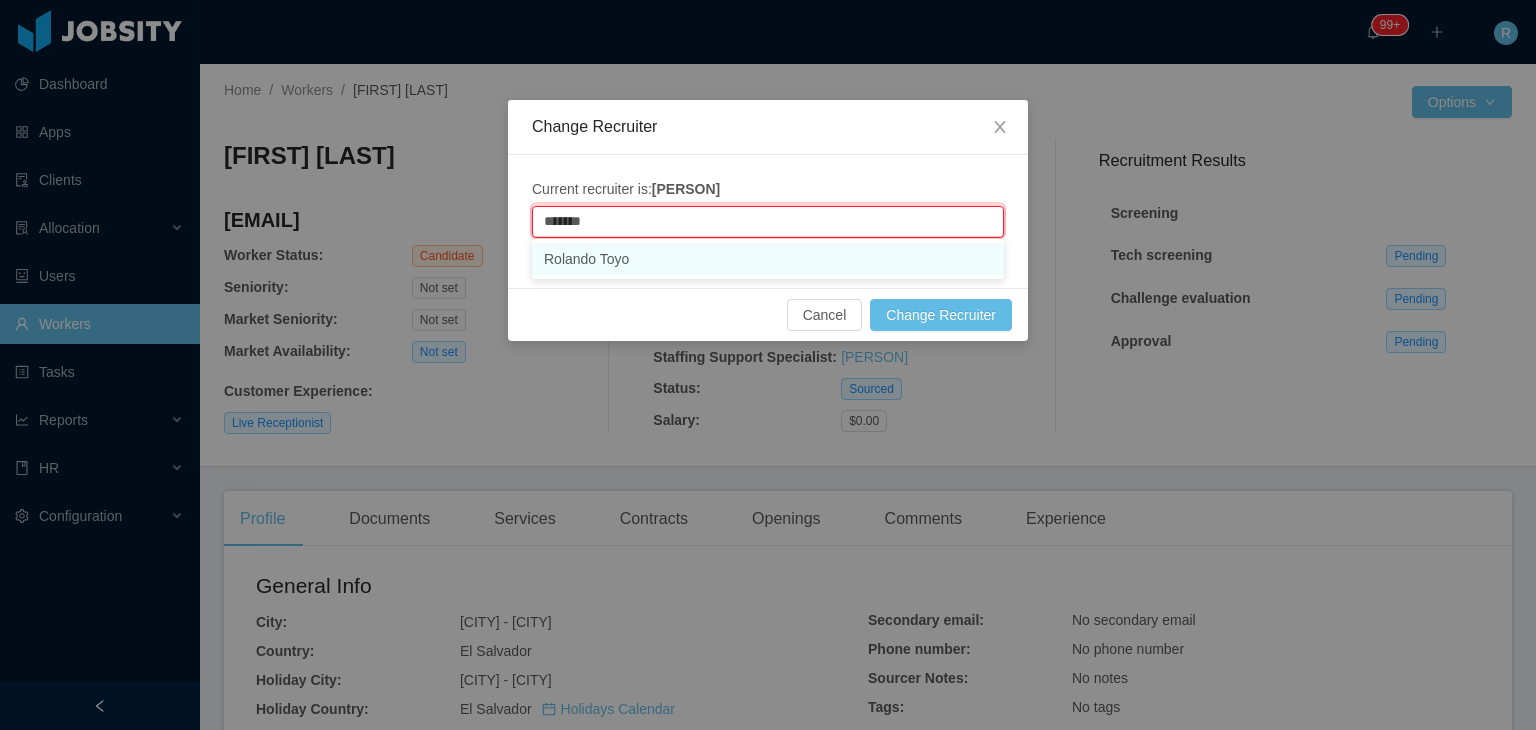 click on "Rolando Toyo" at bounding box center [768, 259] 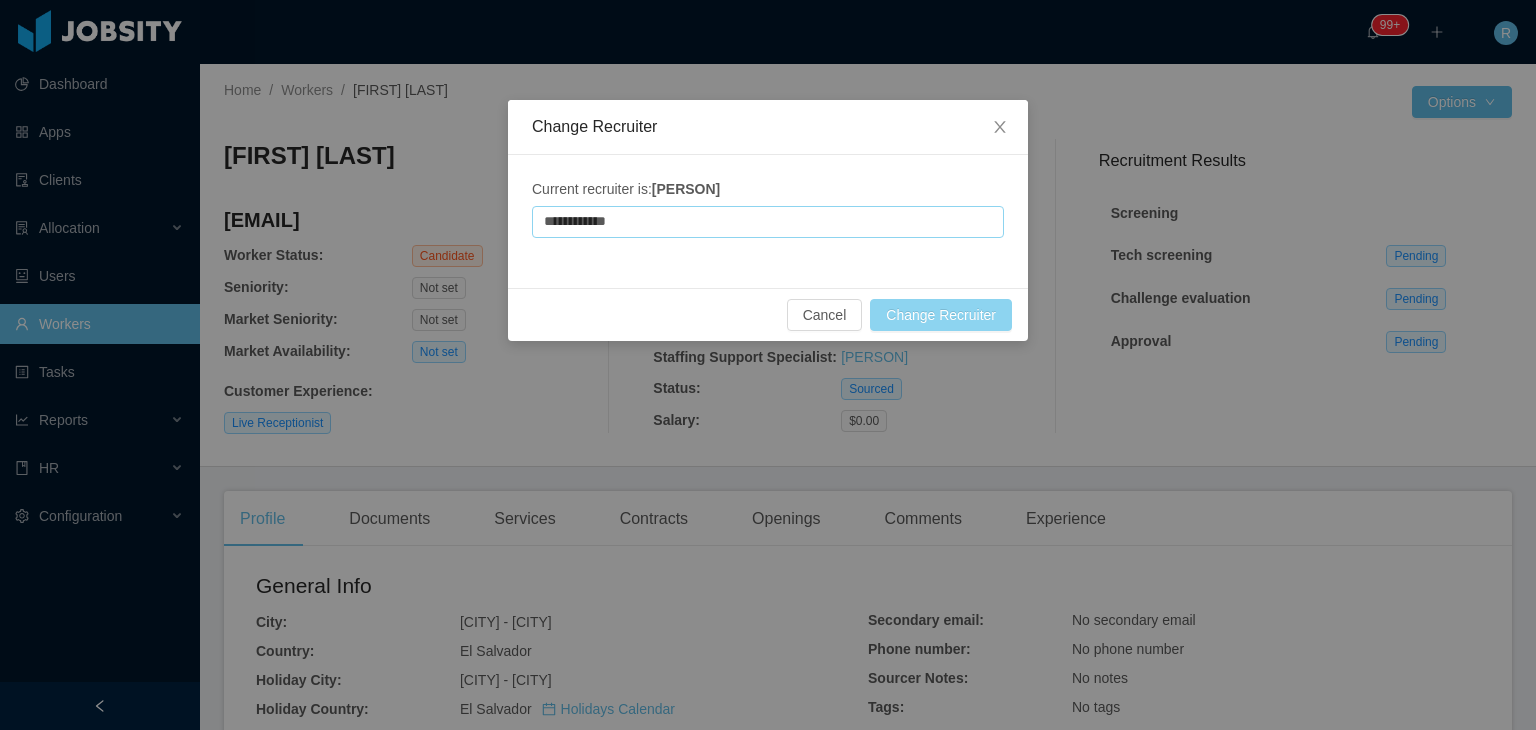 type on "**********" 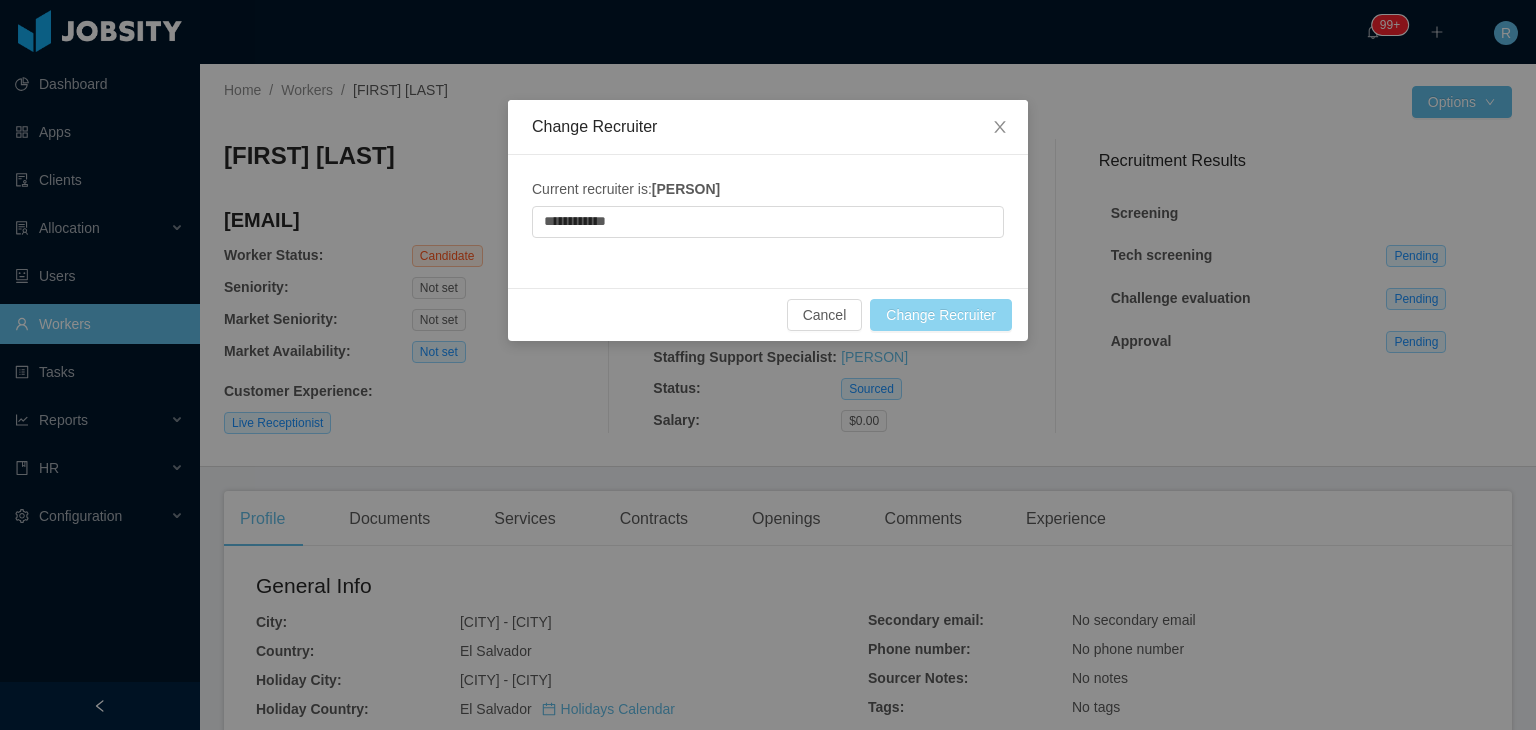 click on "Change Recruiter" at bounding box center (941, 315) 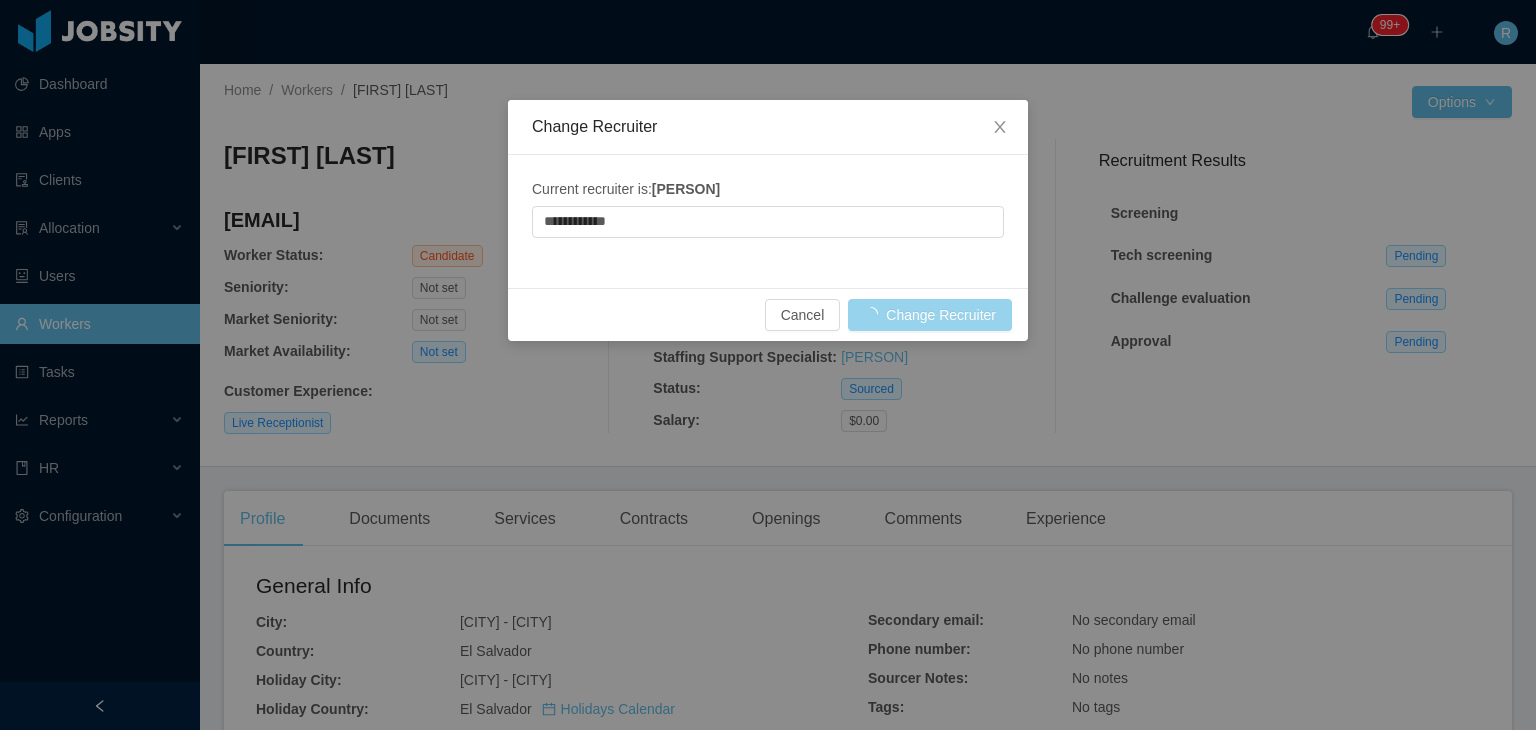 type 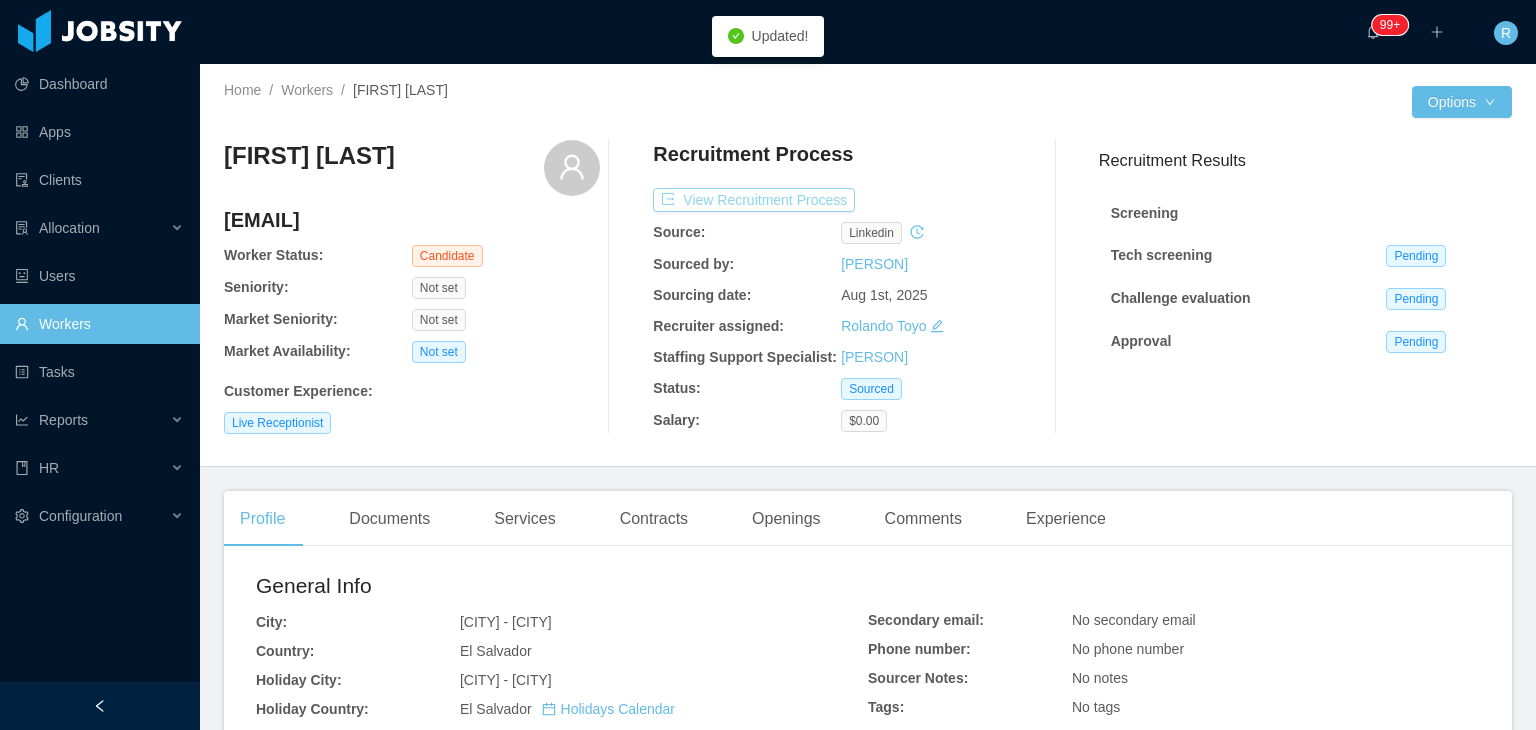 click on "View Recruitment Process" at bounding box center [754, 200] 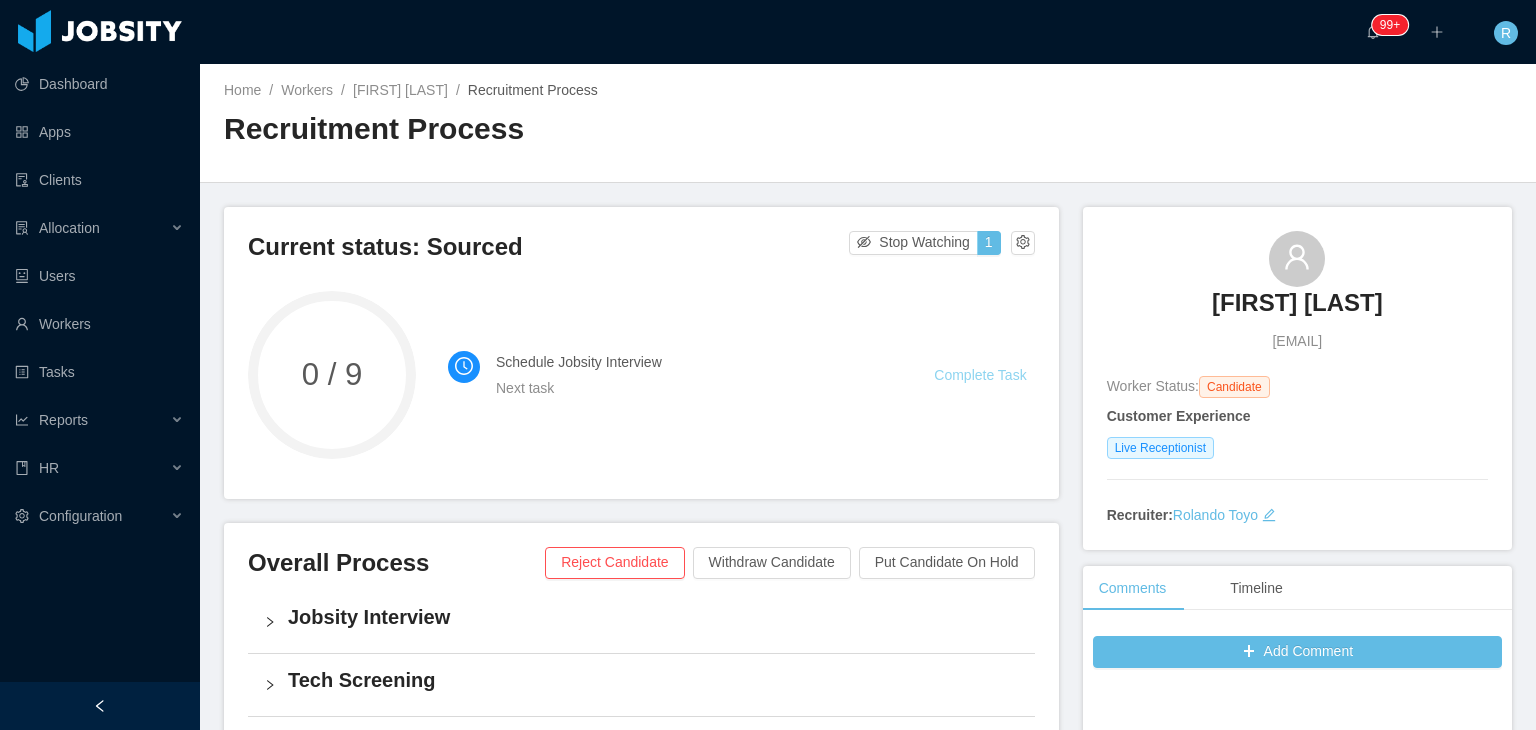 click on "Complete Task" at bounding box center (980, 375) 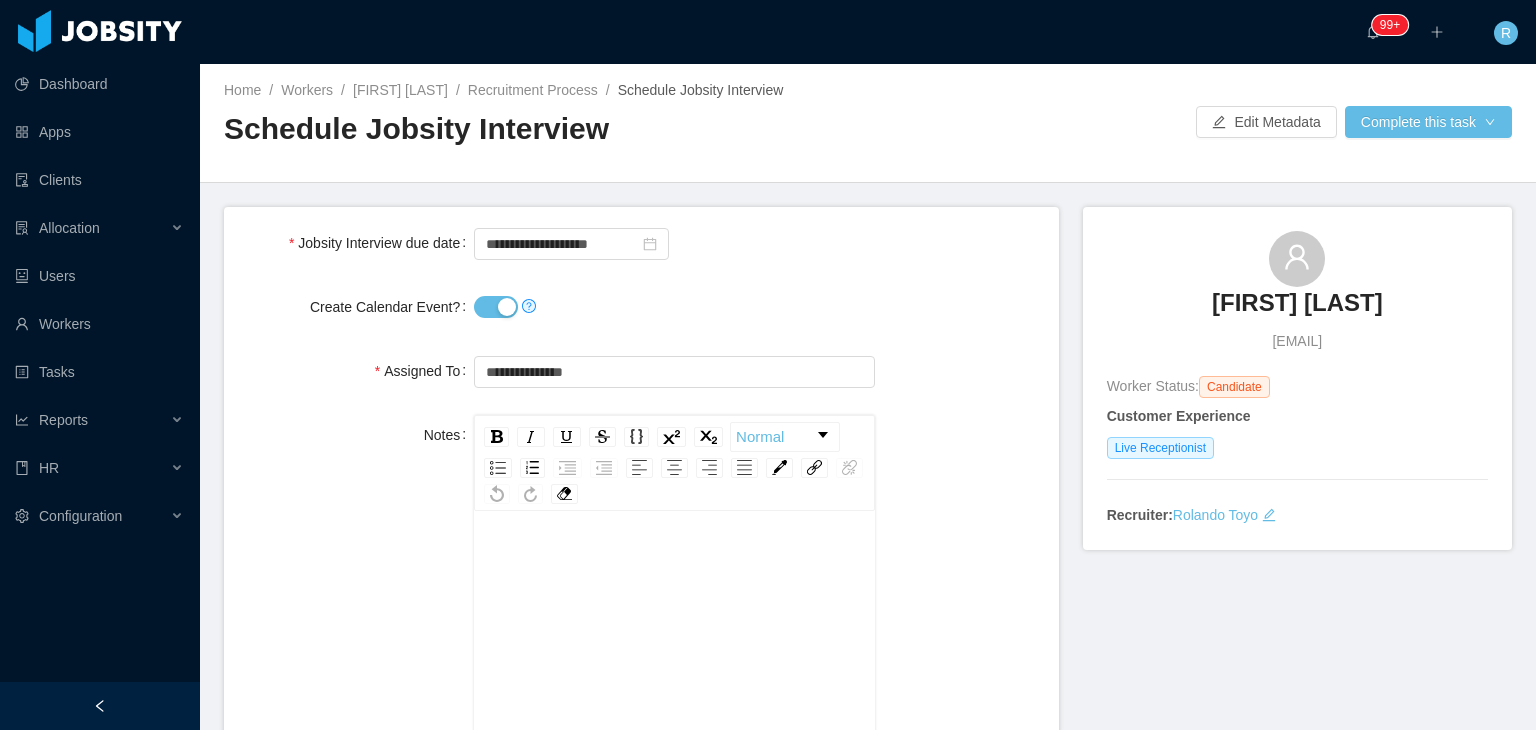 click on "Create Calendar Event?" at bounding box center [496, 307] 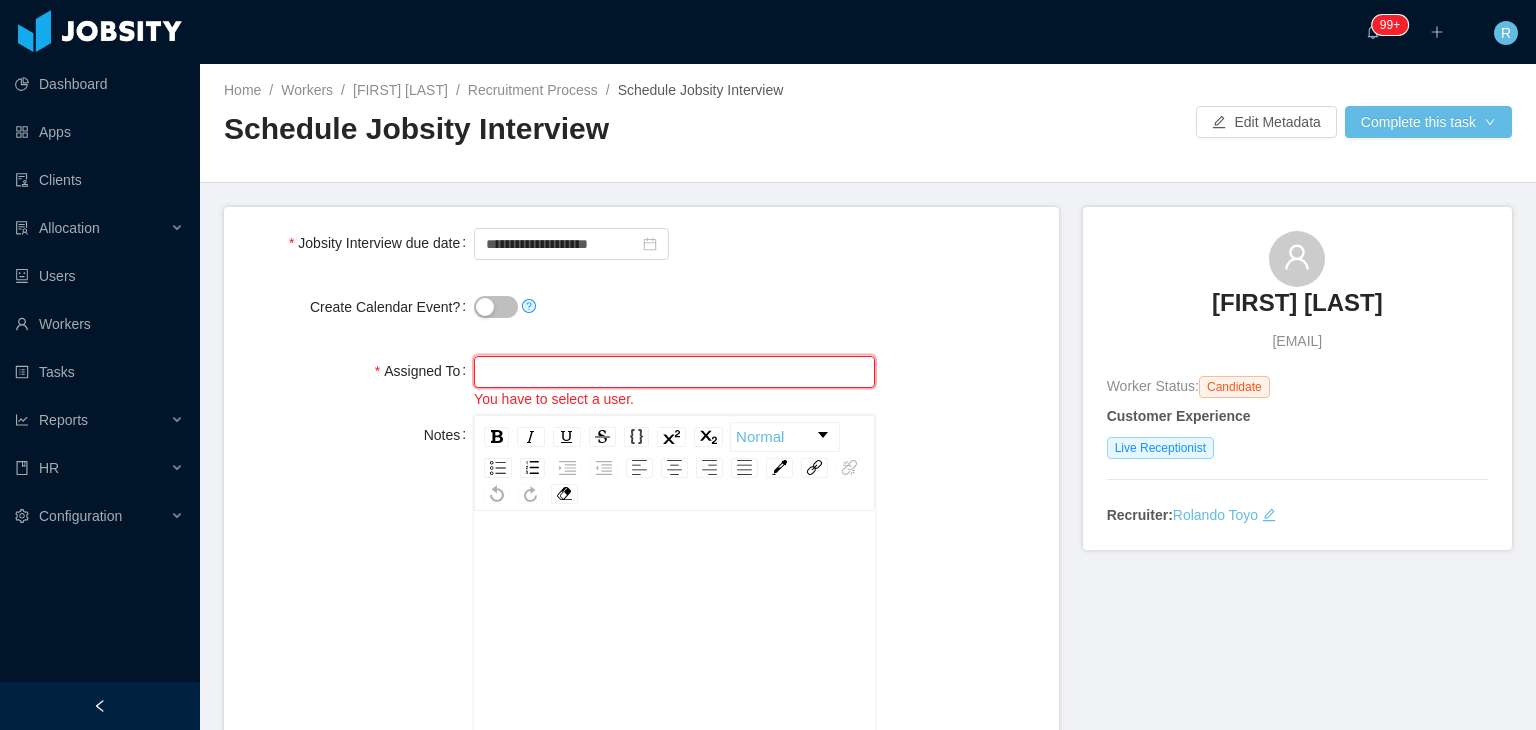 click at bounding box center [674, 372] 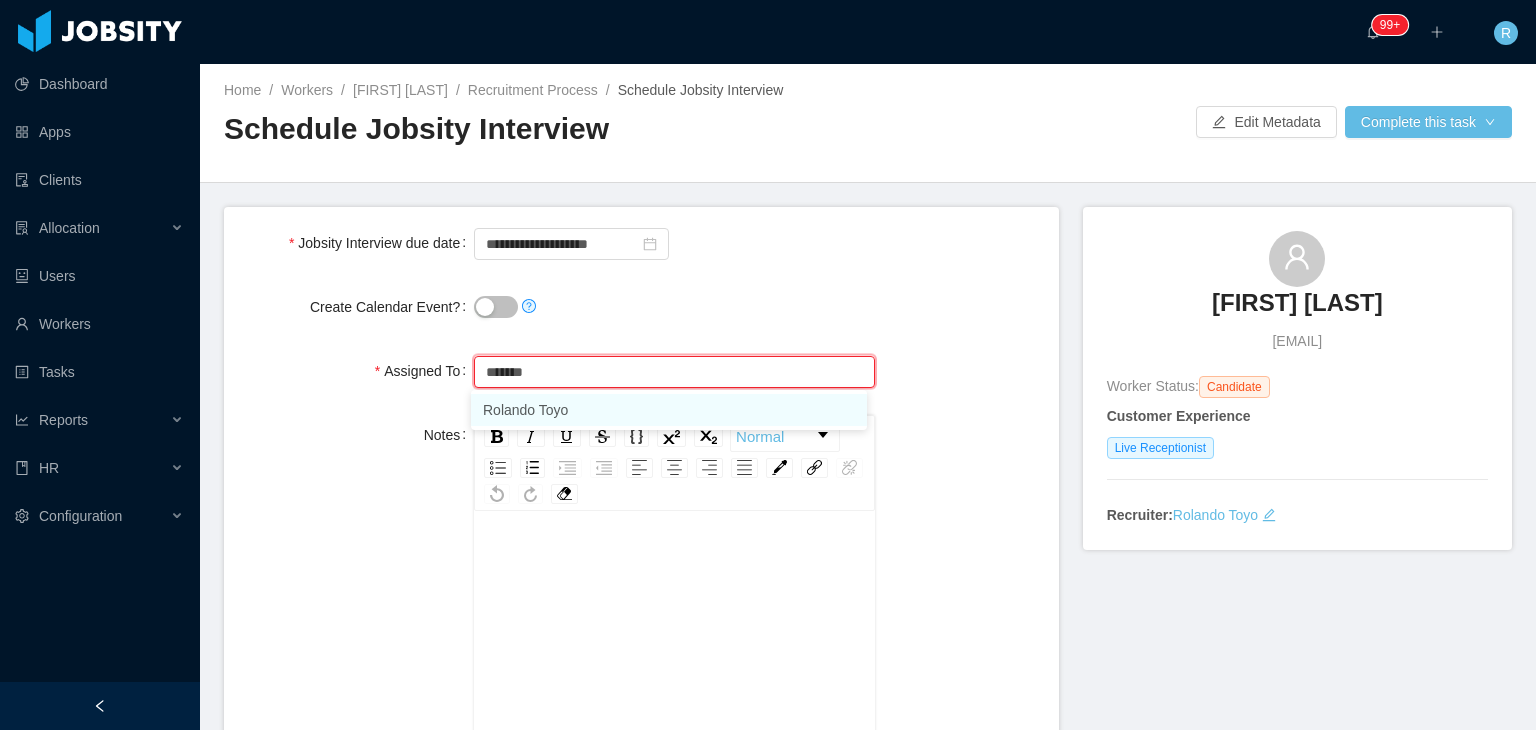 click on "Rolando Toyo" at bounding box center (669, 410) 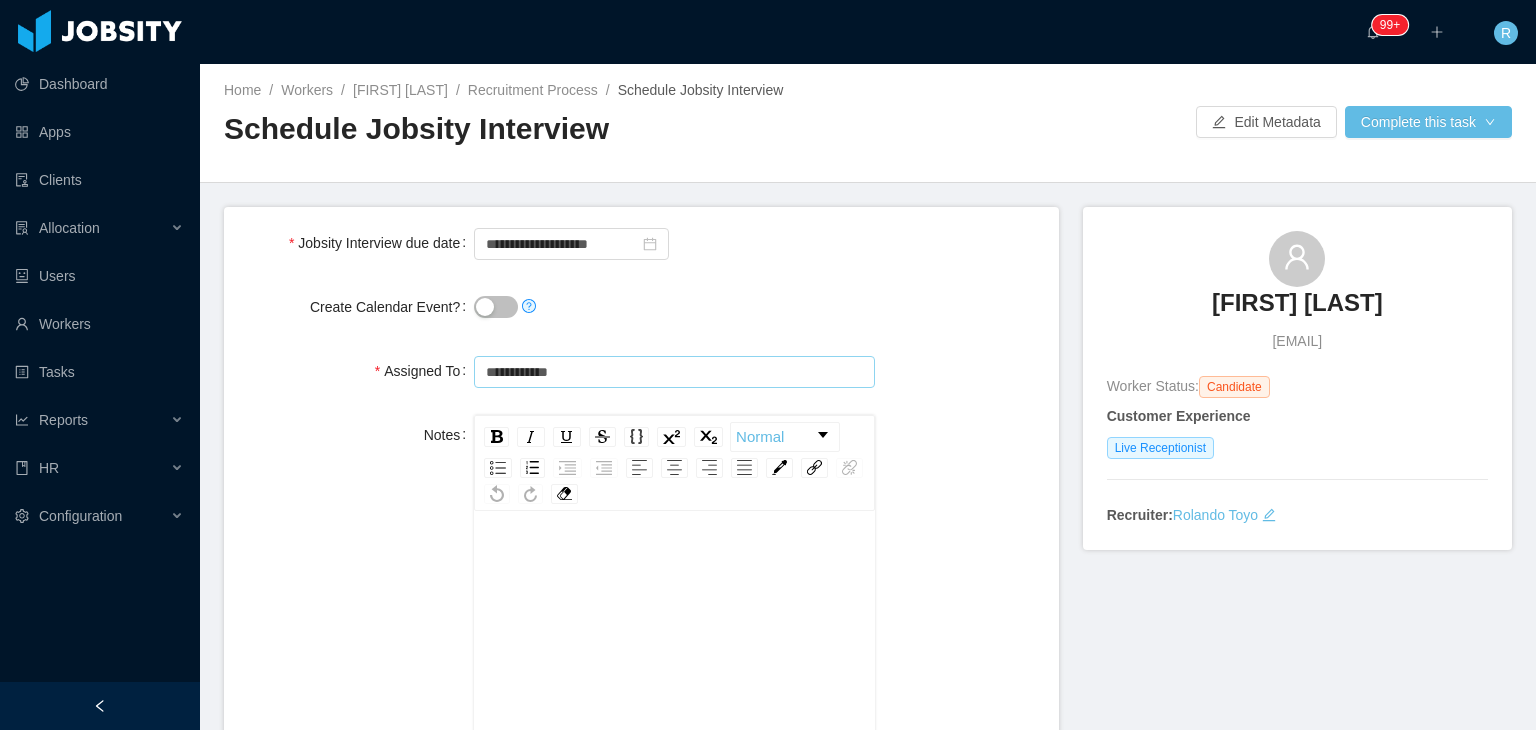 type on "**********" 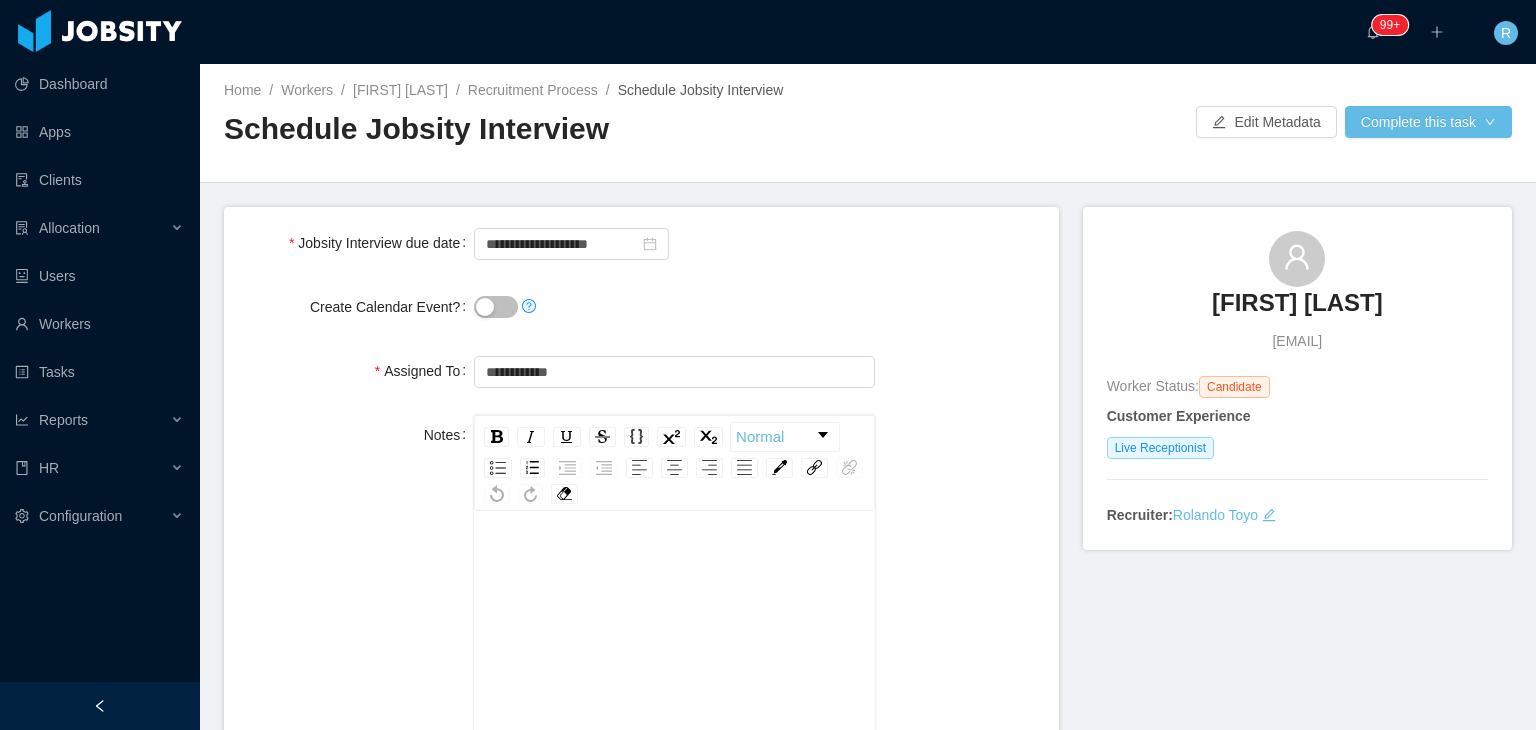 click on "**********" at bounding box center (674, 243) 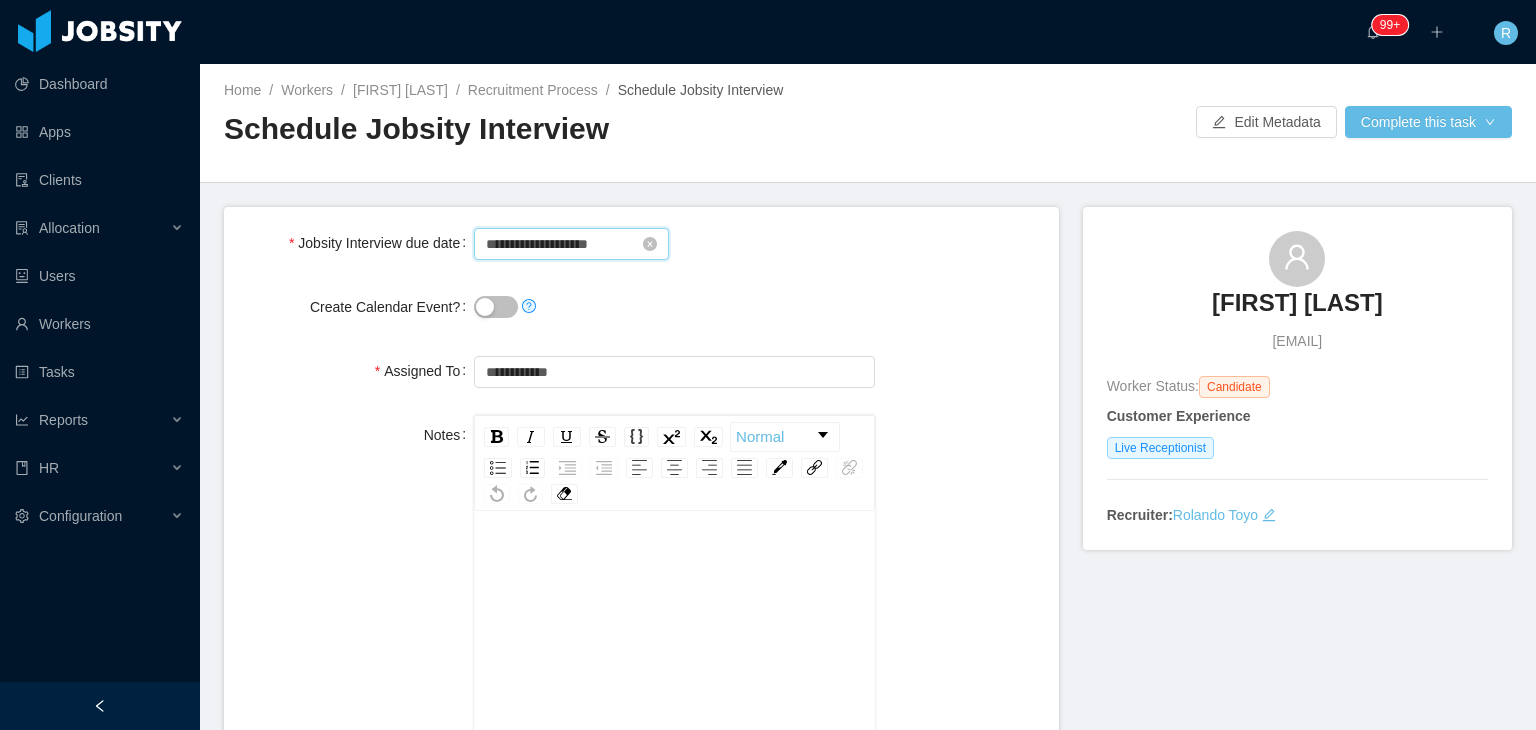 click on "**********" at bounding box center (571, 244) 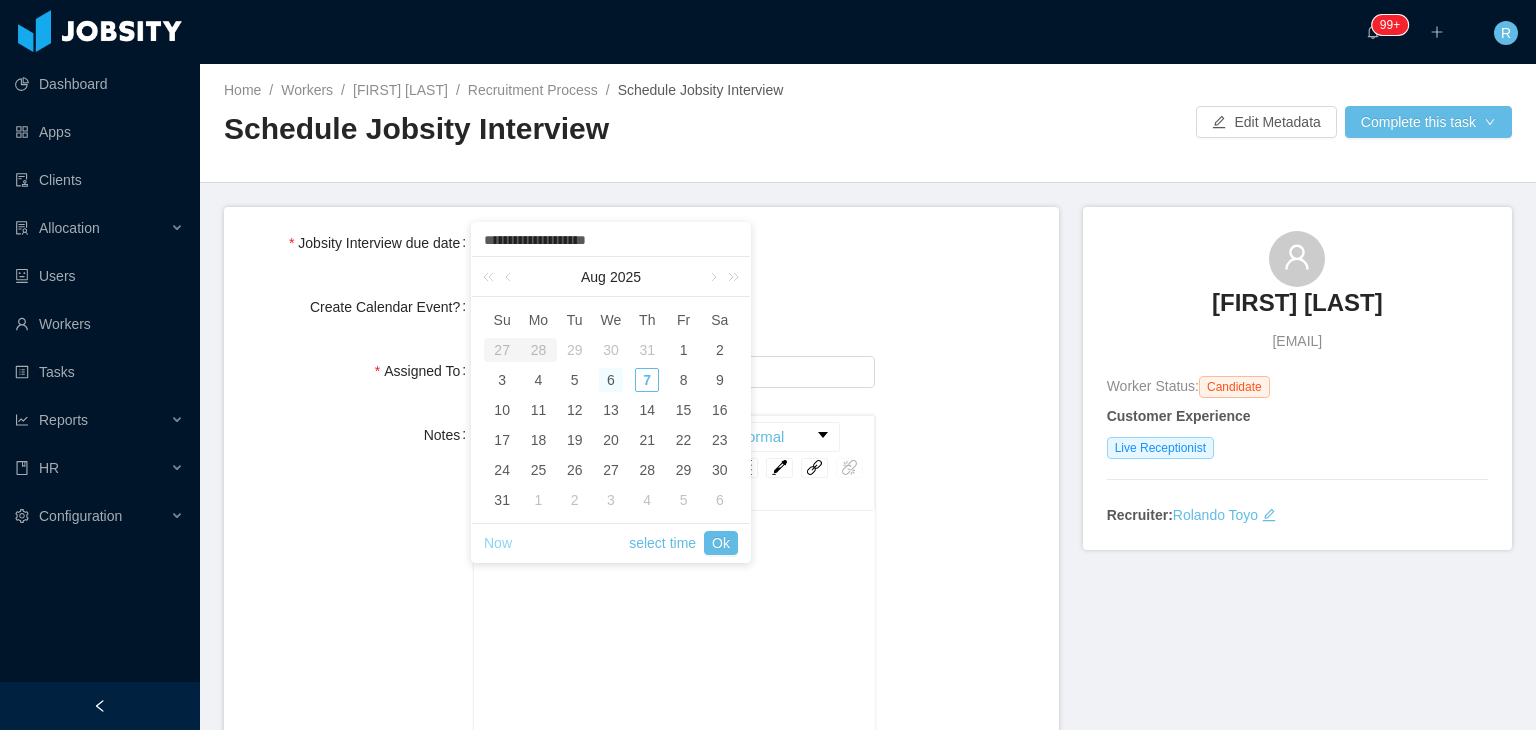 click on "Now" at bounding box center [498, 543] 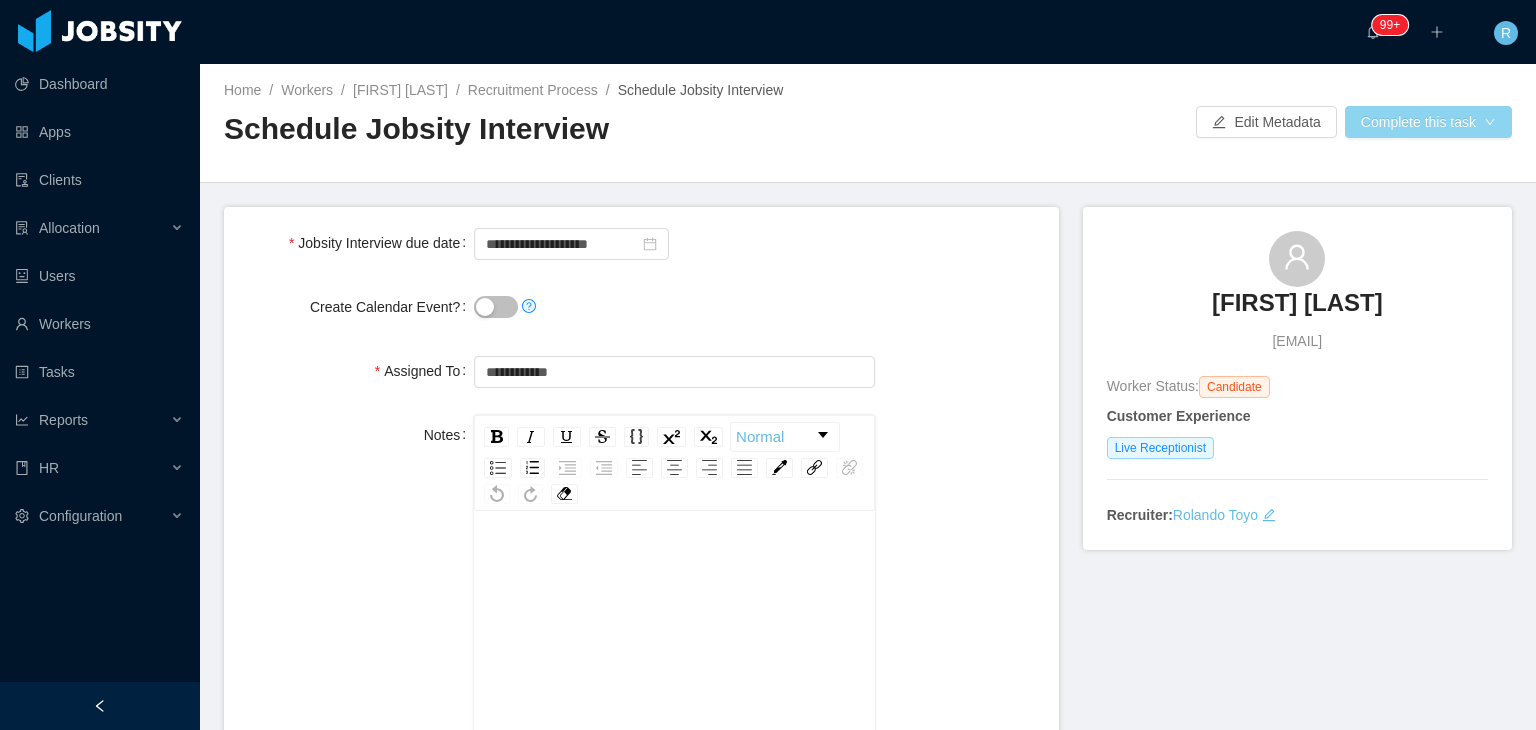 click on "Complete this task" at bounding box center (1428, 122) 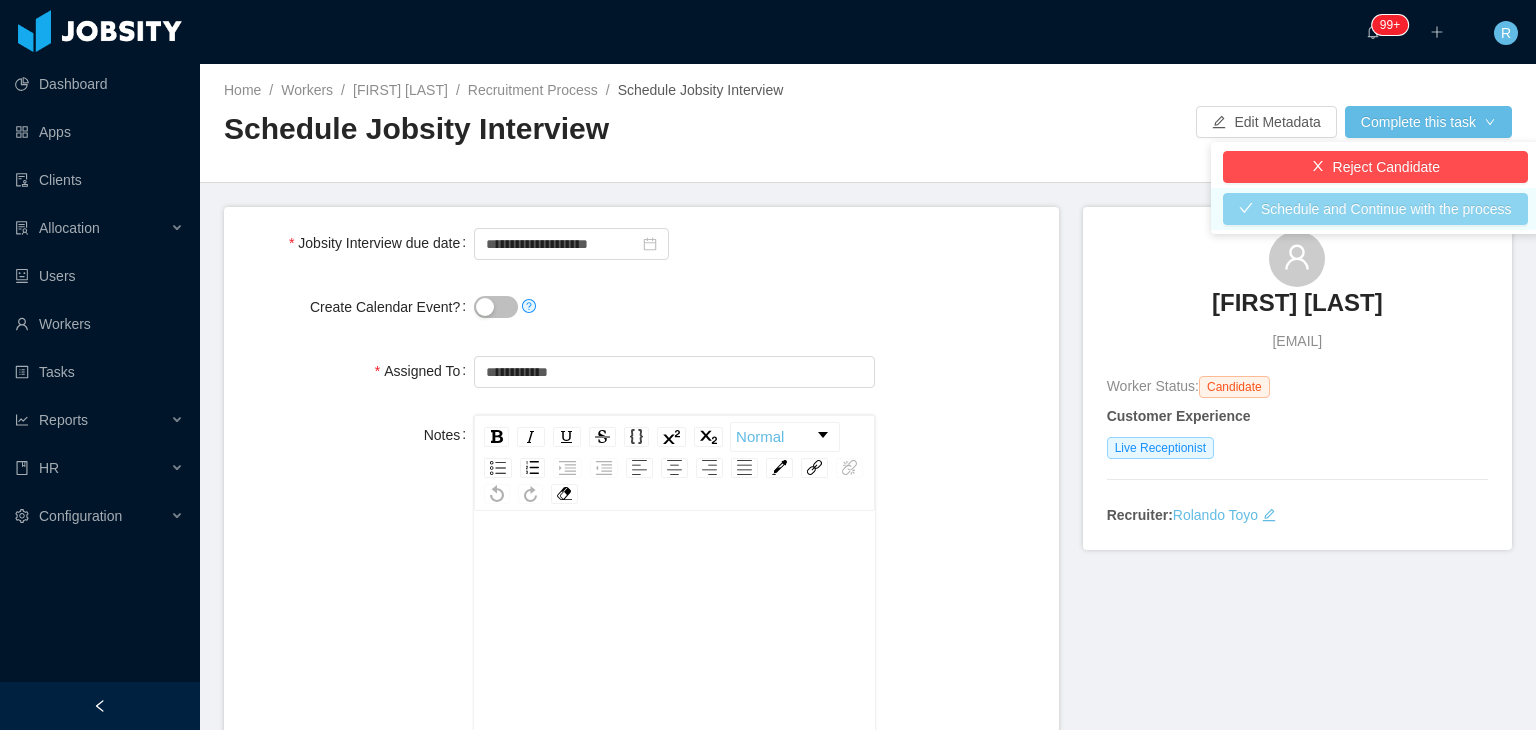 click on "Schedule and Continue with the process" at bounding box center (1375, 209) 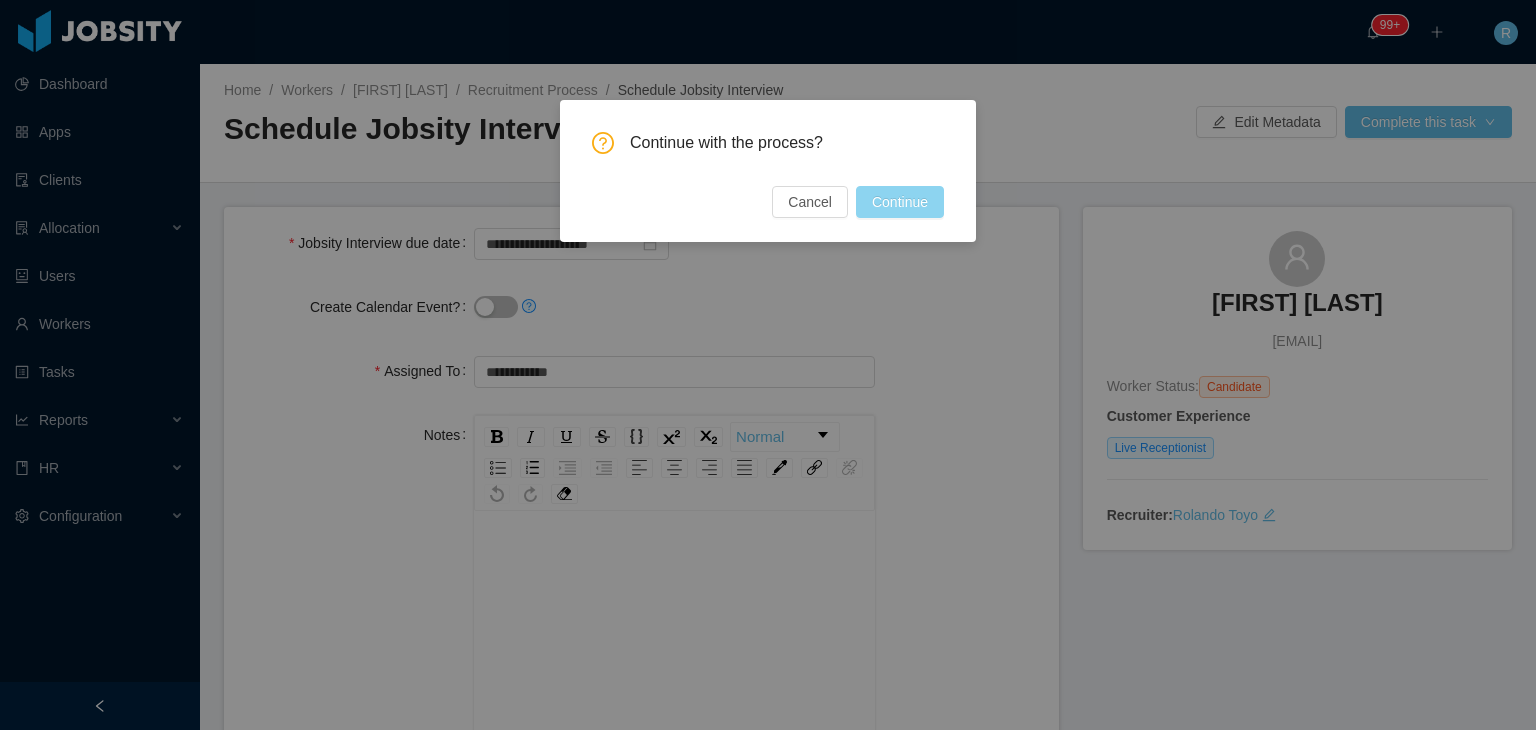 click on "Continue" at bounding box center (900, 202) 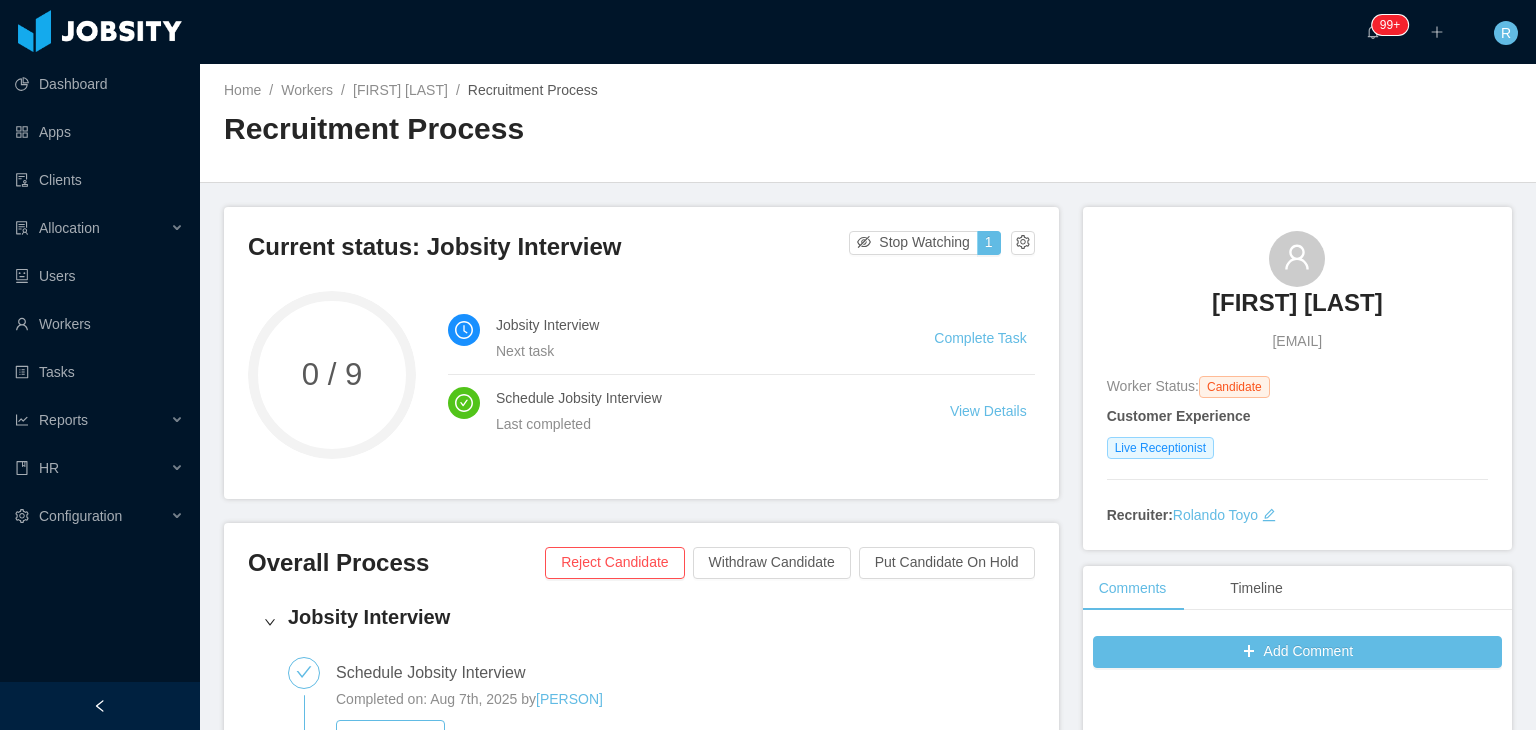 click on "Jobsity Interview Next task Complete Task" at bounding box center [741, 338] 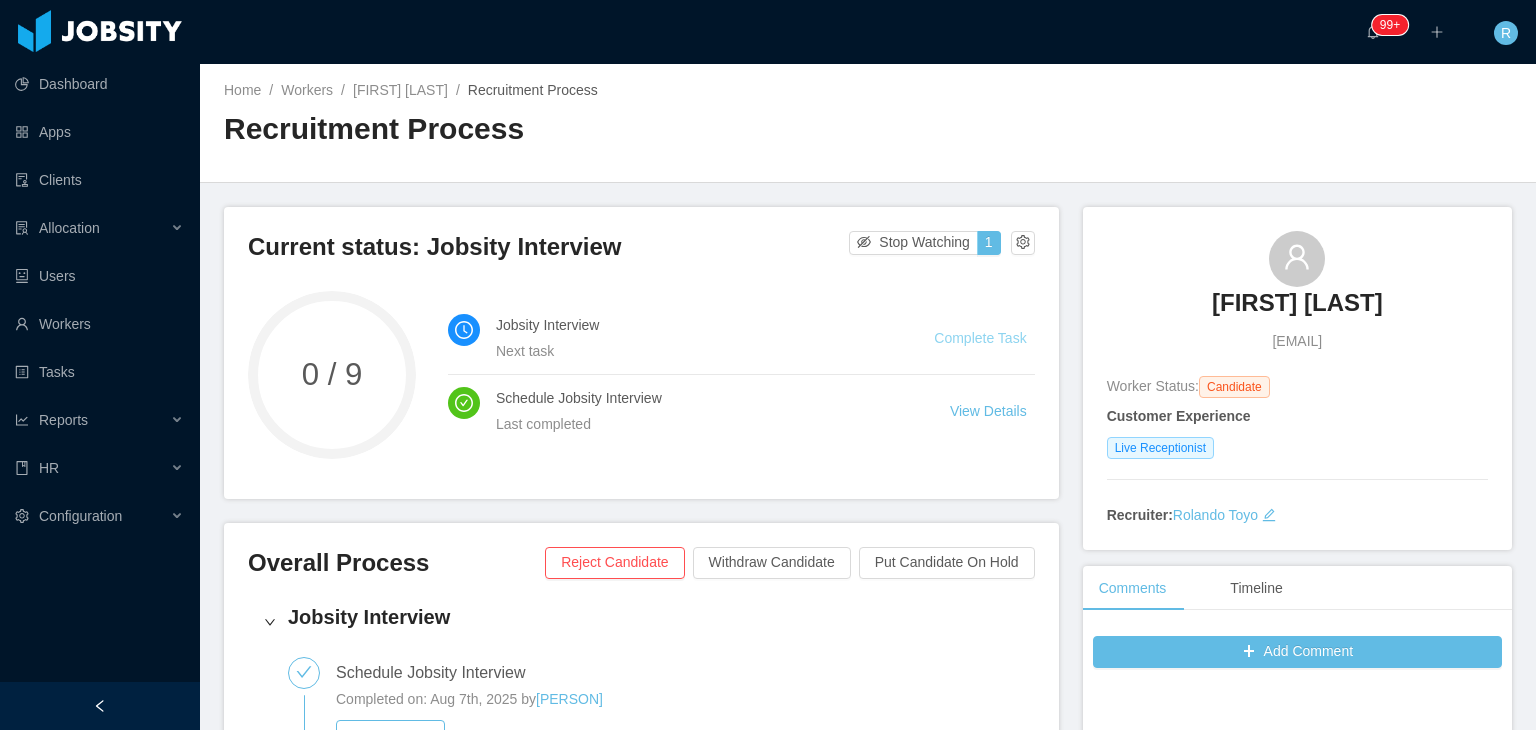 click on "Complete Task" at bounding box center (980, 338) 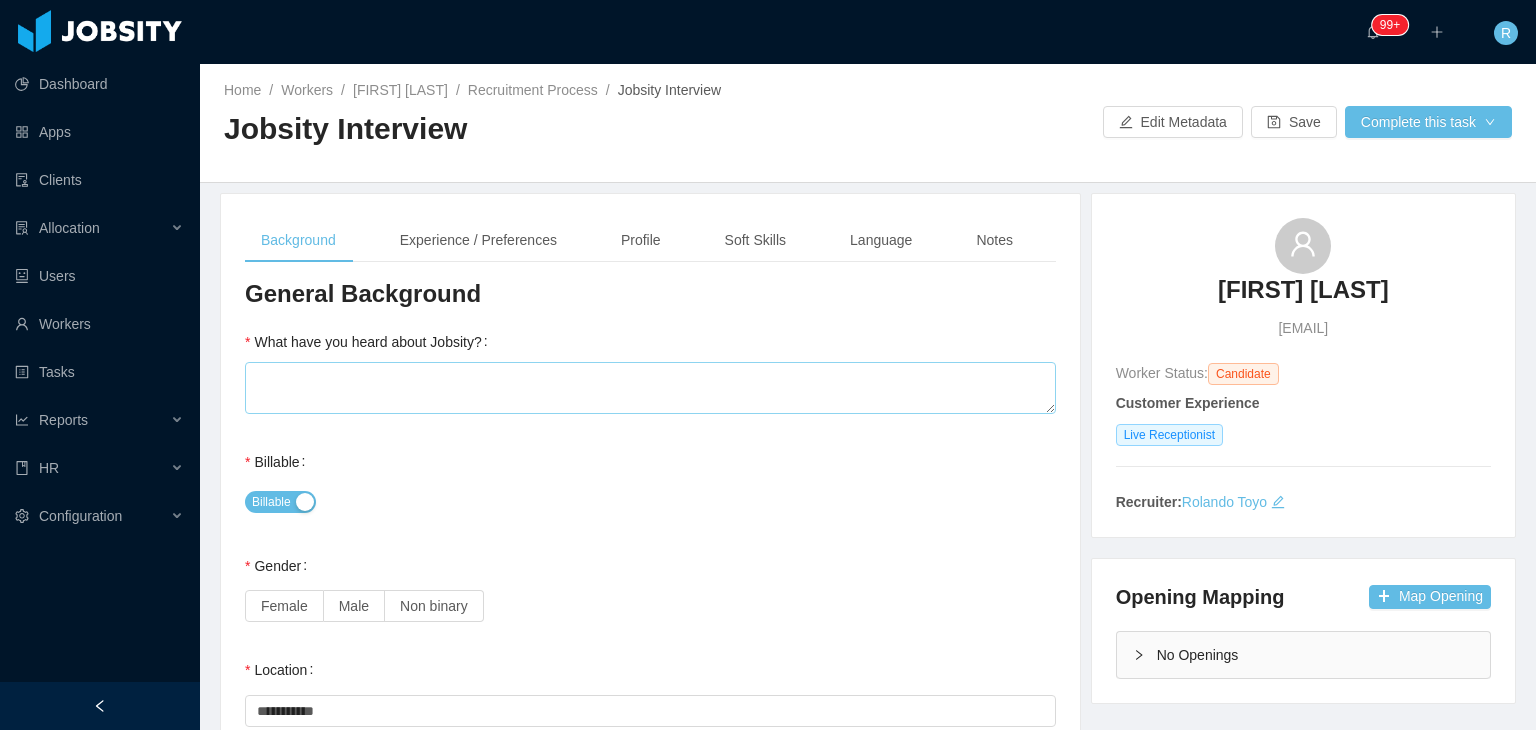 type 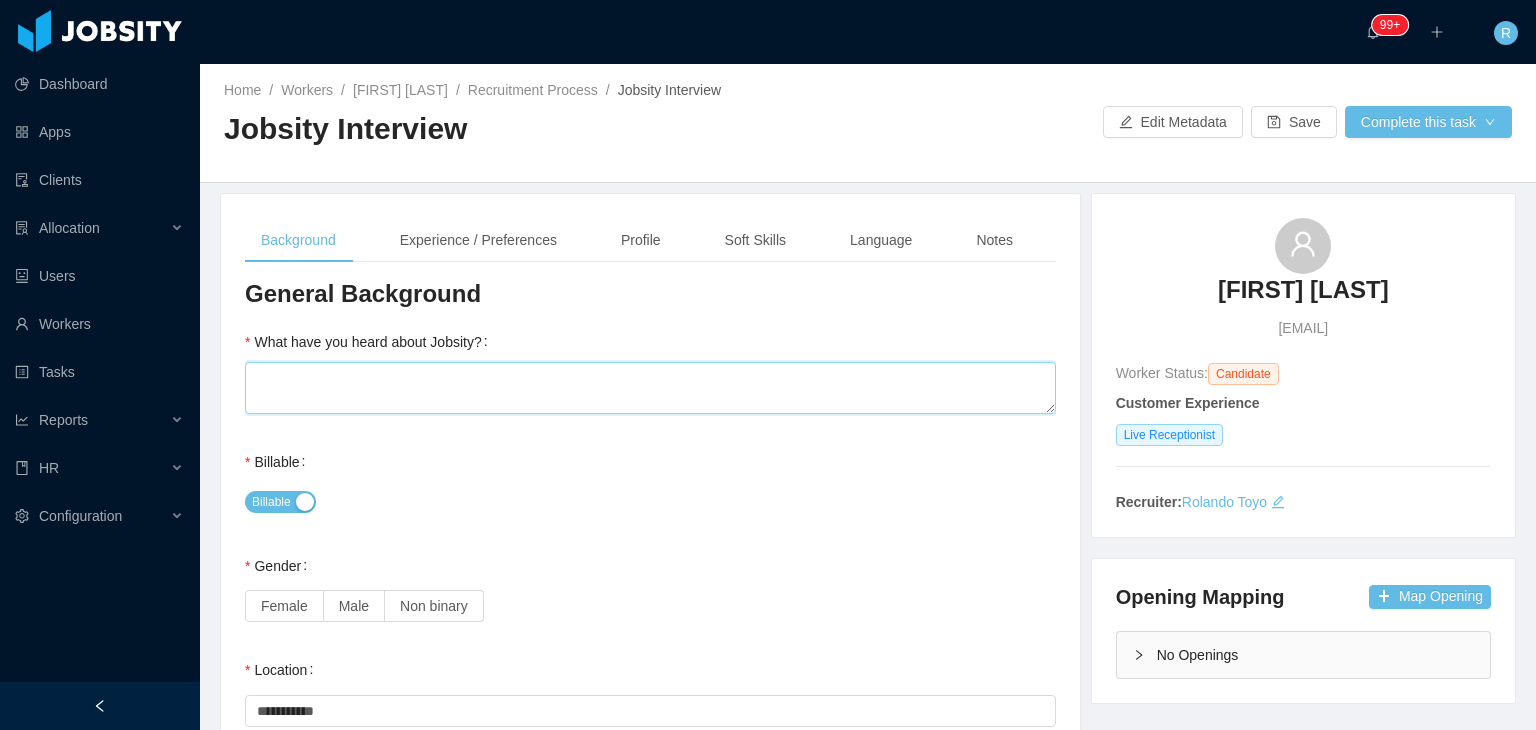 click on "What have you heard about Jobsity?" at bounding box center (650, 388) 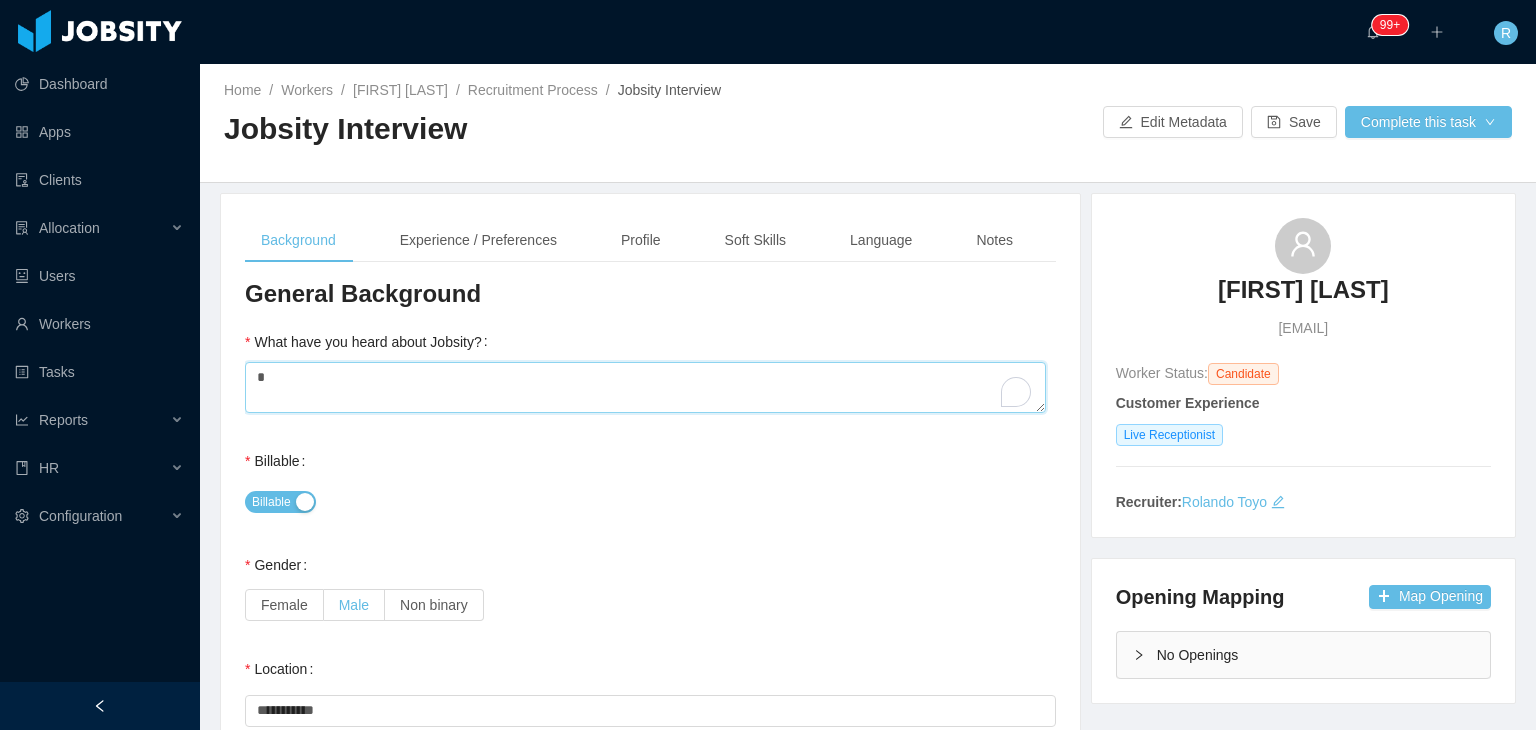 scroll, scrollTop: 166, scrollLeft: 0, axis: vertical 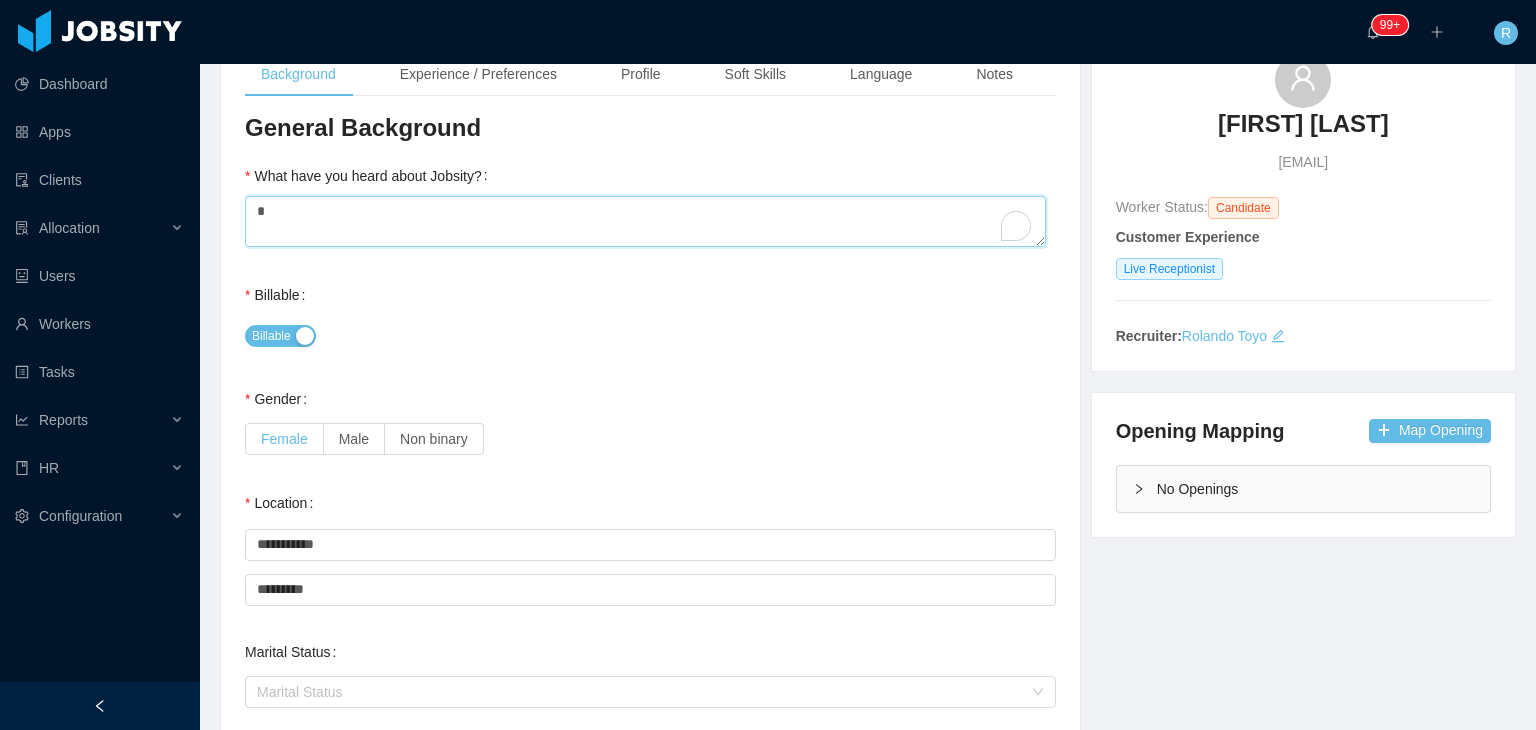type on "*" 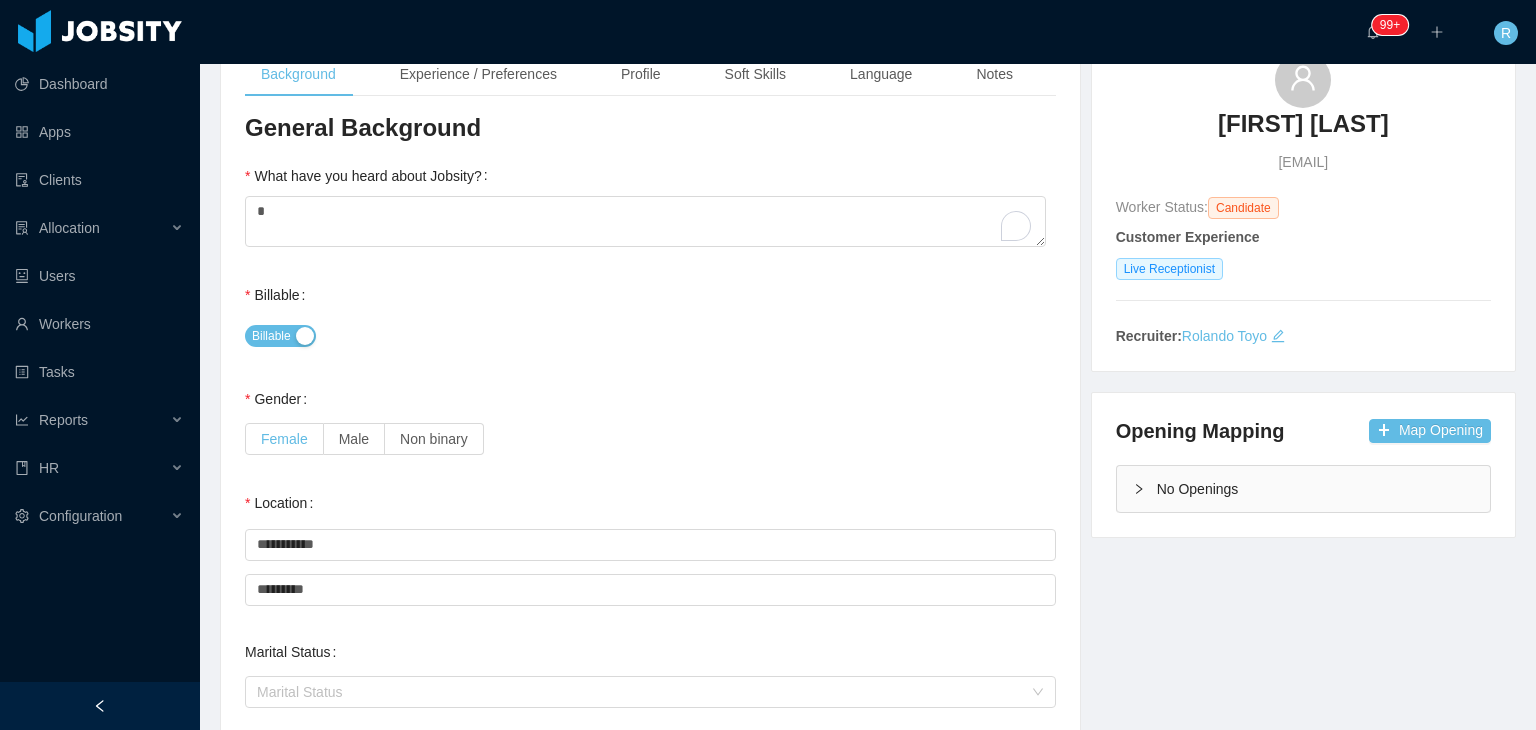 click on "Female" at bounding box center (284, 439) 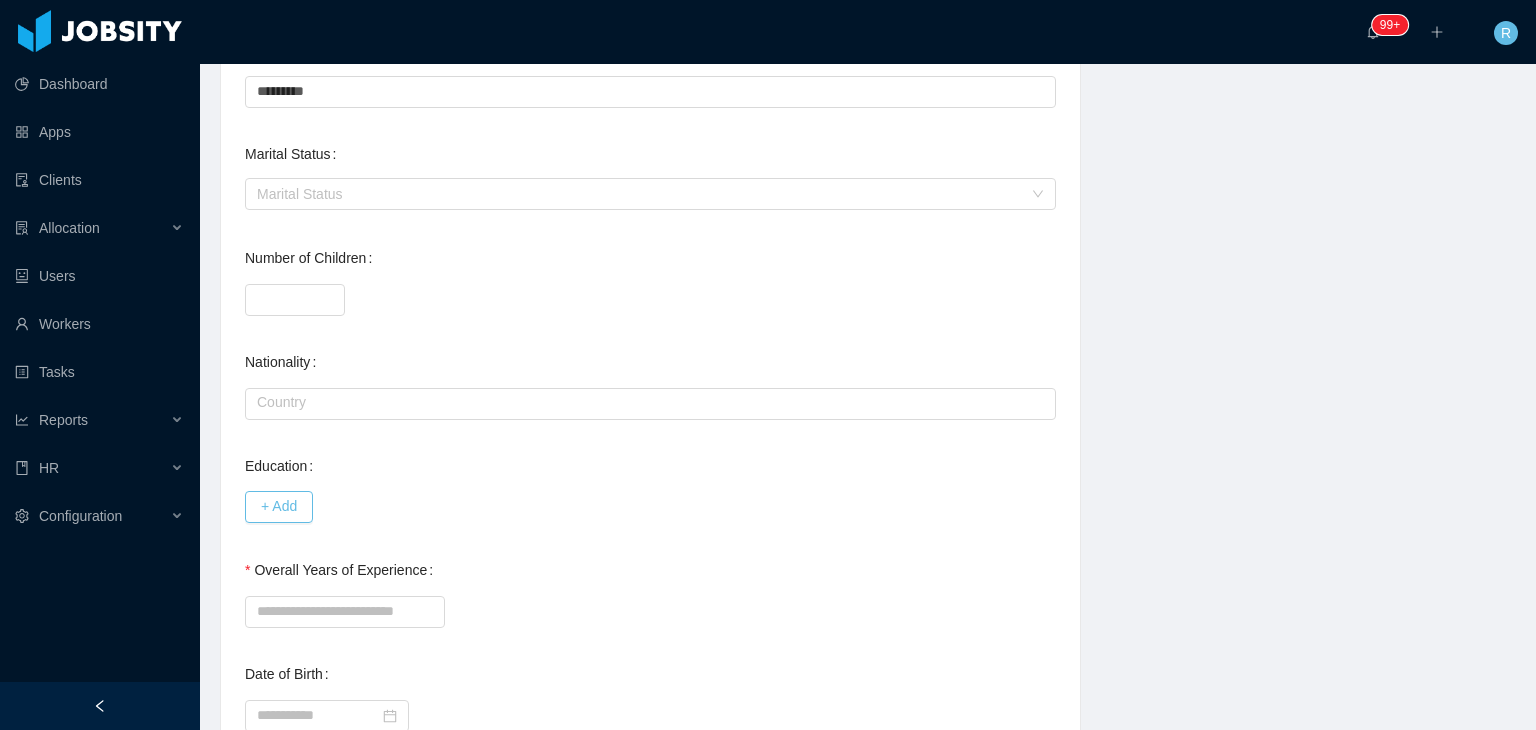 scroll, scrollTop: 691, scrollLeft: 0, axis: vertical 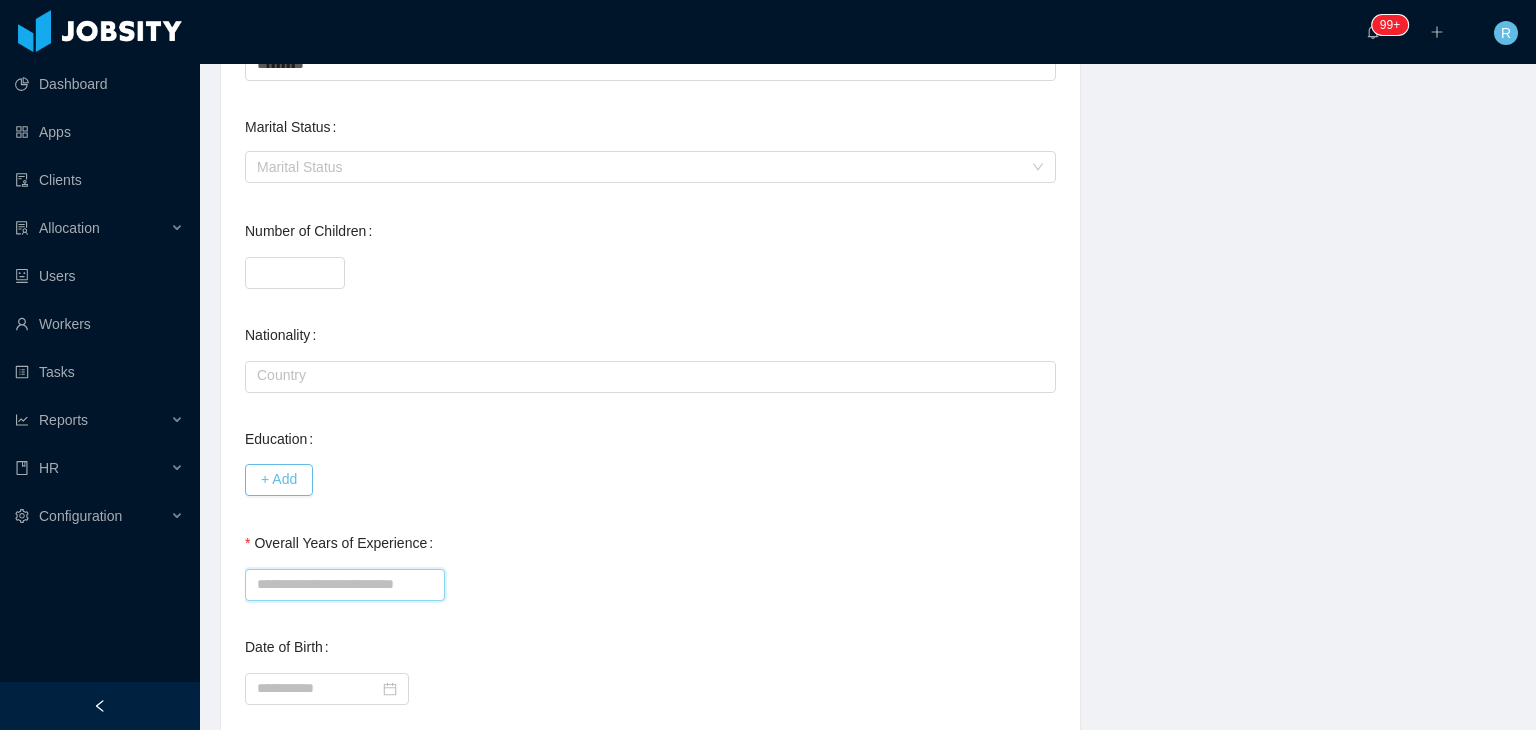 click on "Overall Years of Experience" at bounding box center (345, 585) 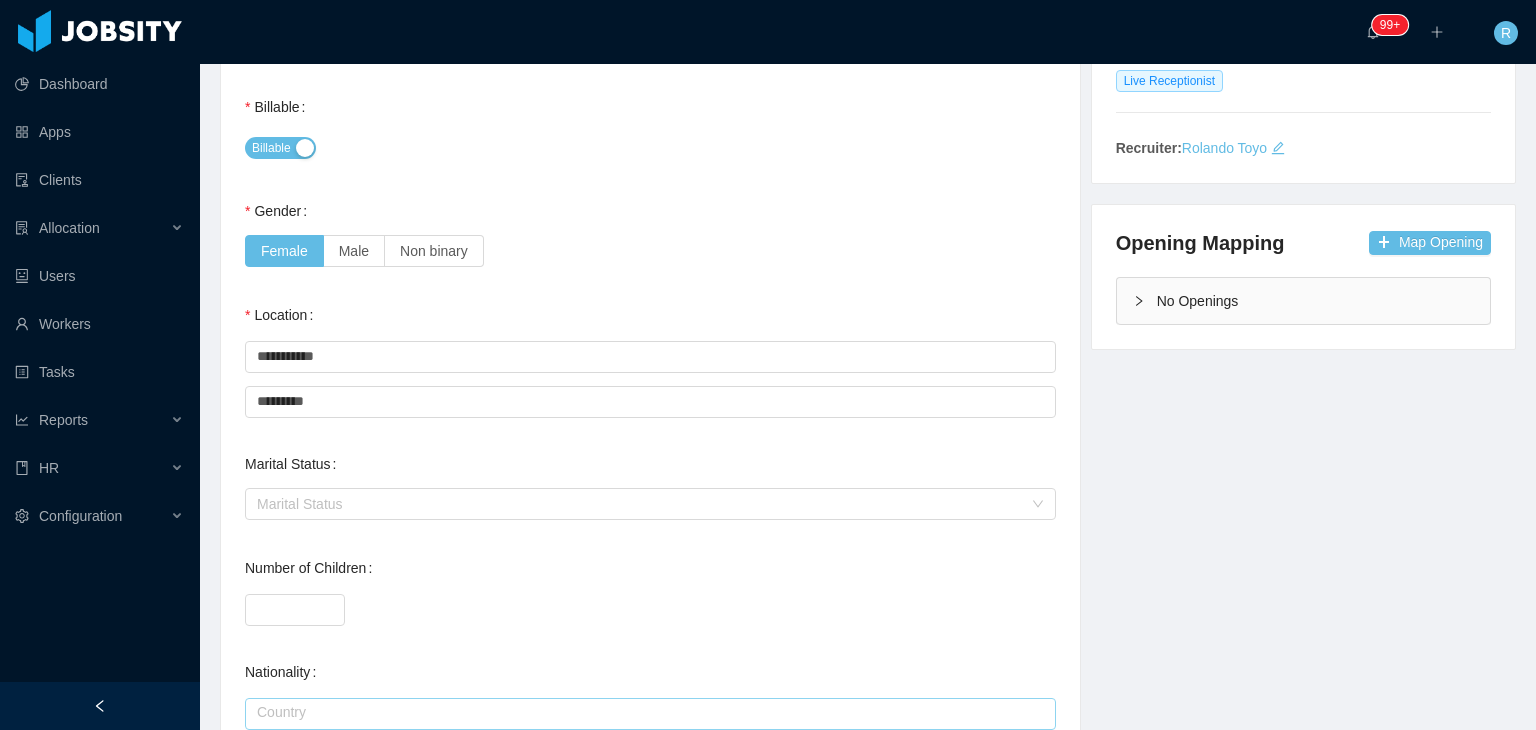 scroll, scrollTop: 0, scrollLeft: 0, axis: both 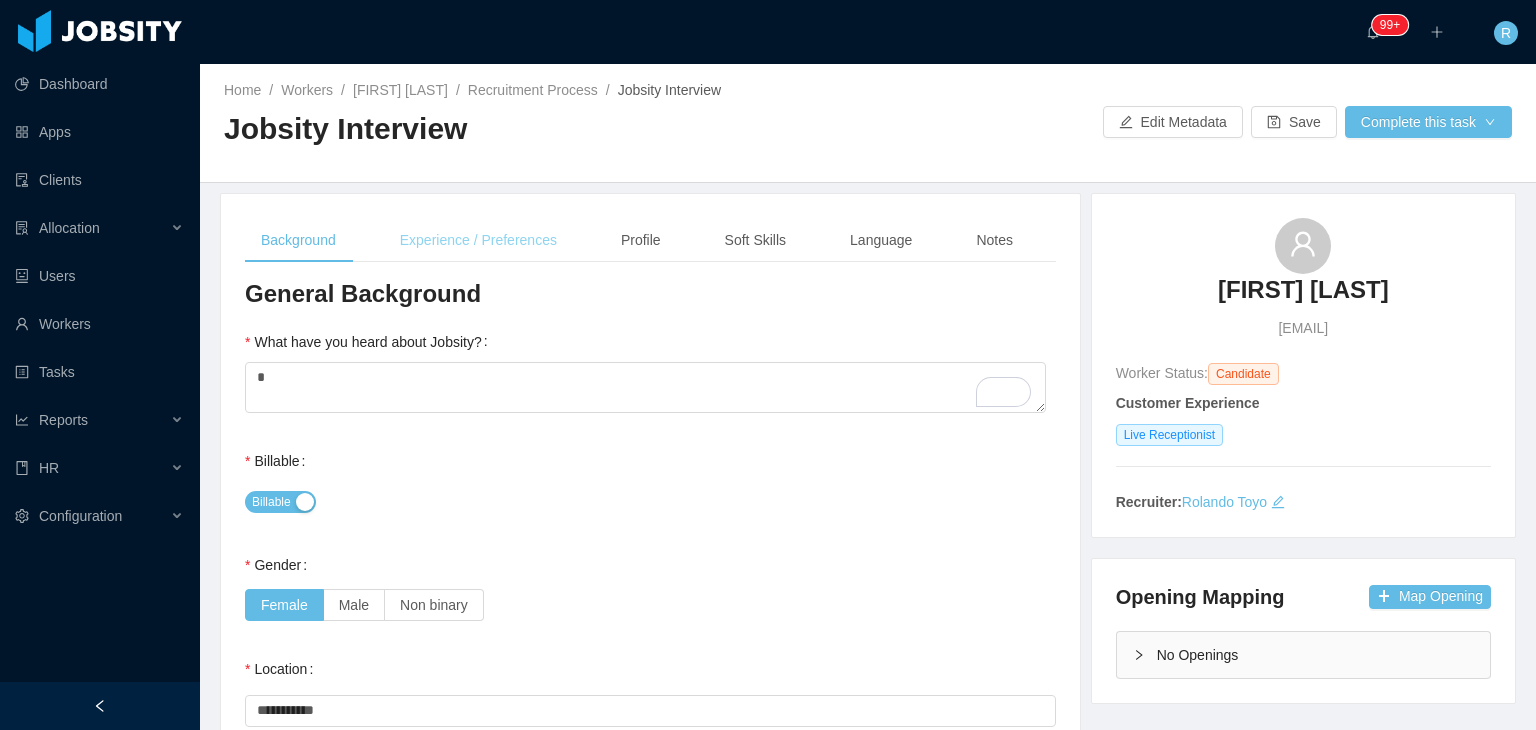 type on "*" 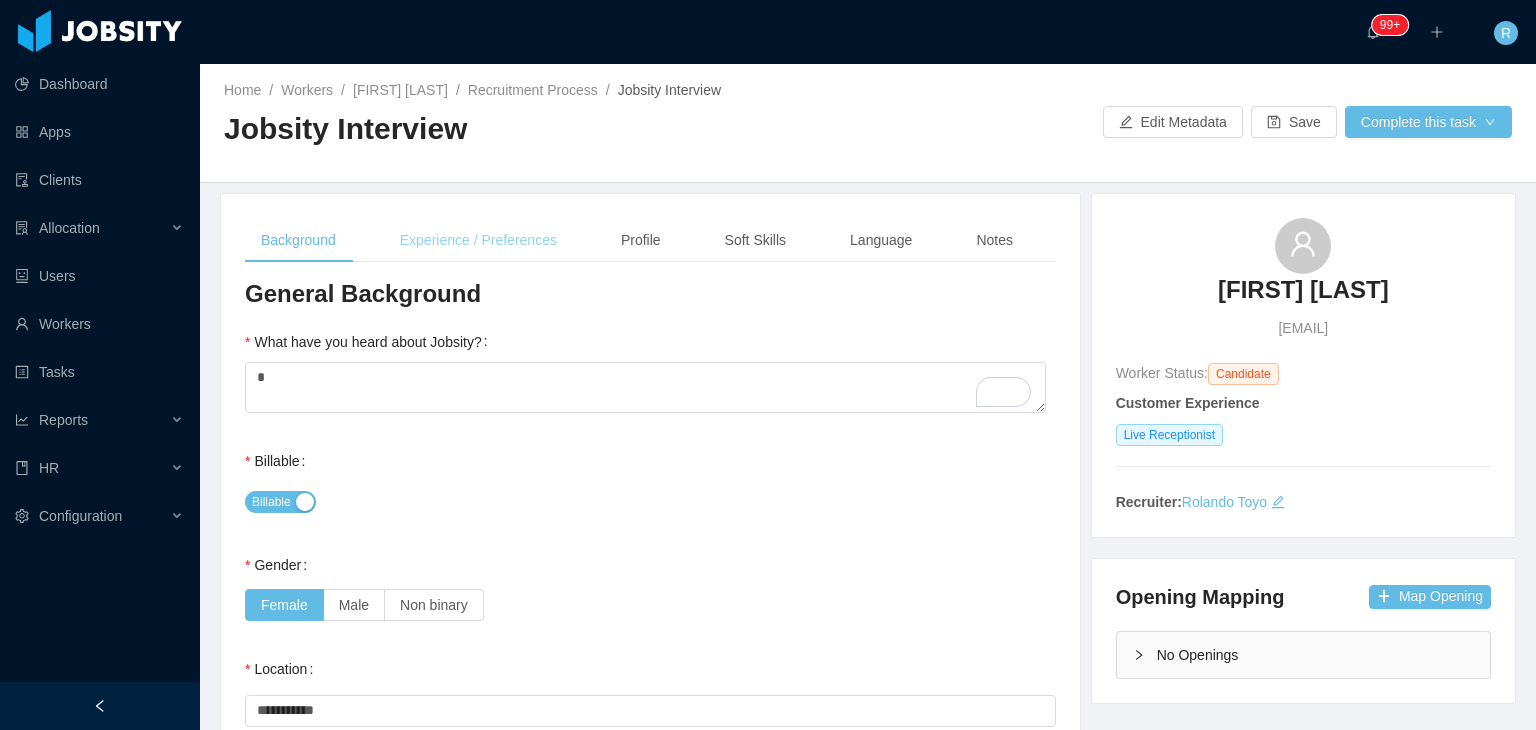 click on "Experience / Preferences" at bounding box center [478, 240] 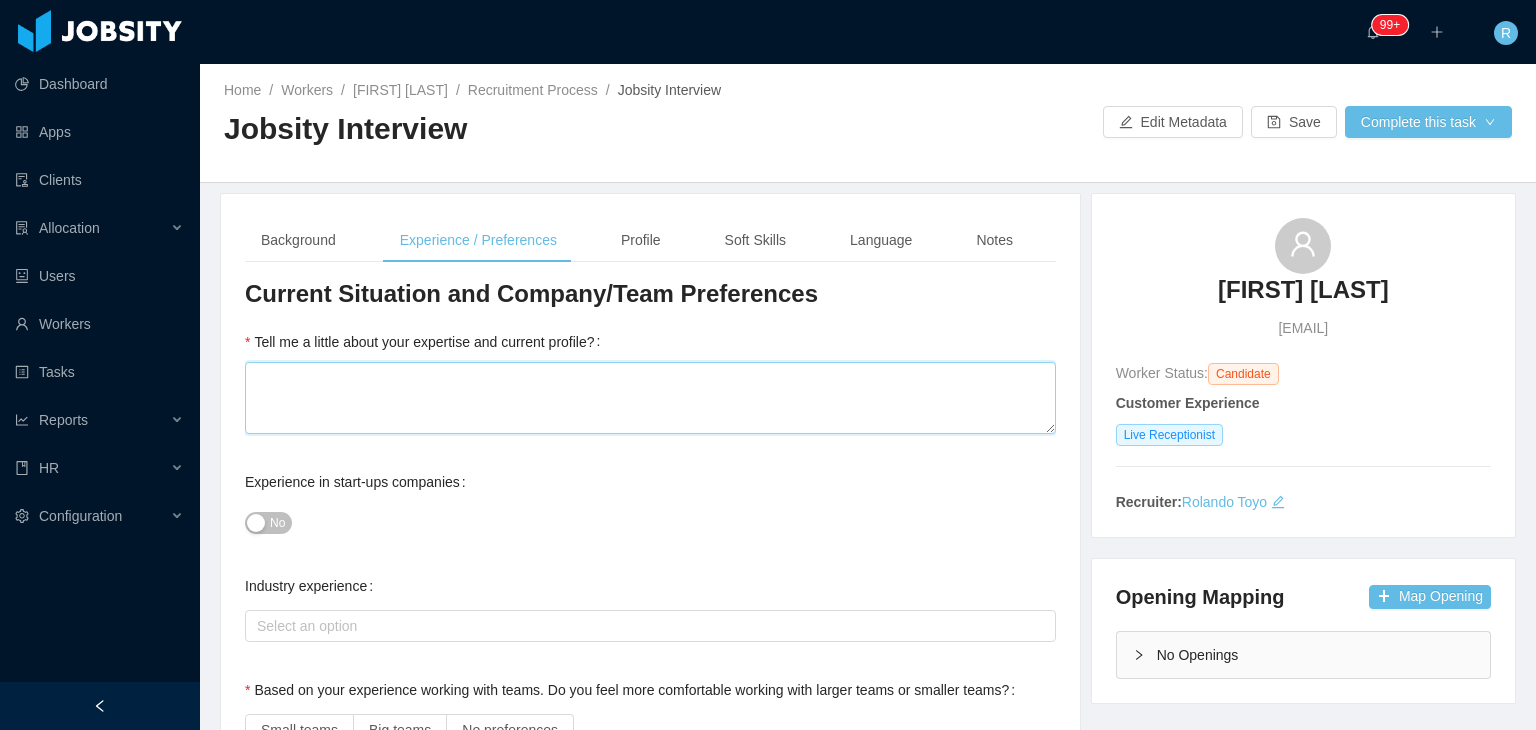 click on "Tell me a little about your expertise and current profile?" at bounding box center (650, 398) 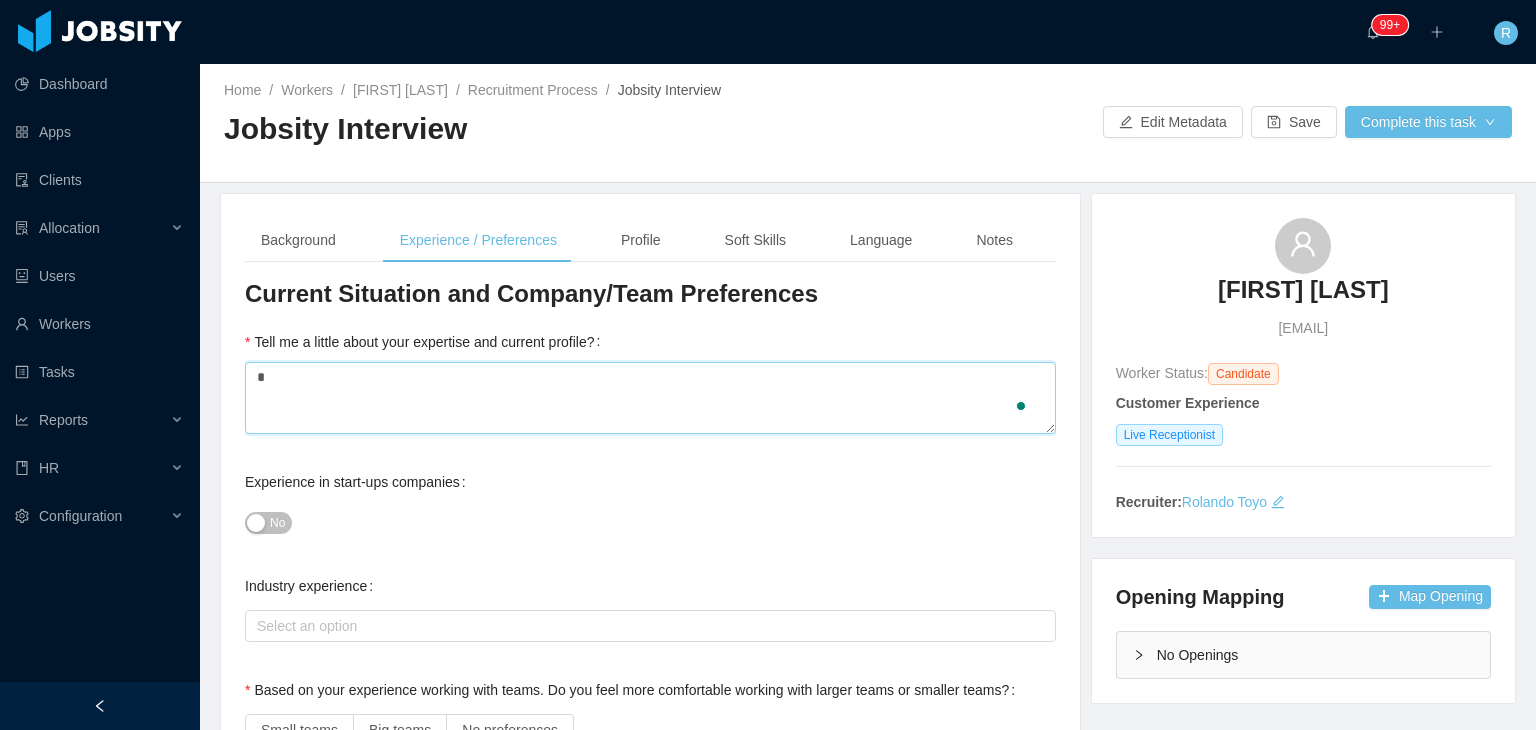type on "*" 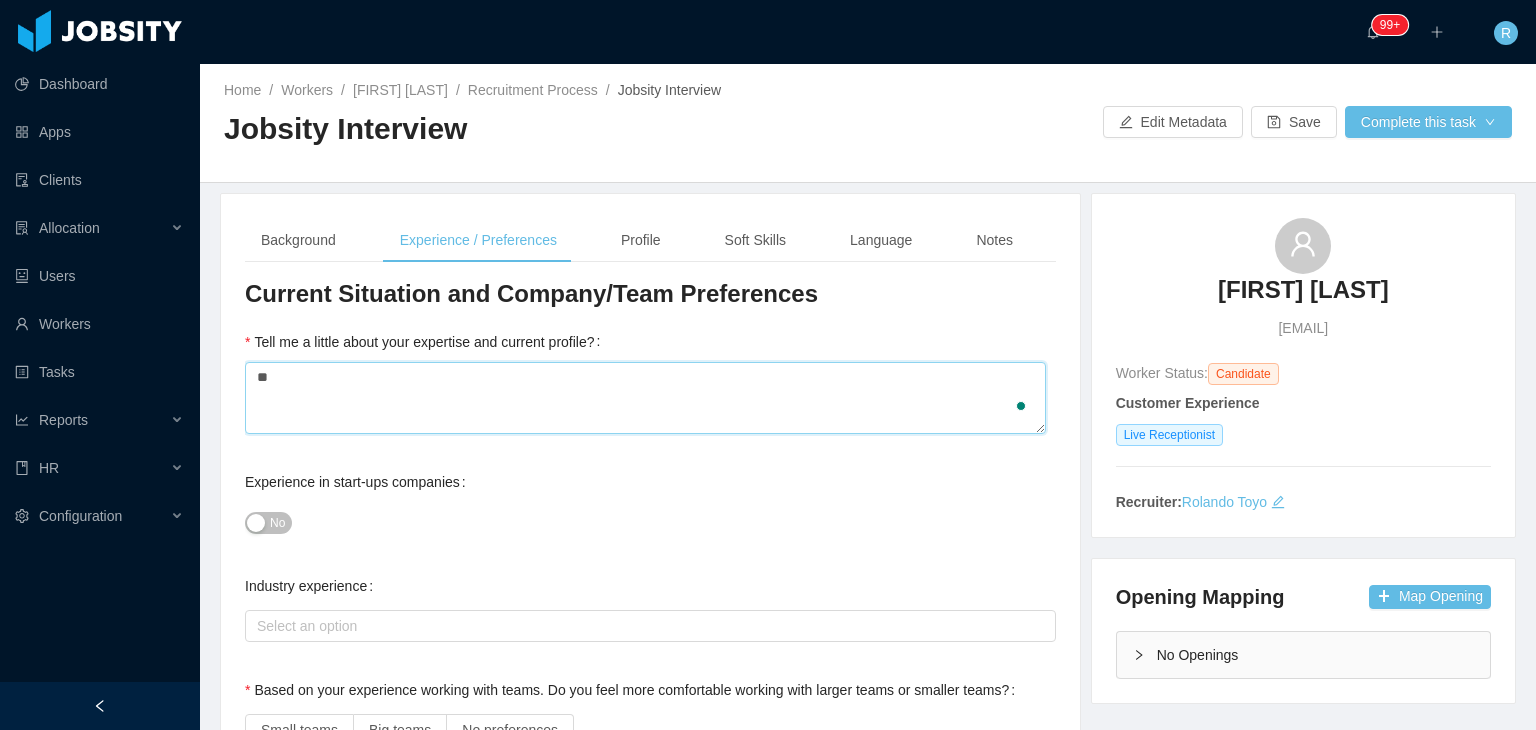 type 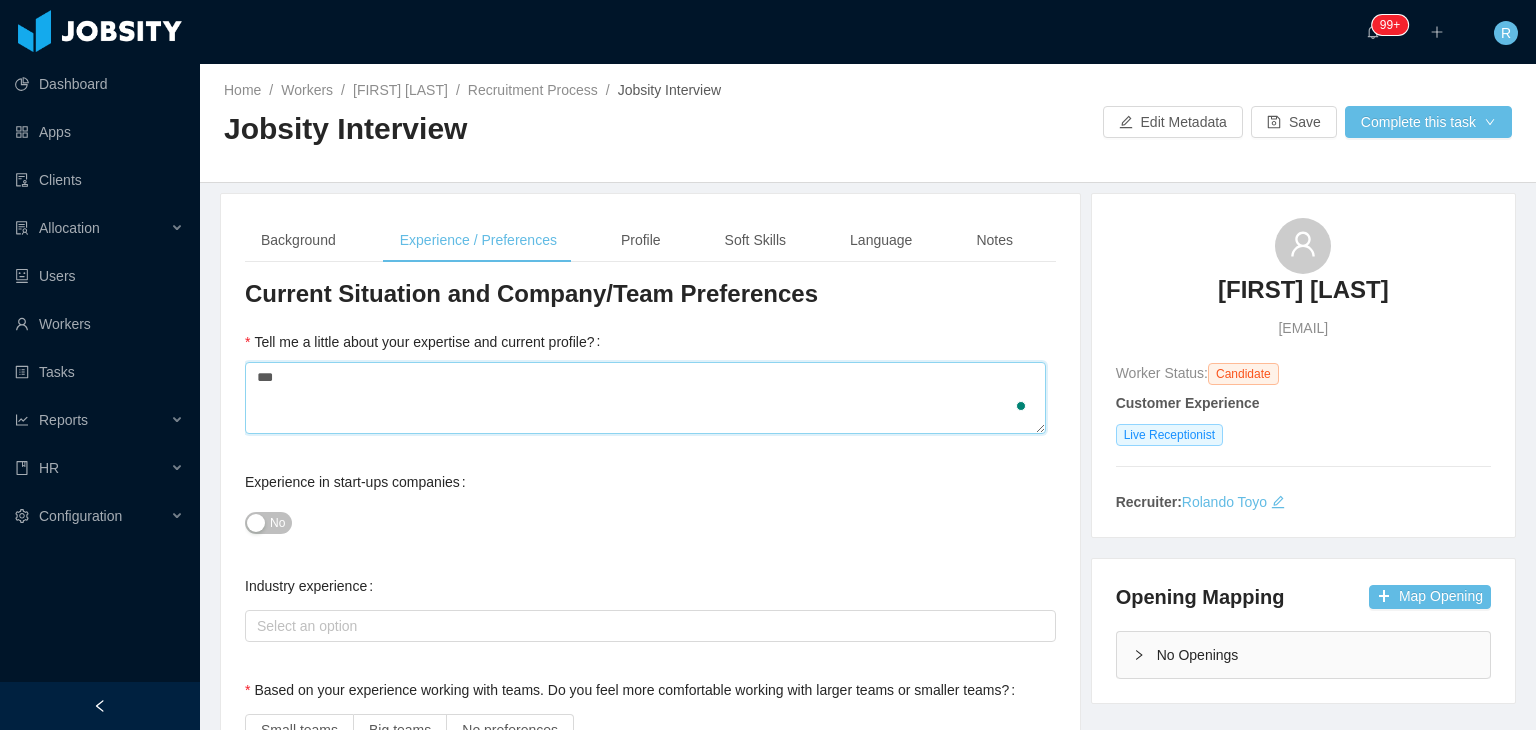 type 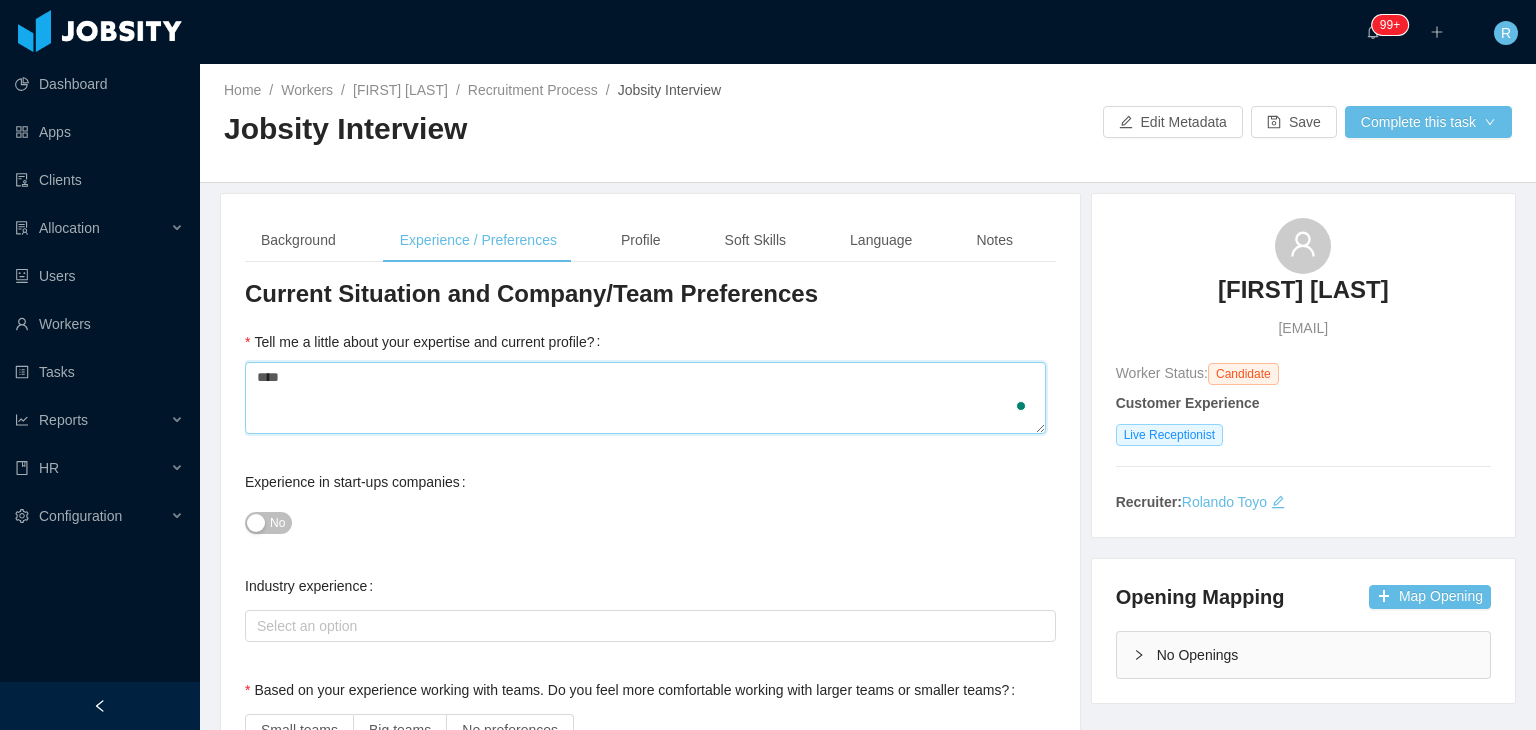 type on "*****" 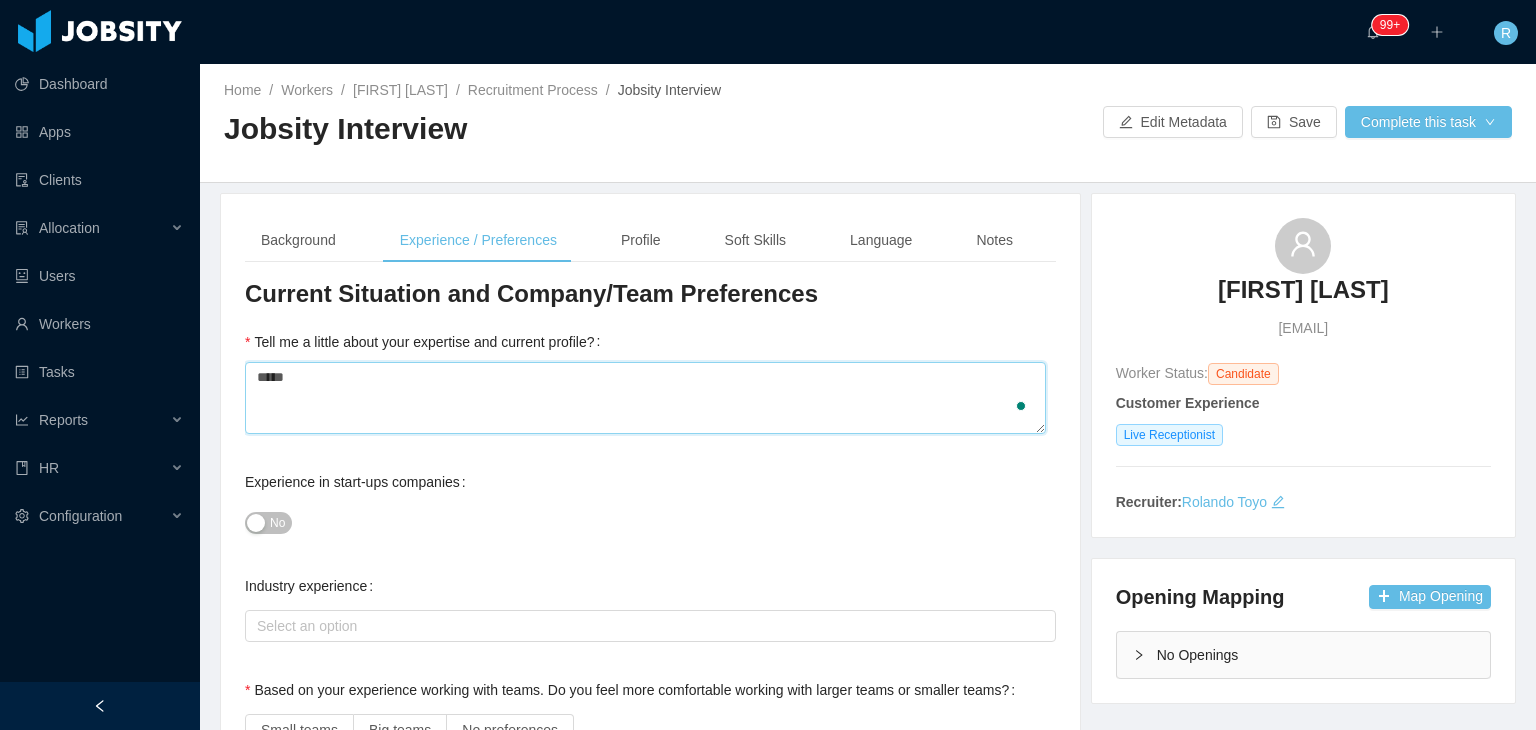 type 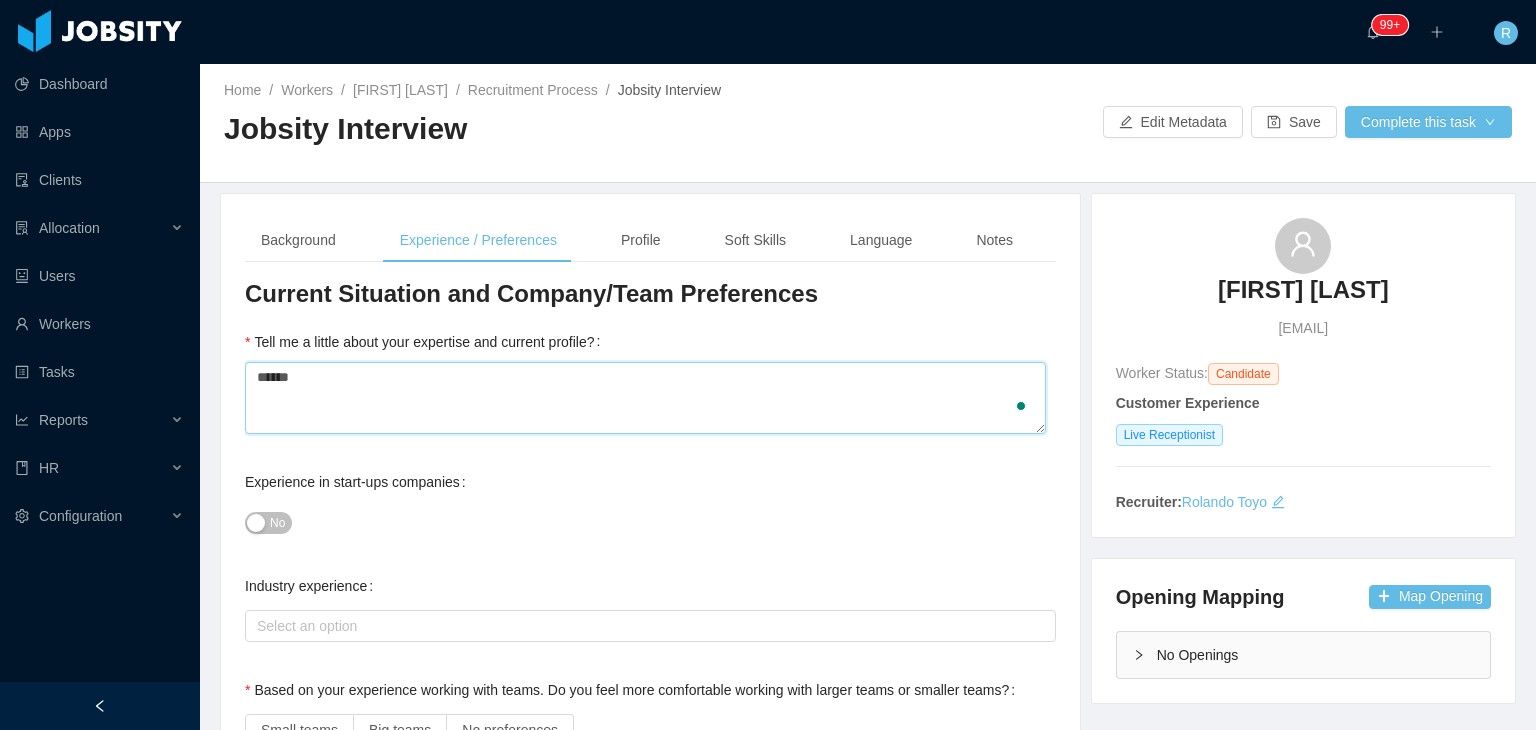 type on "******" 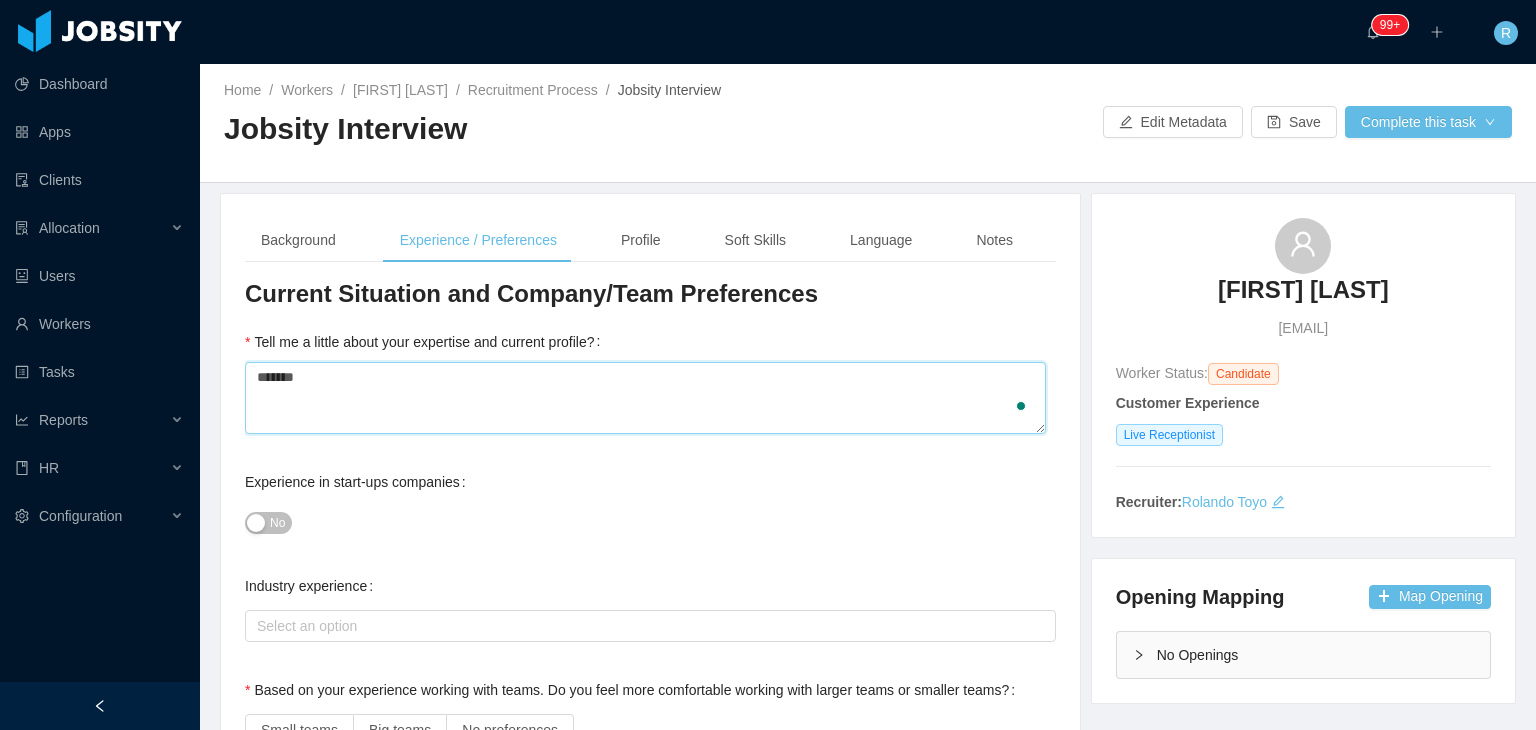 type 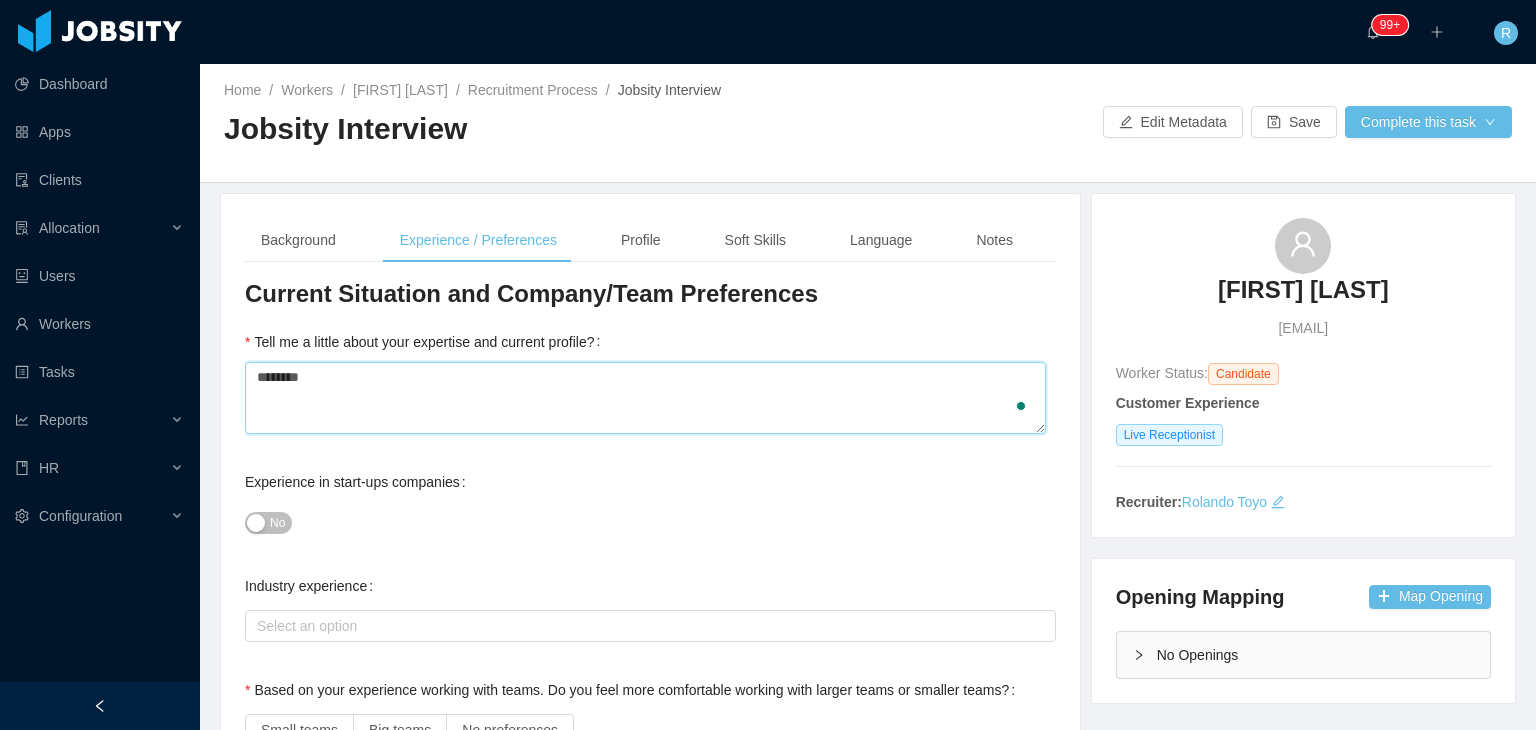 type 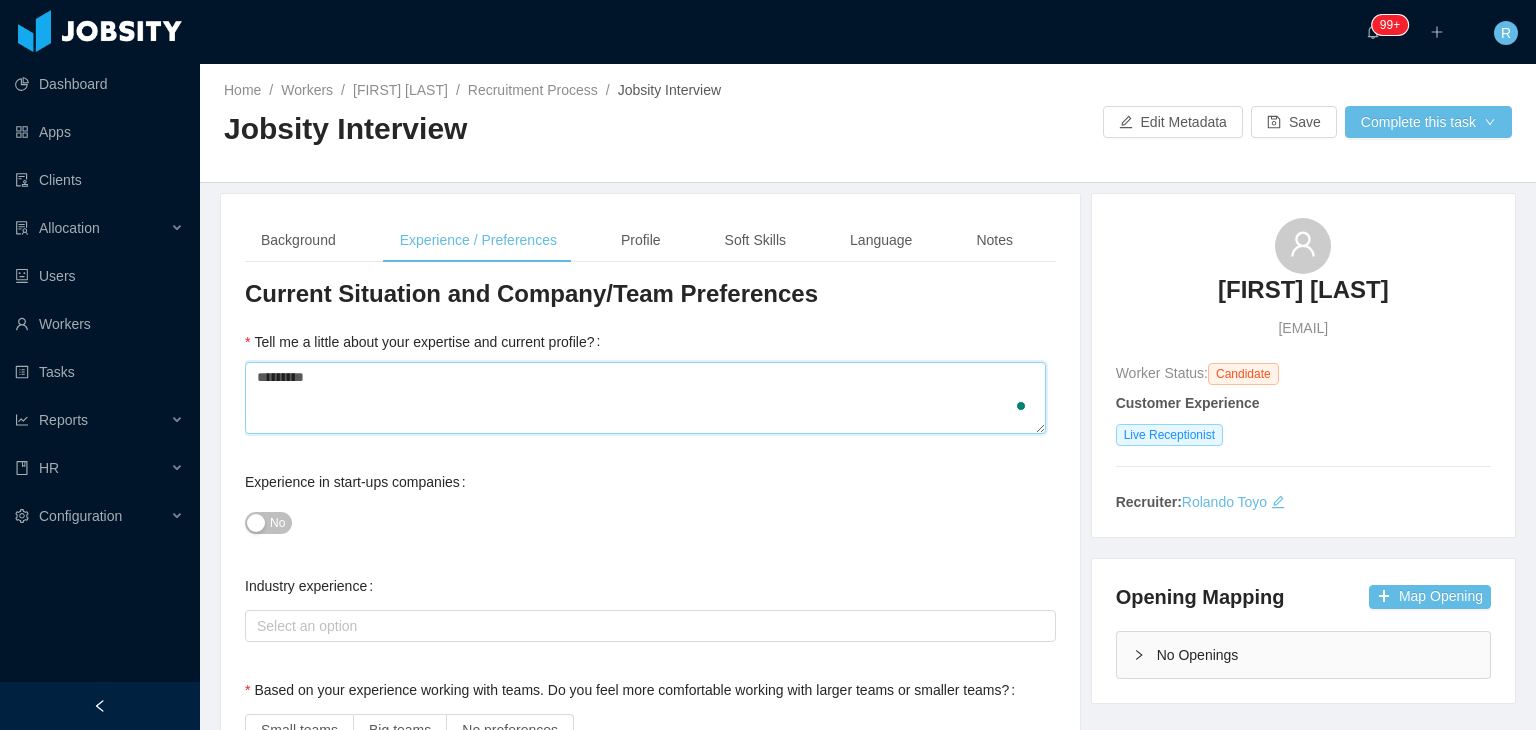 type 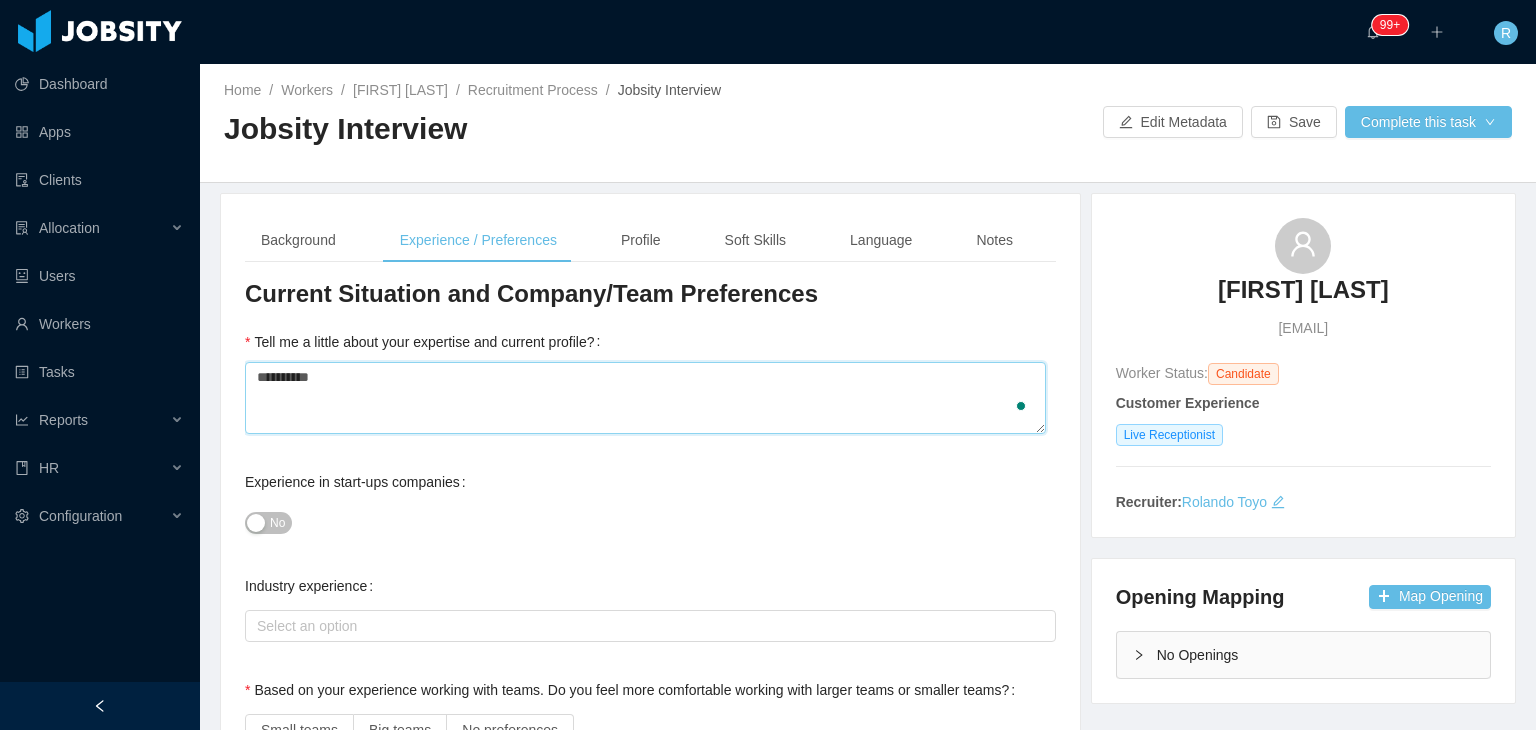 type 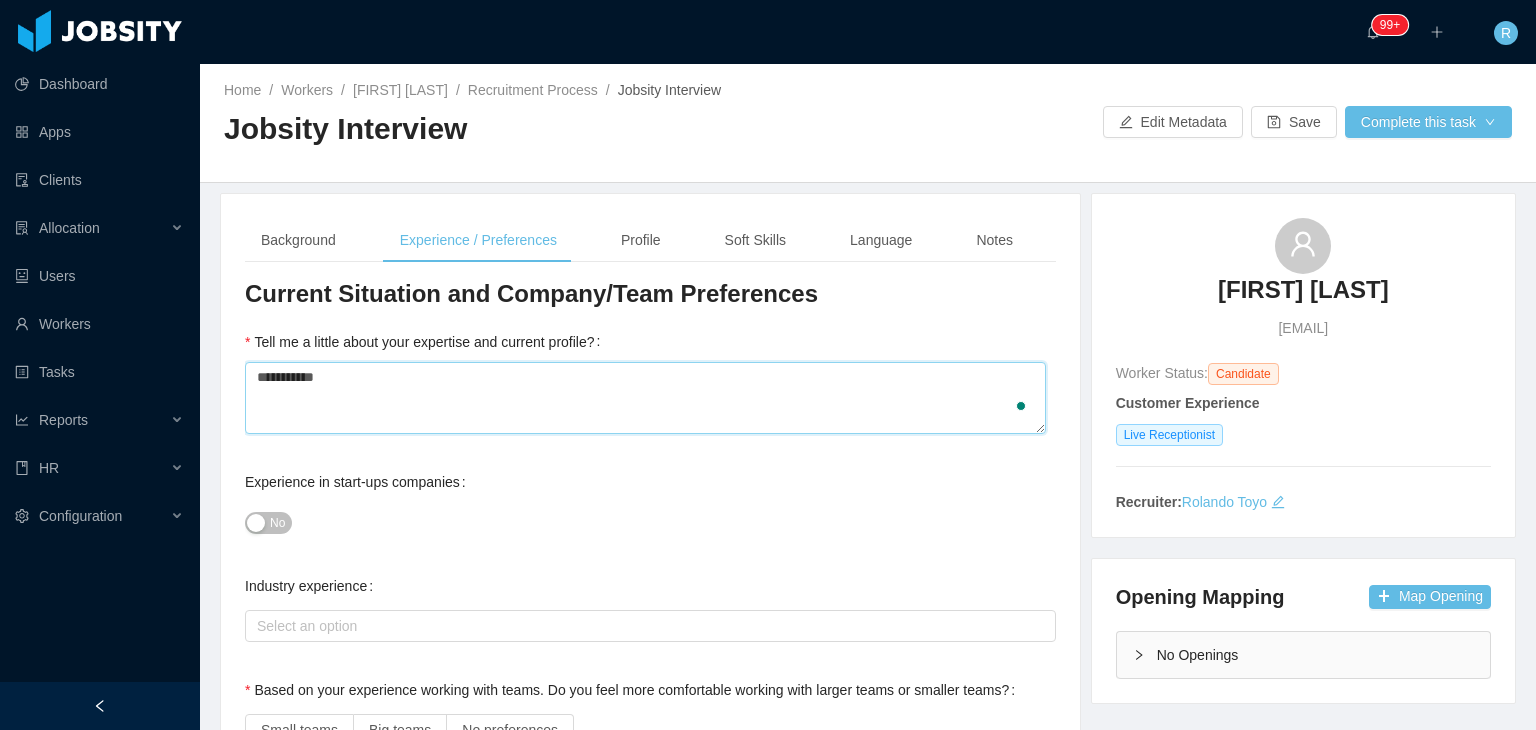 type 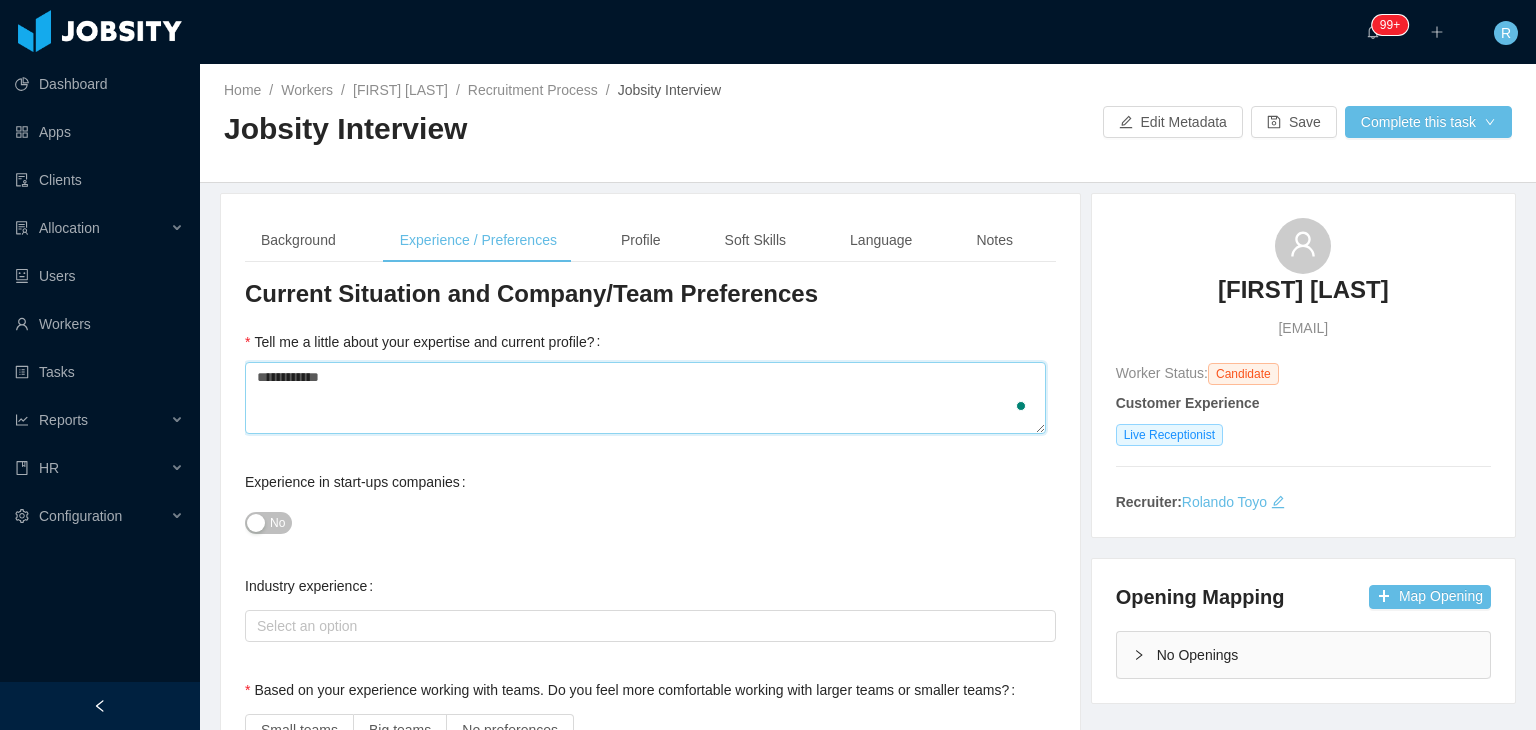 type 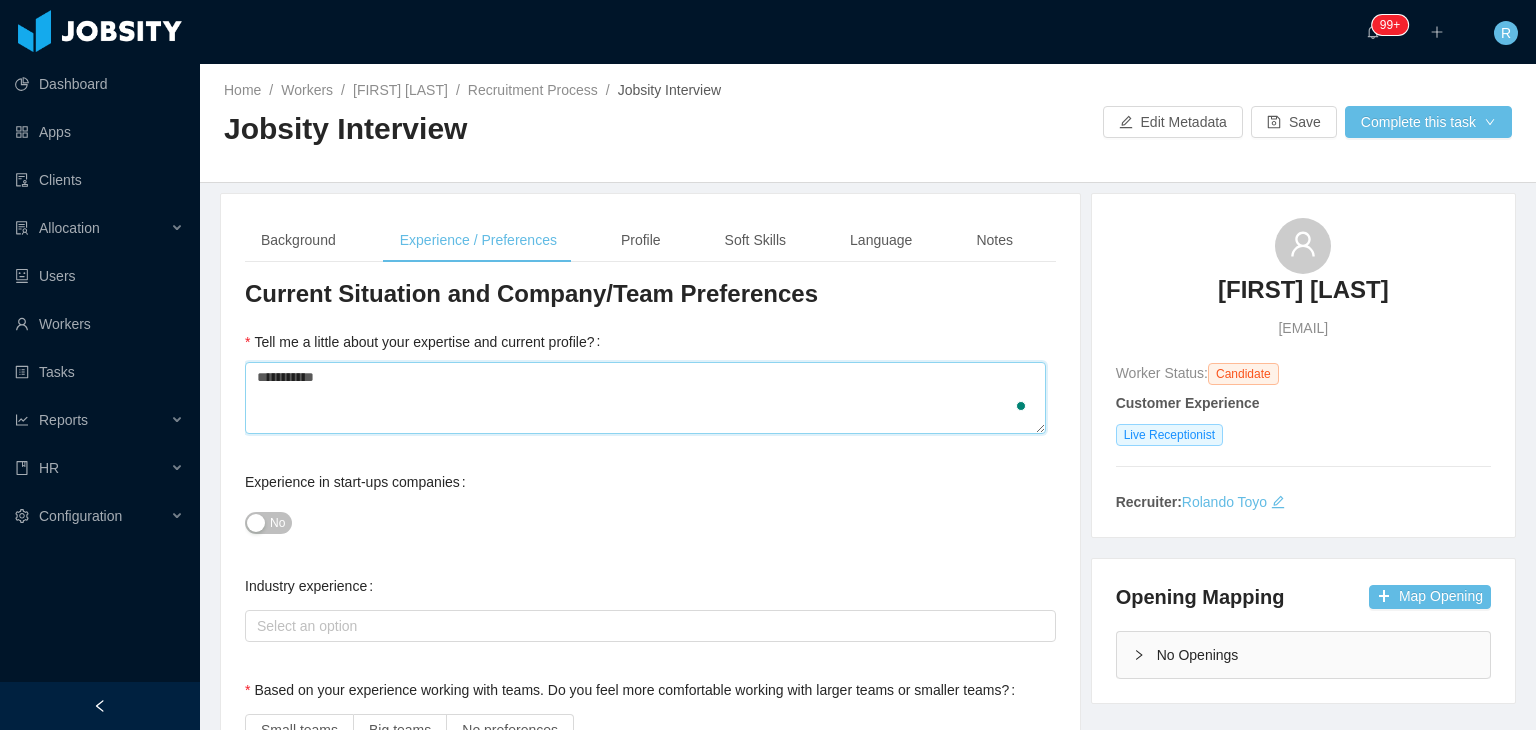 type 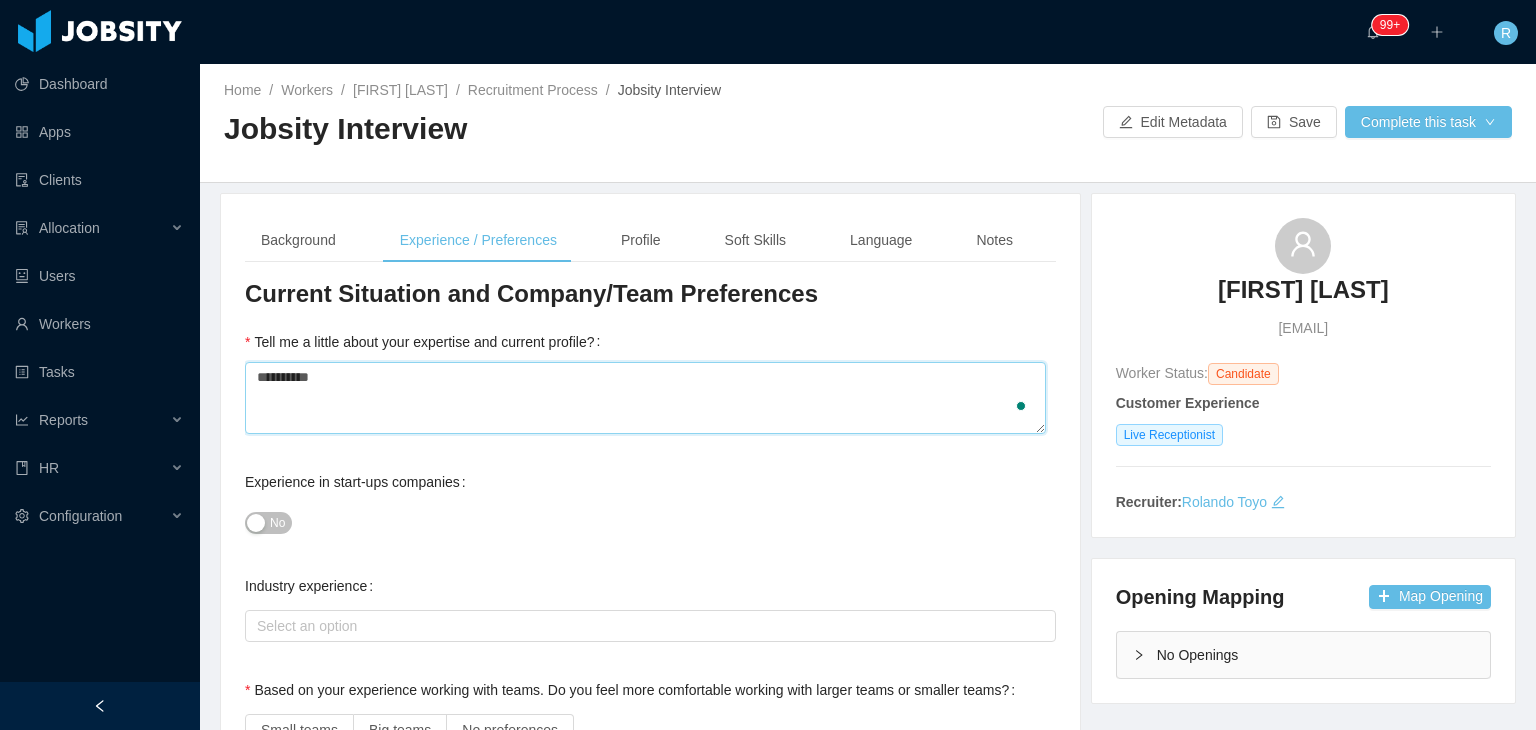 type 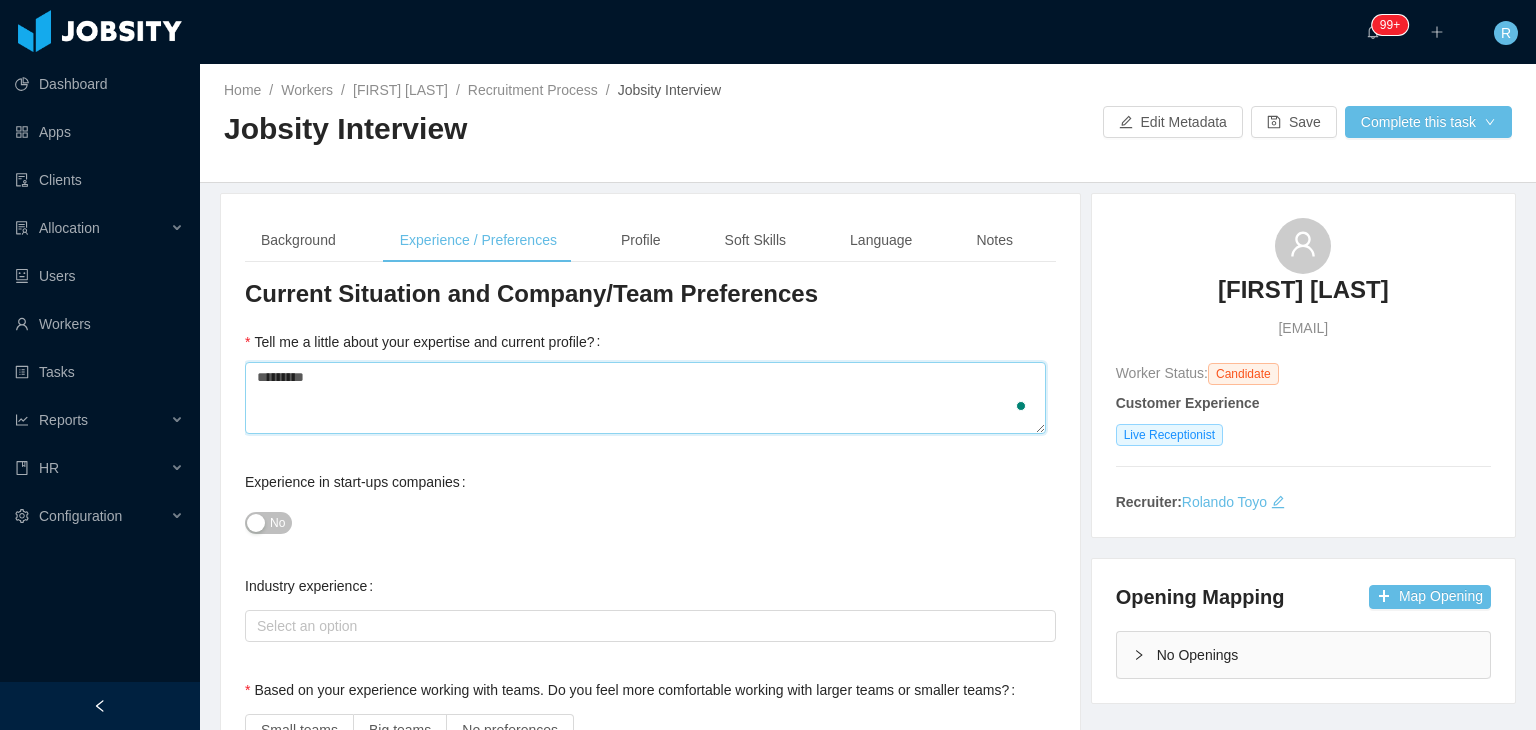 type 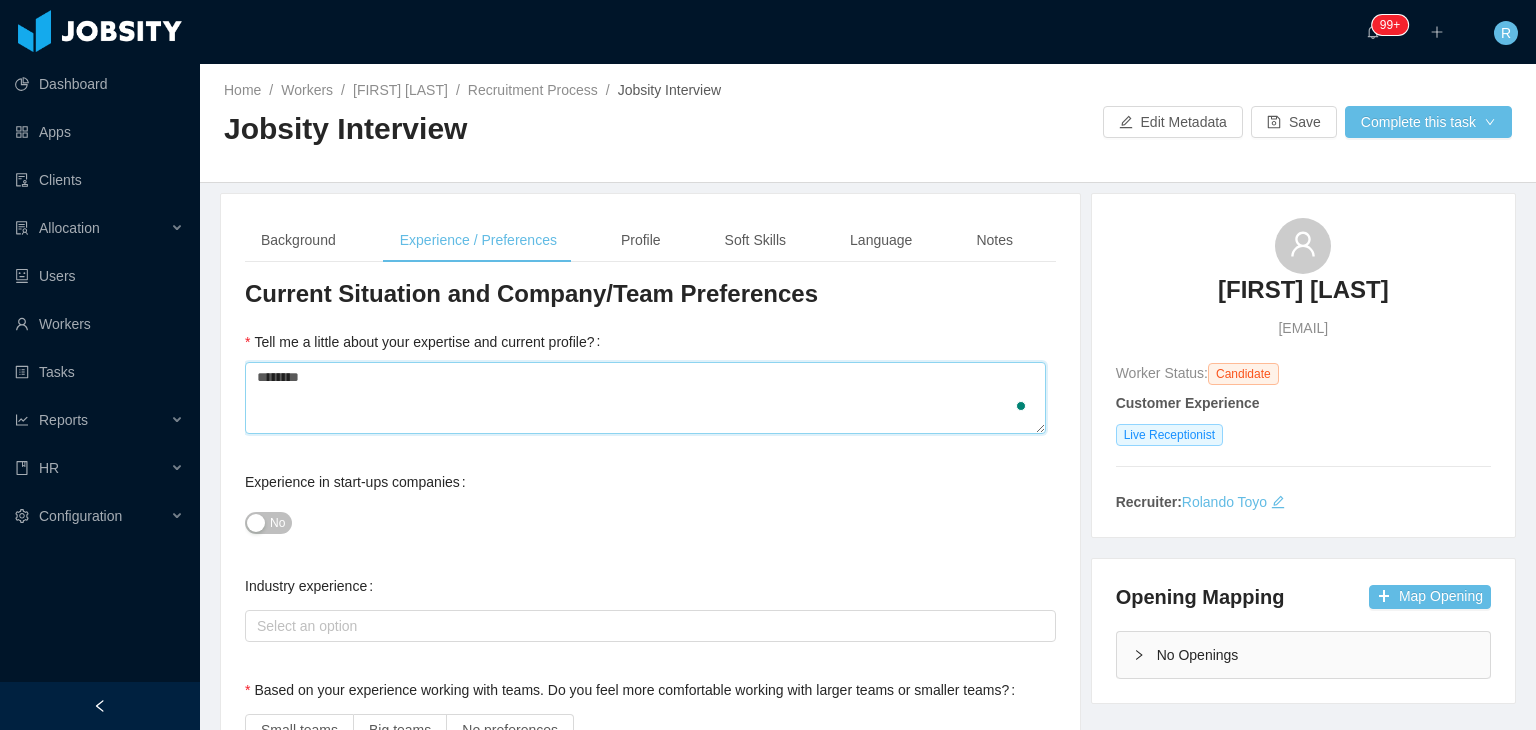 type 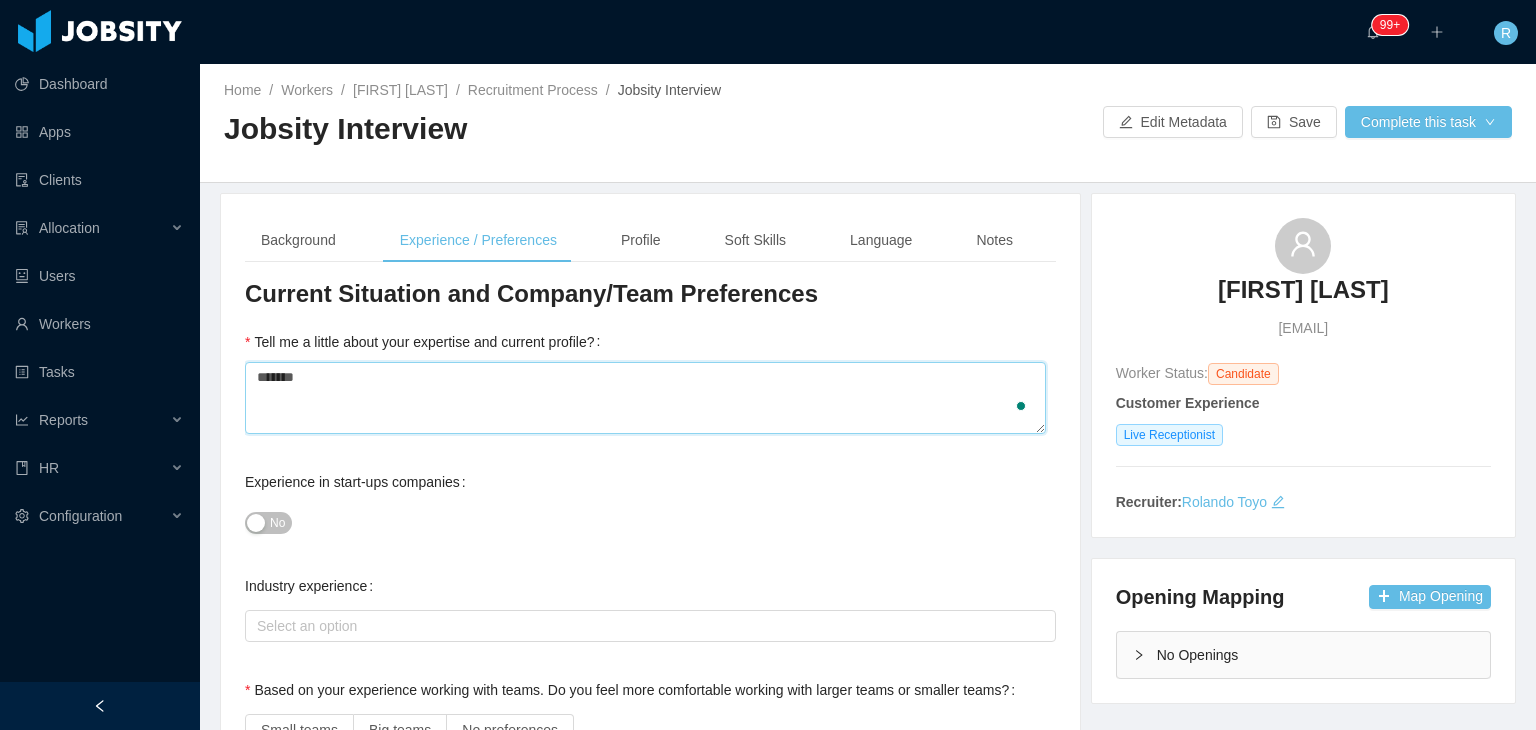 type 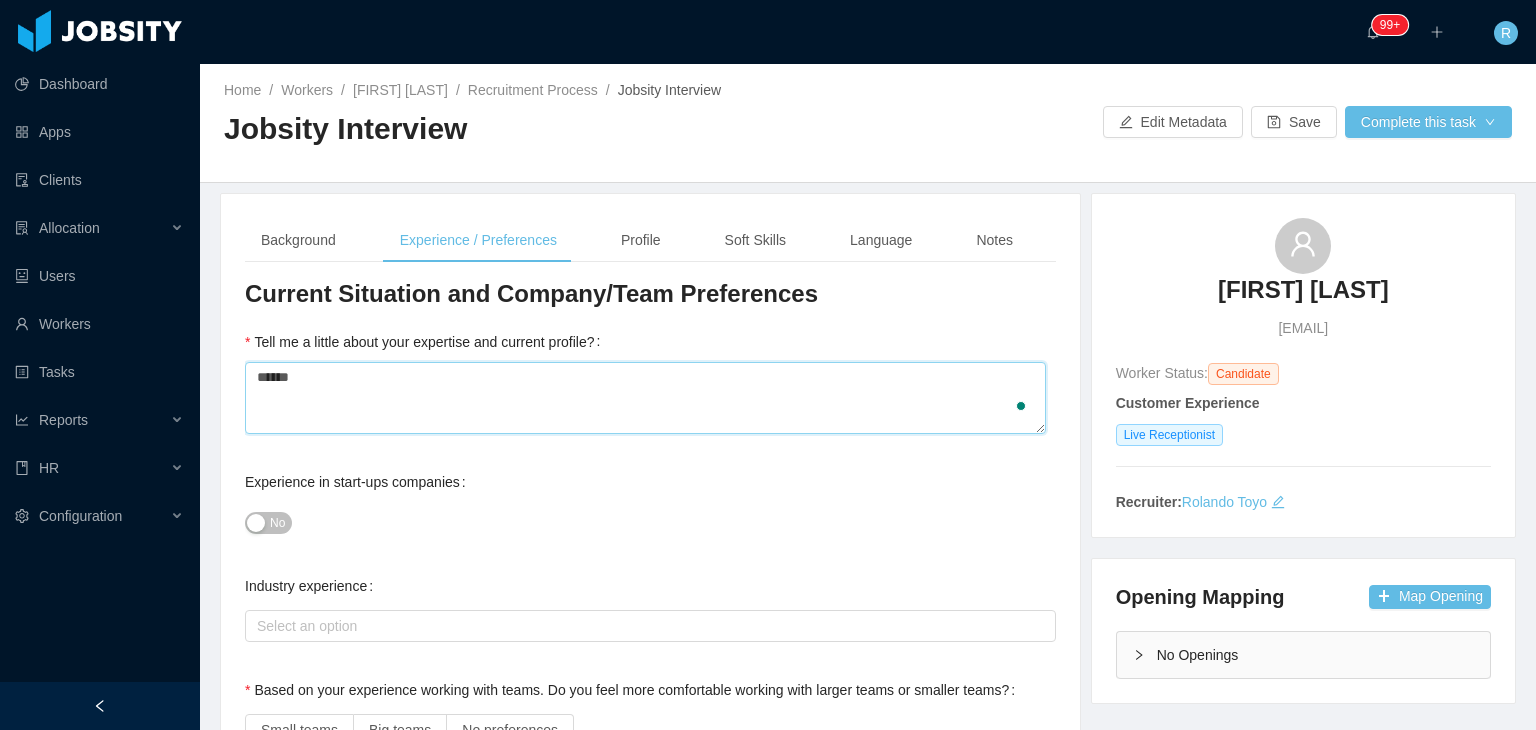 type 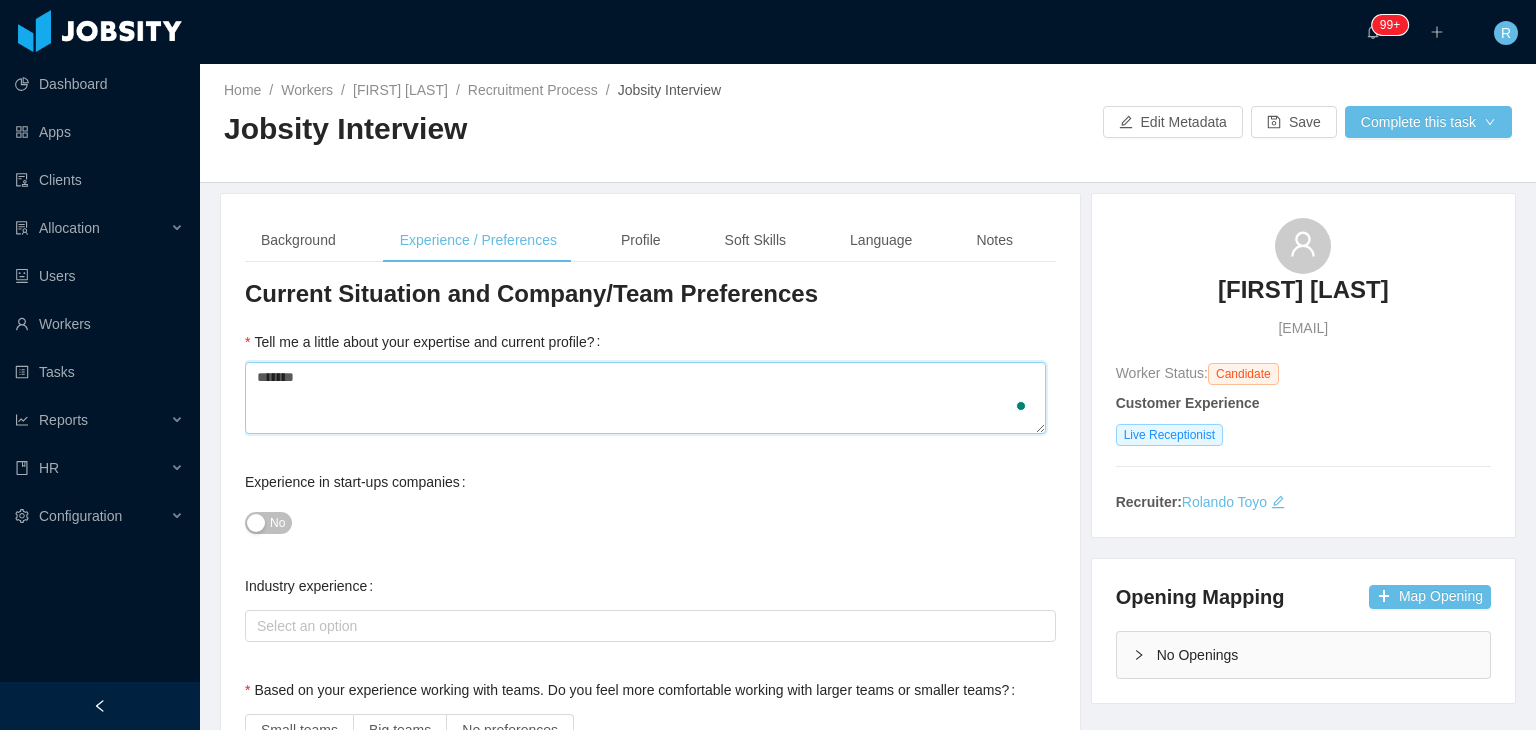 type 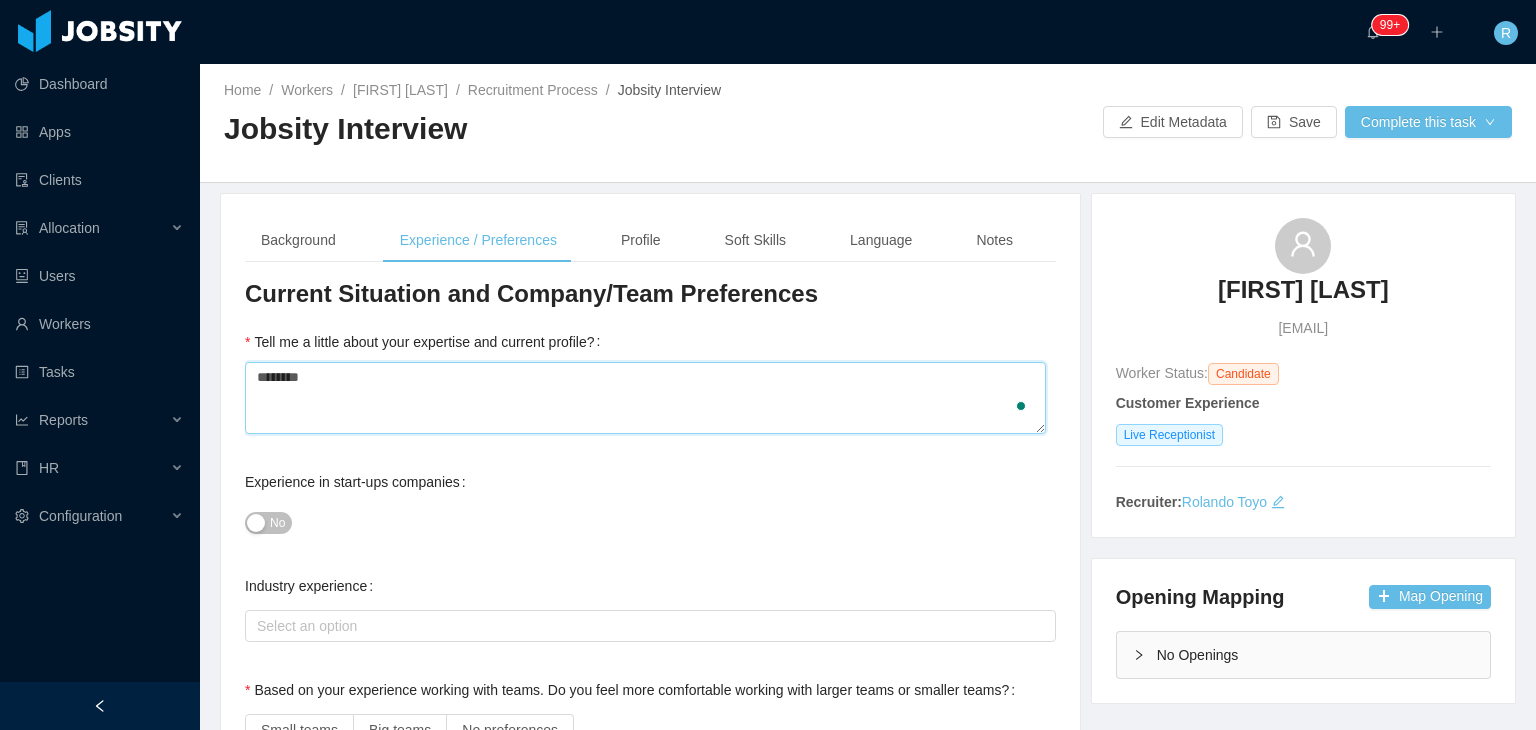 type 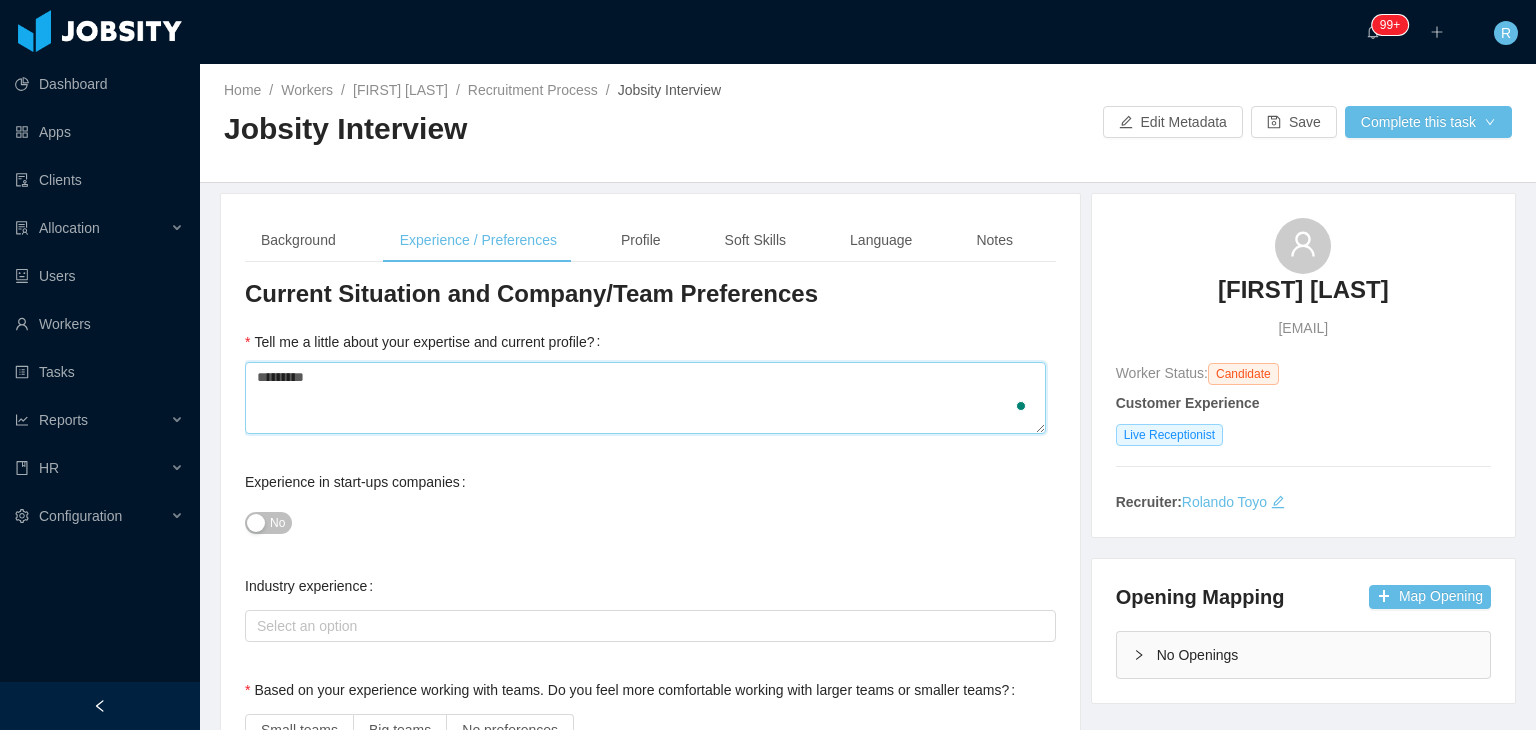 type on "**********" 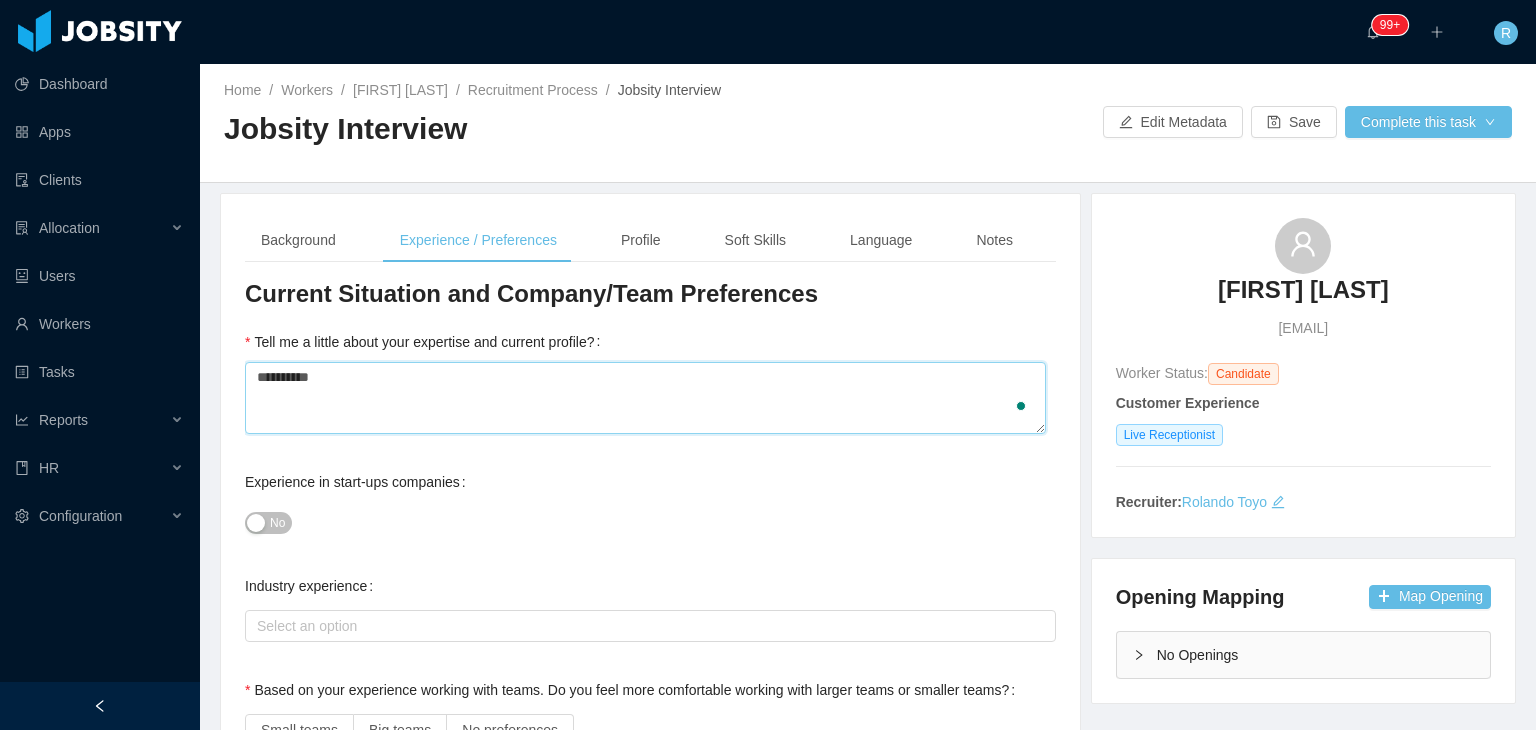 type 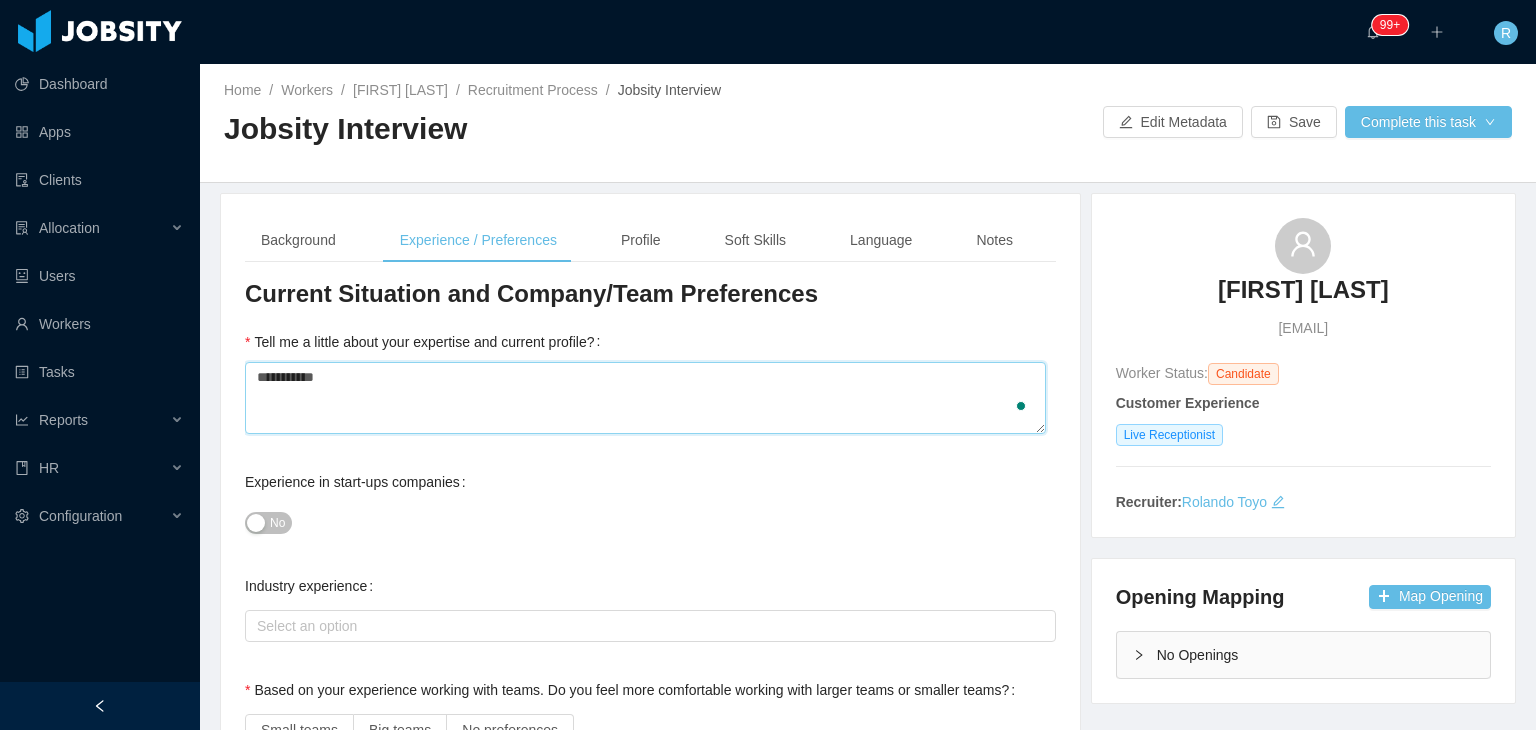 type 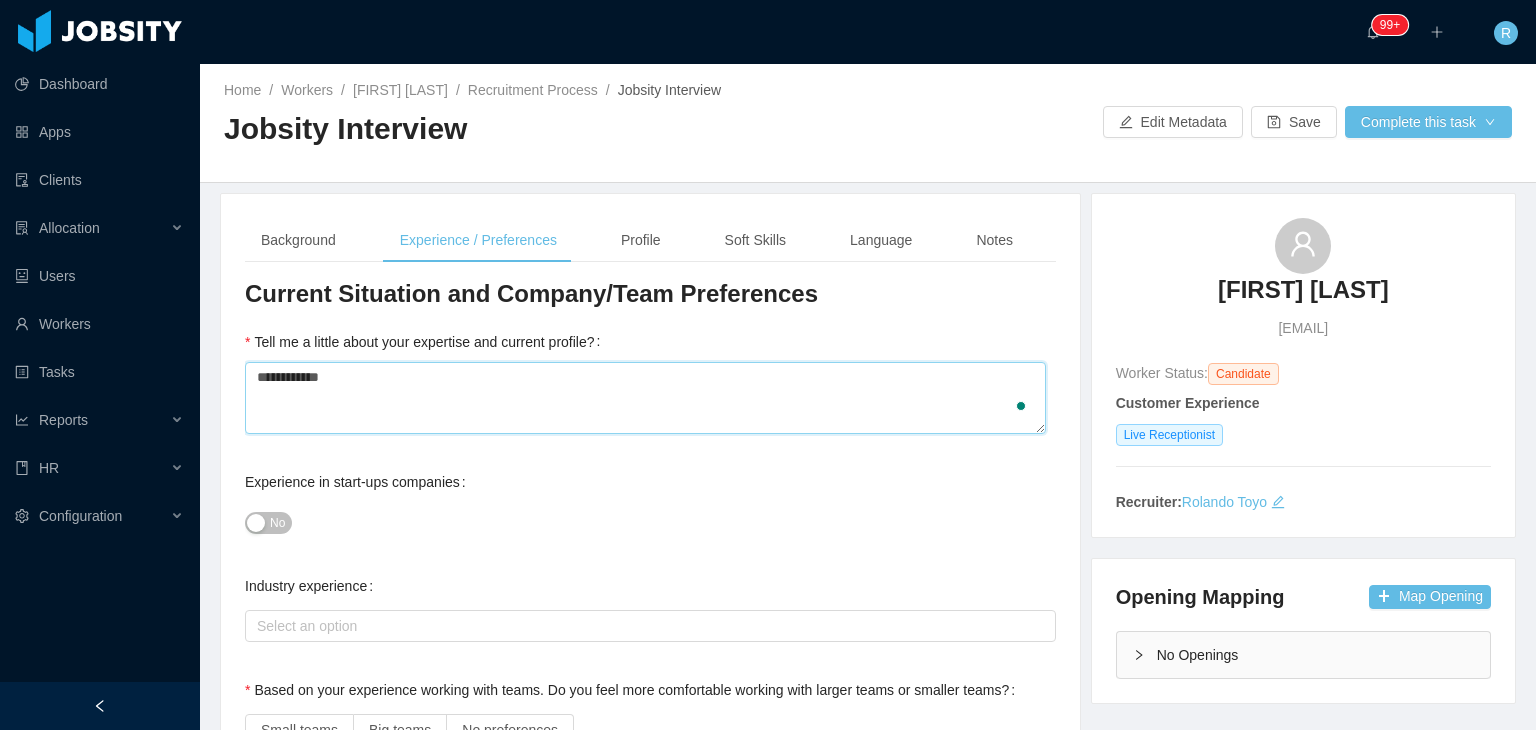 type 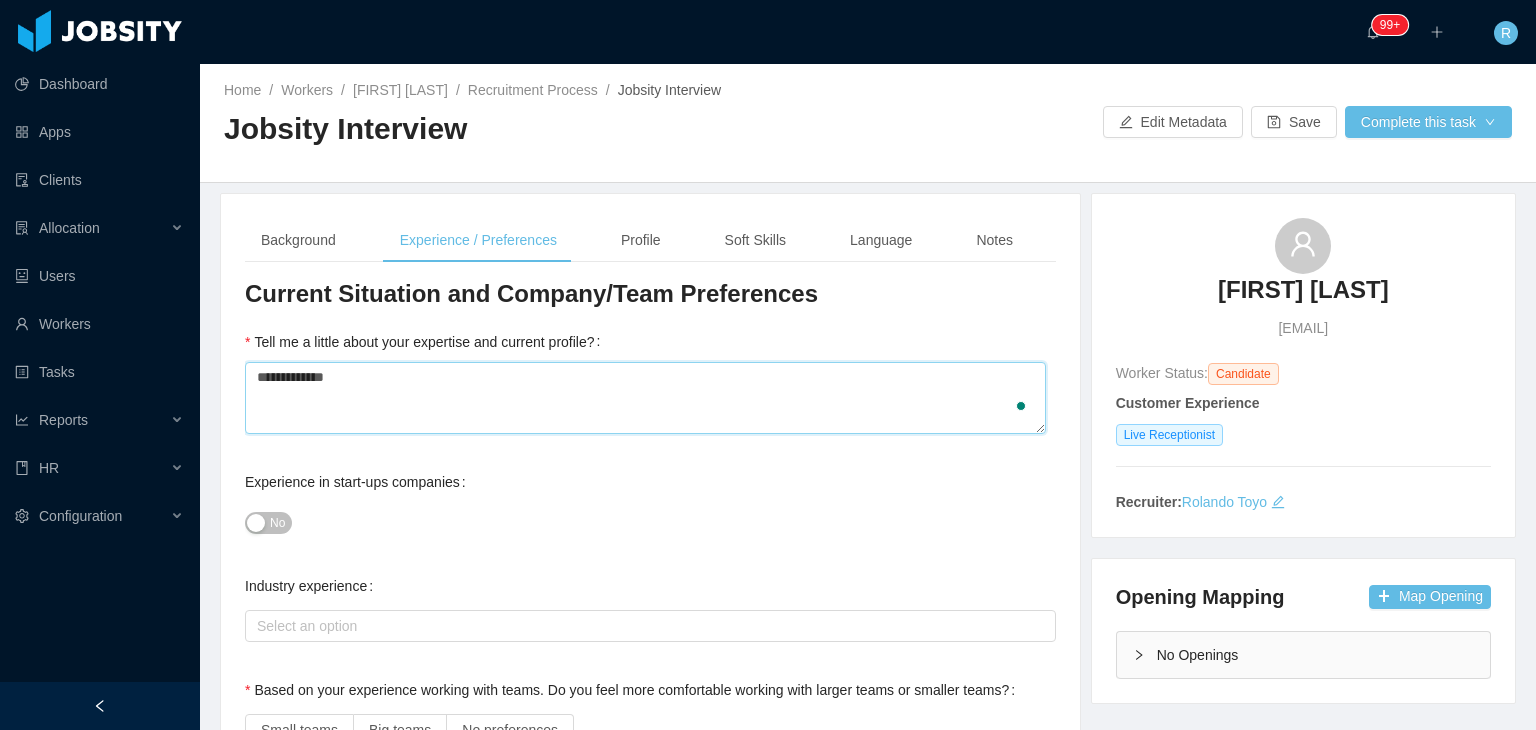 type 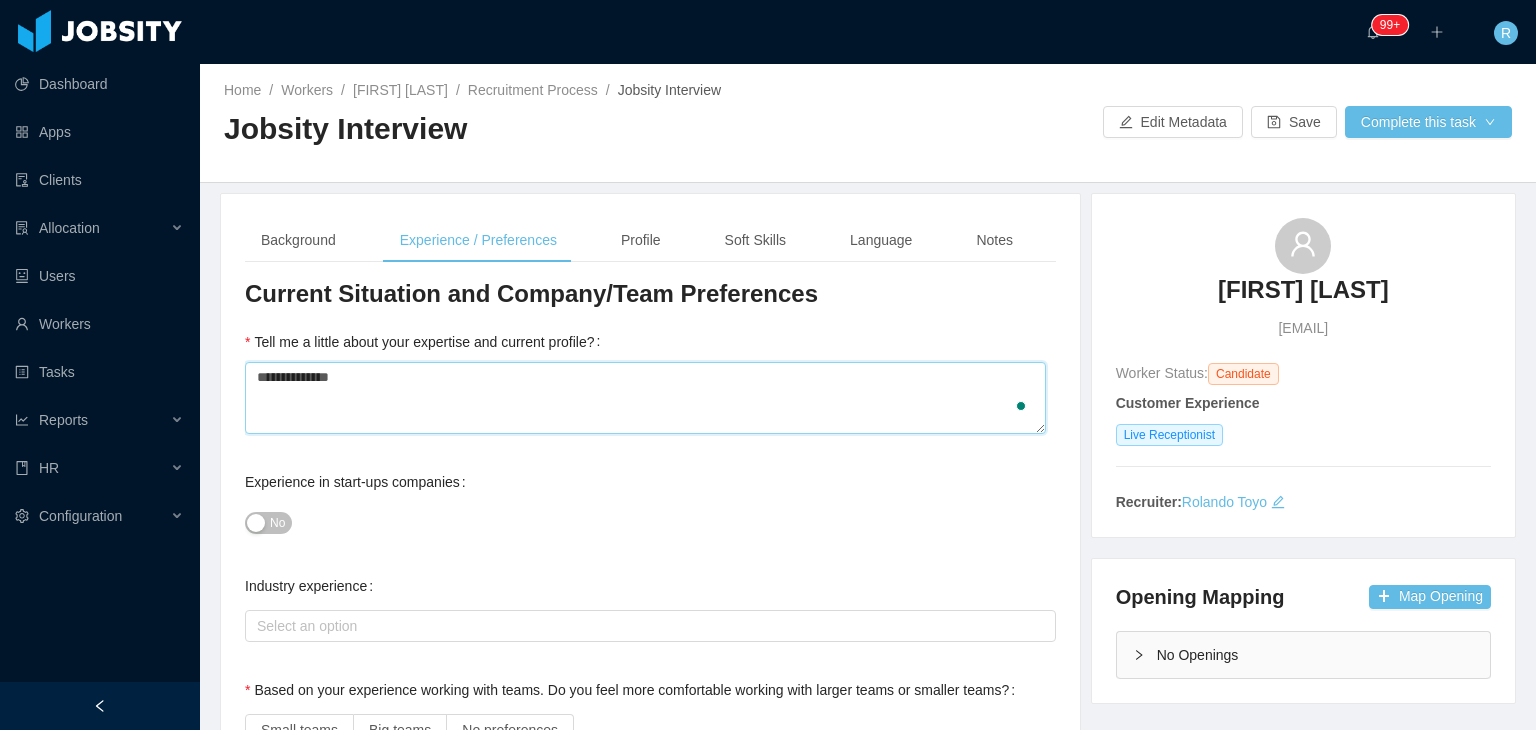 type on "**********" 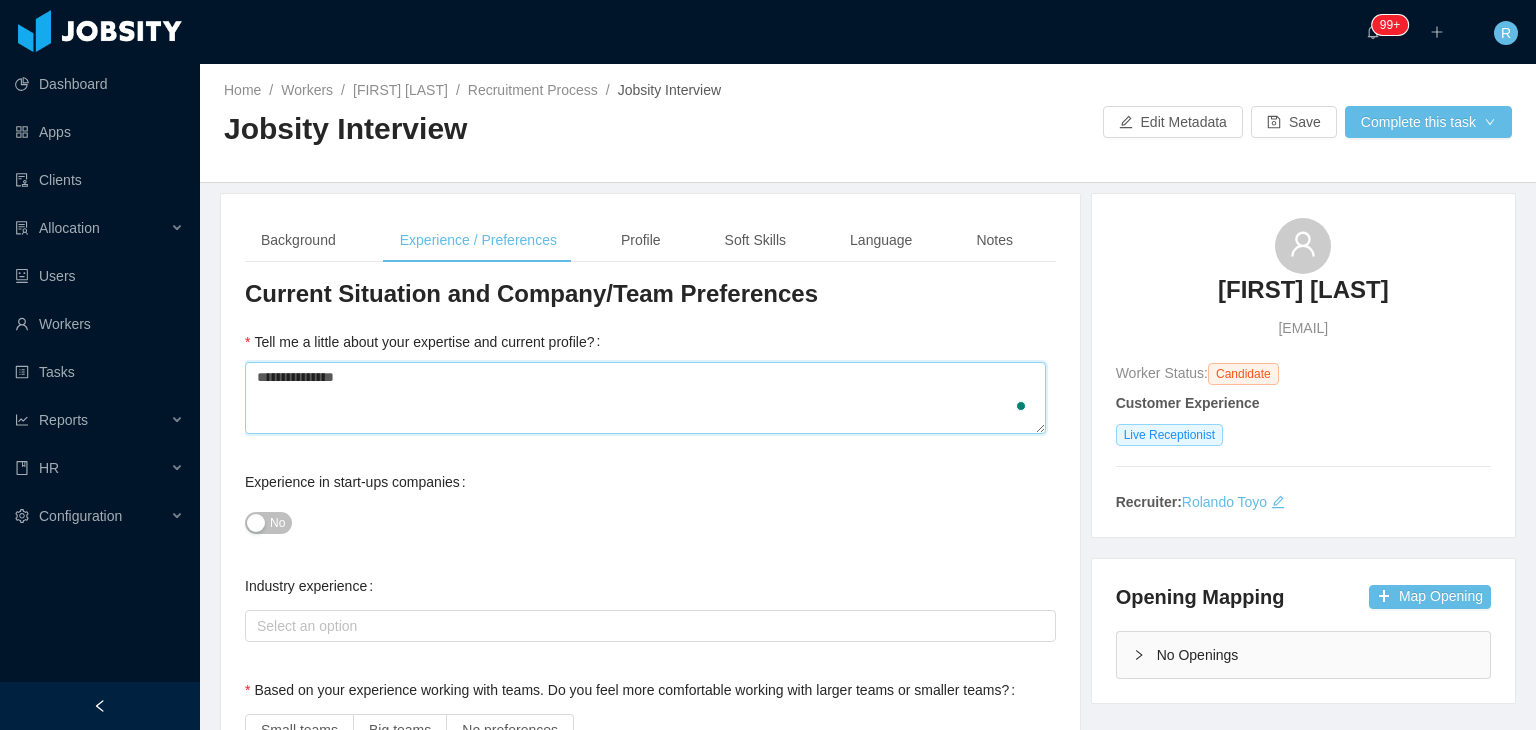 type 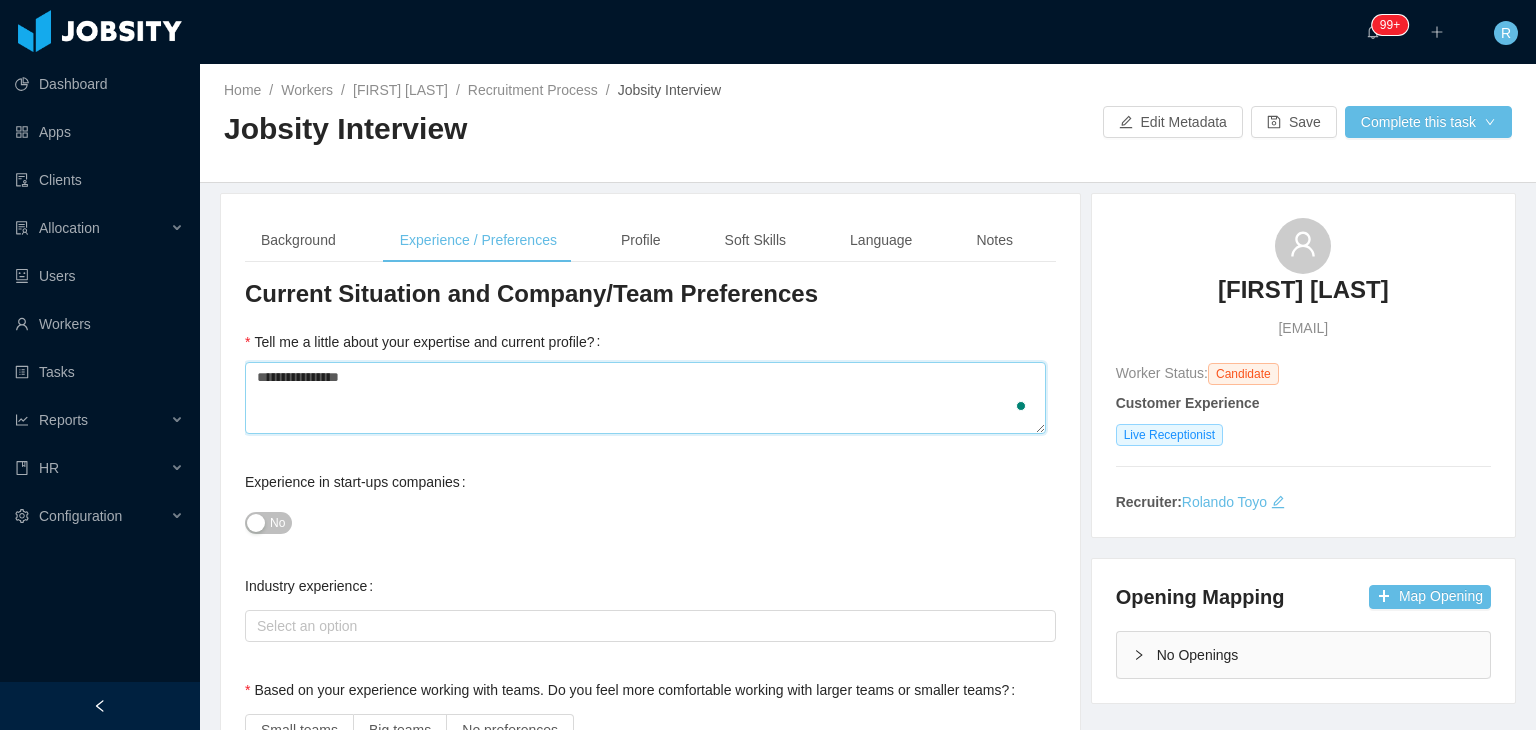 type 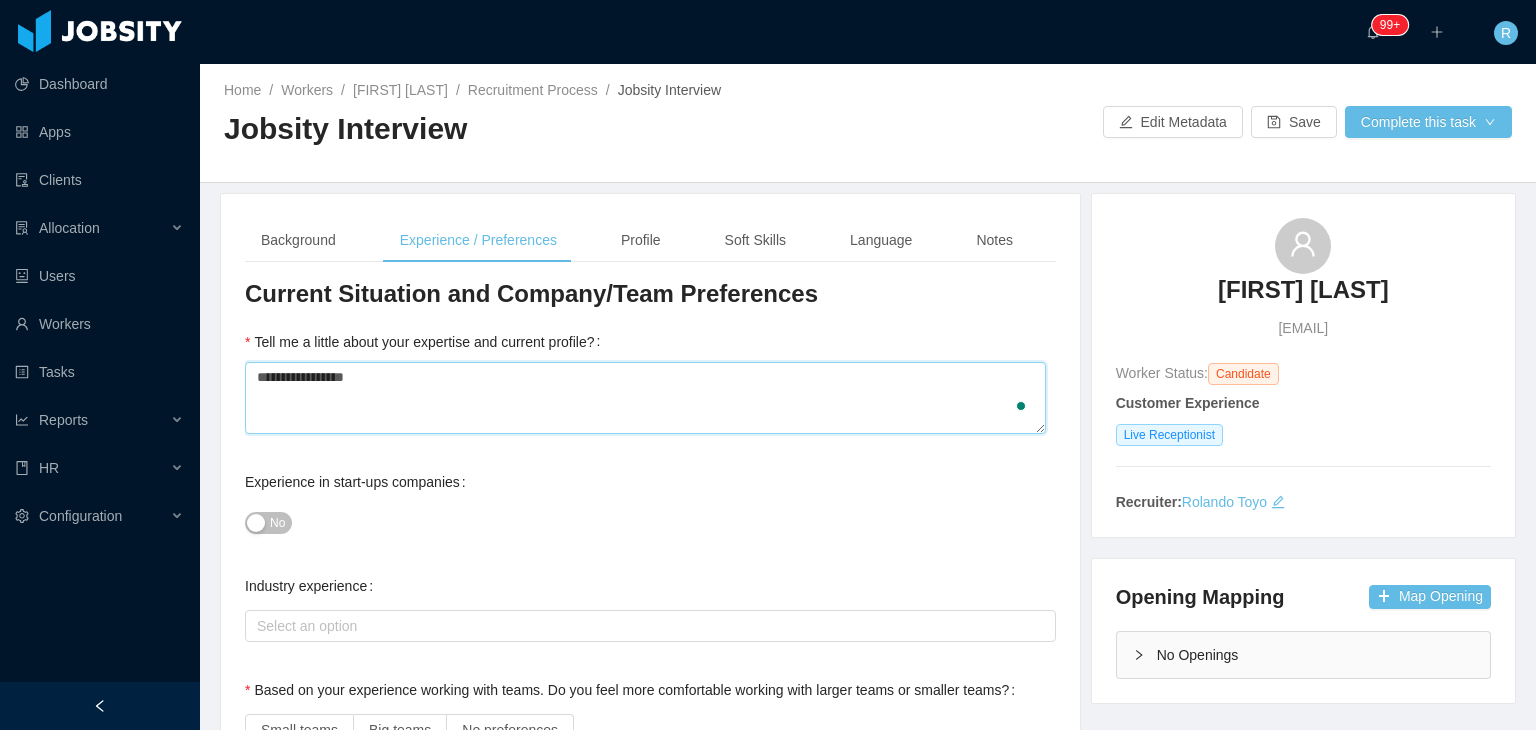 type 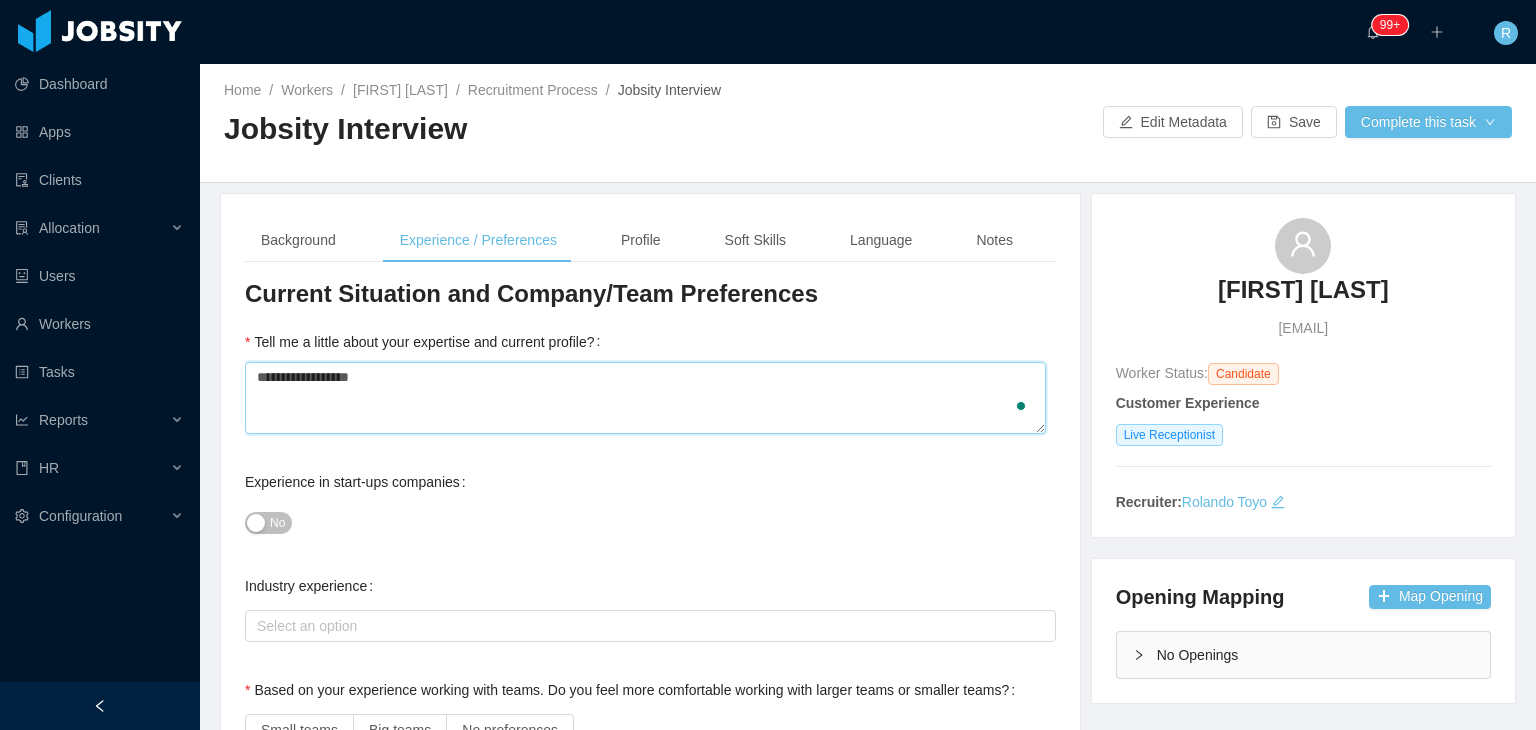 type 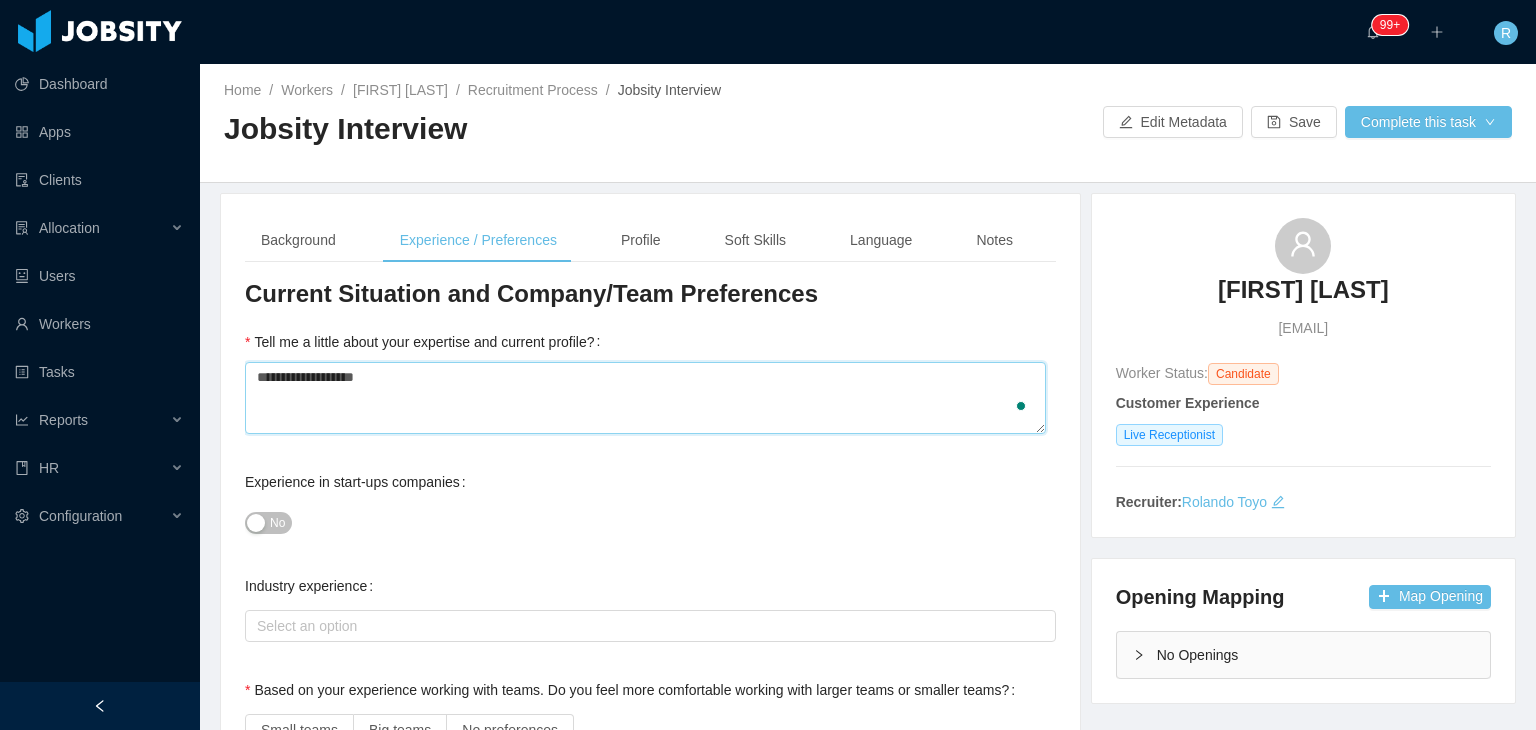 type on "**********" 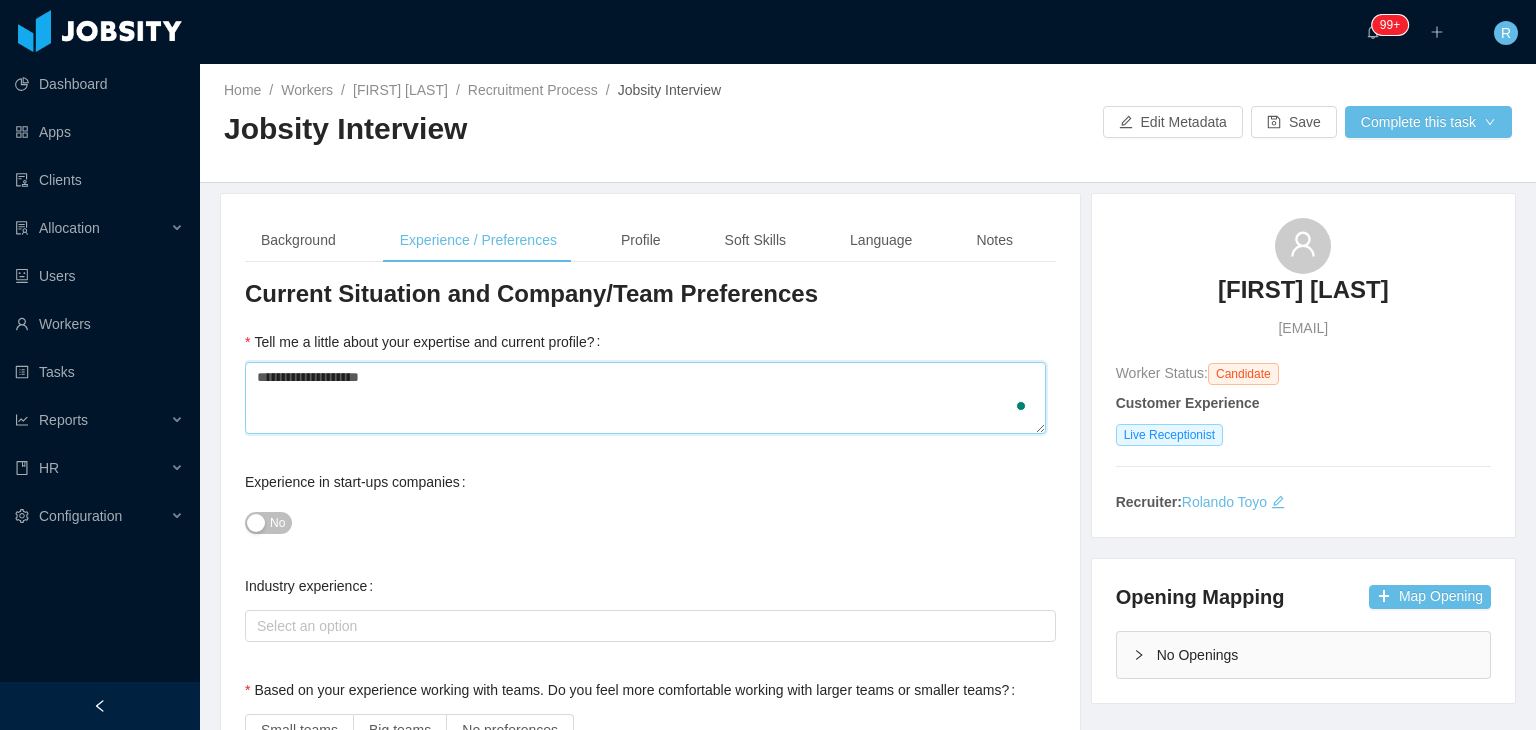 type 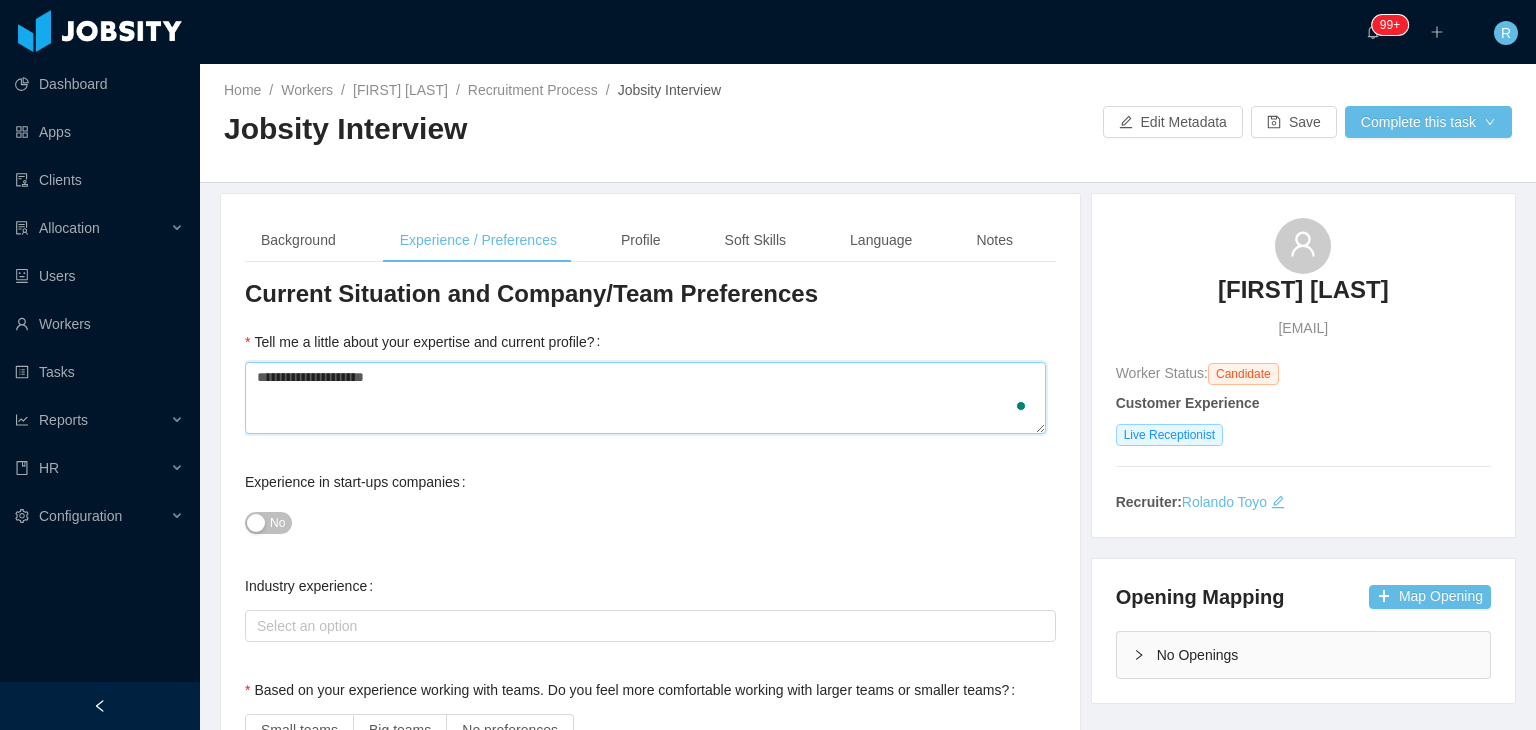 type on "**********" 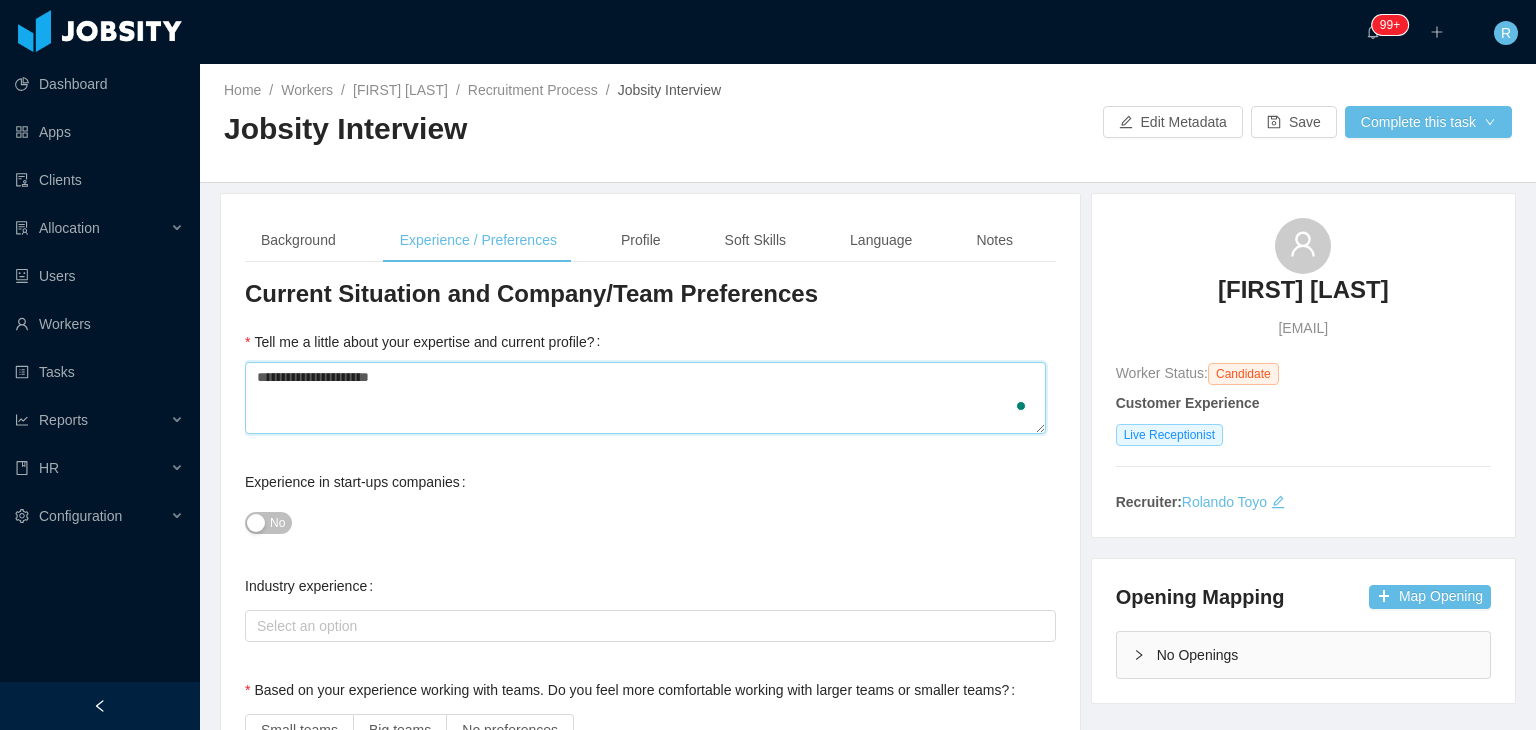 type 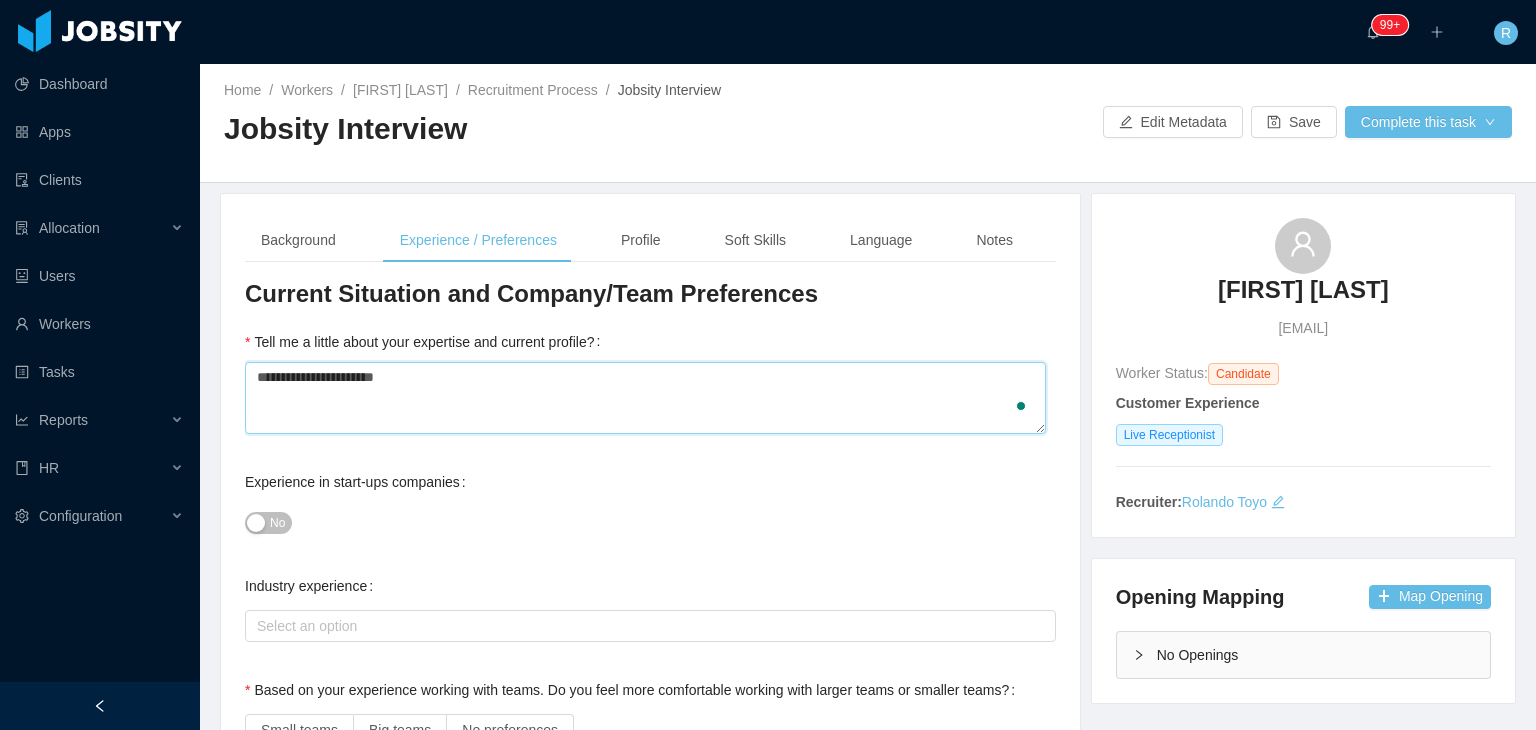 type 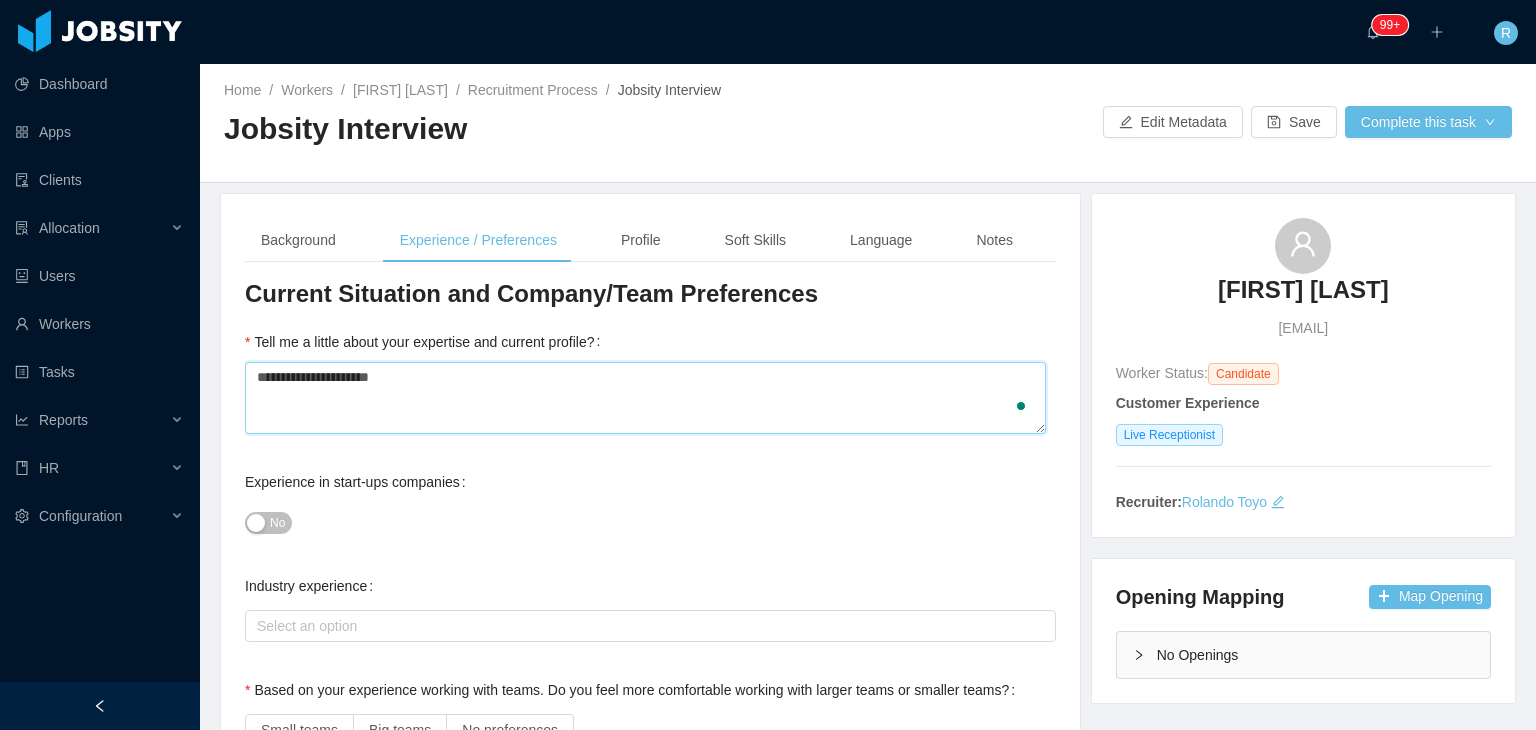 type 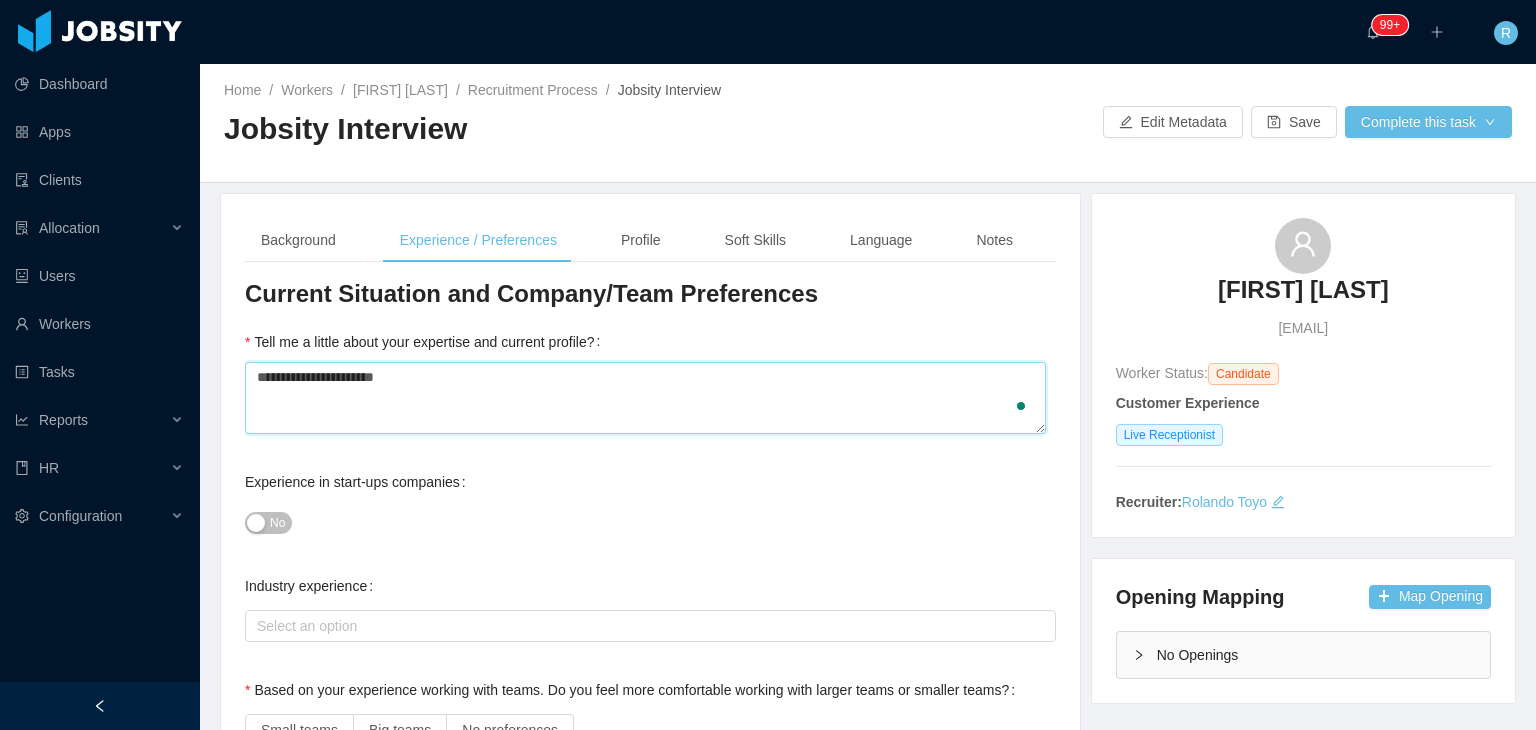type 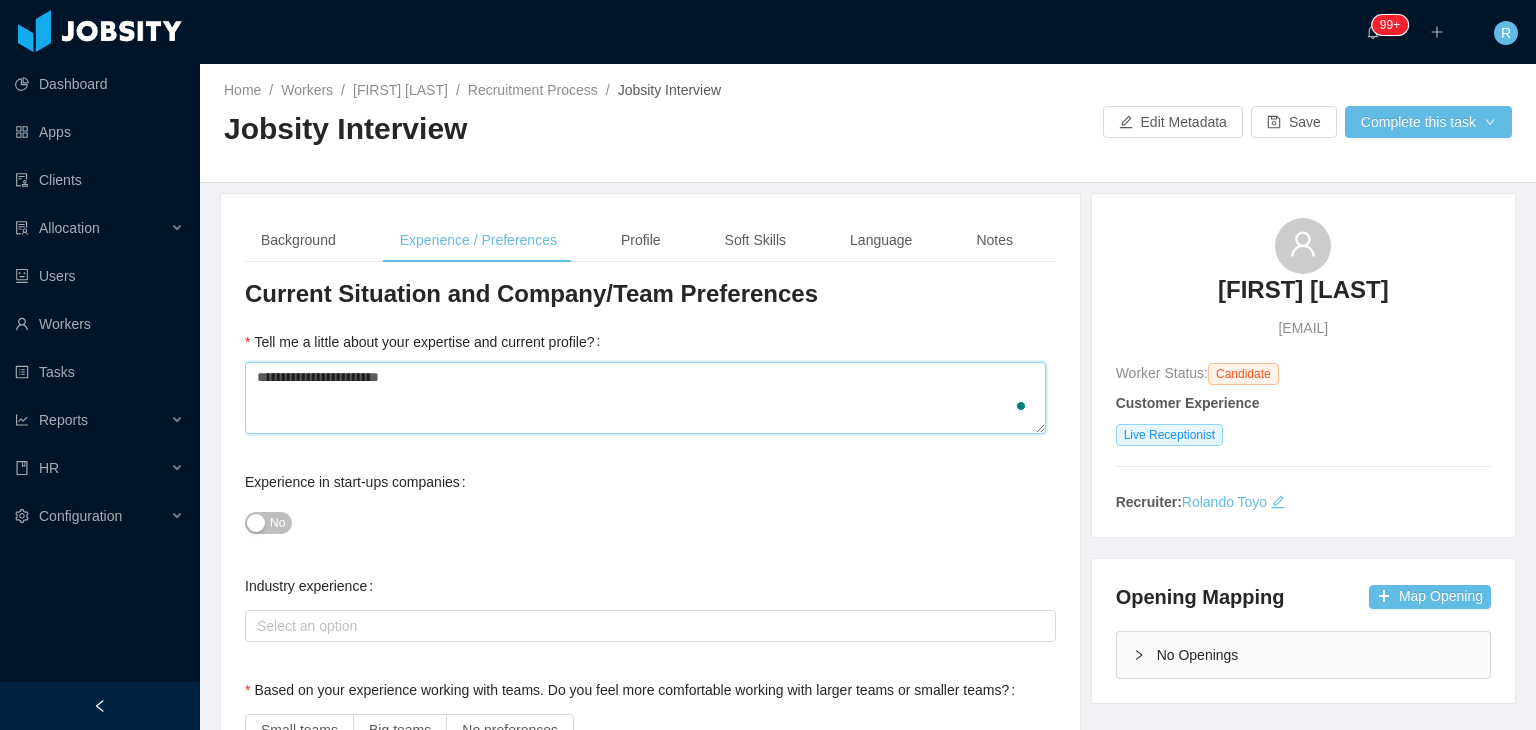 type 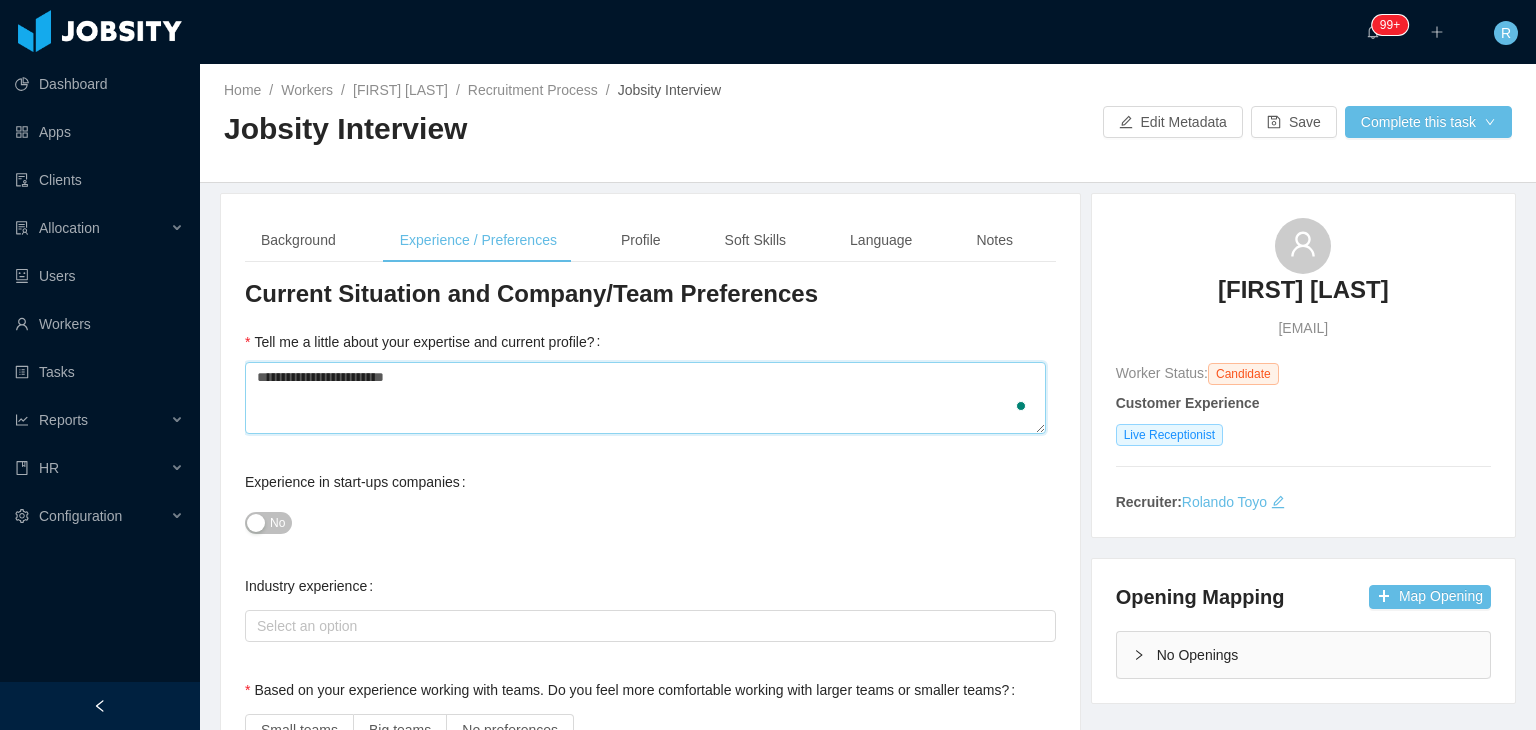 type 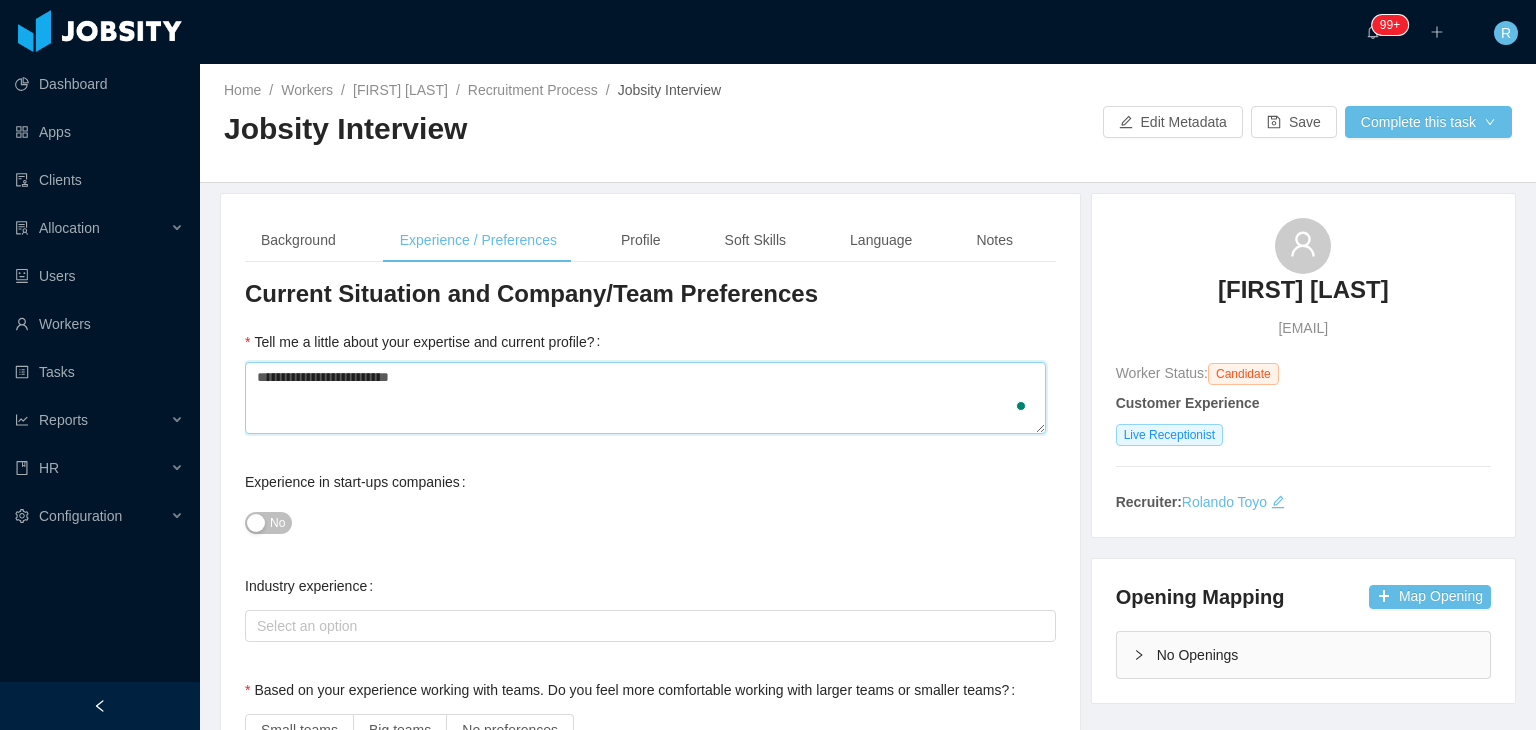 type 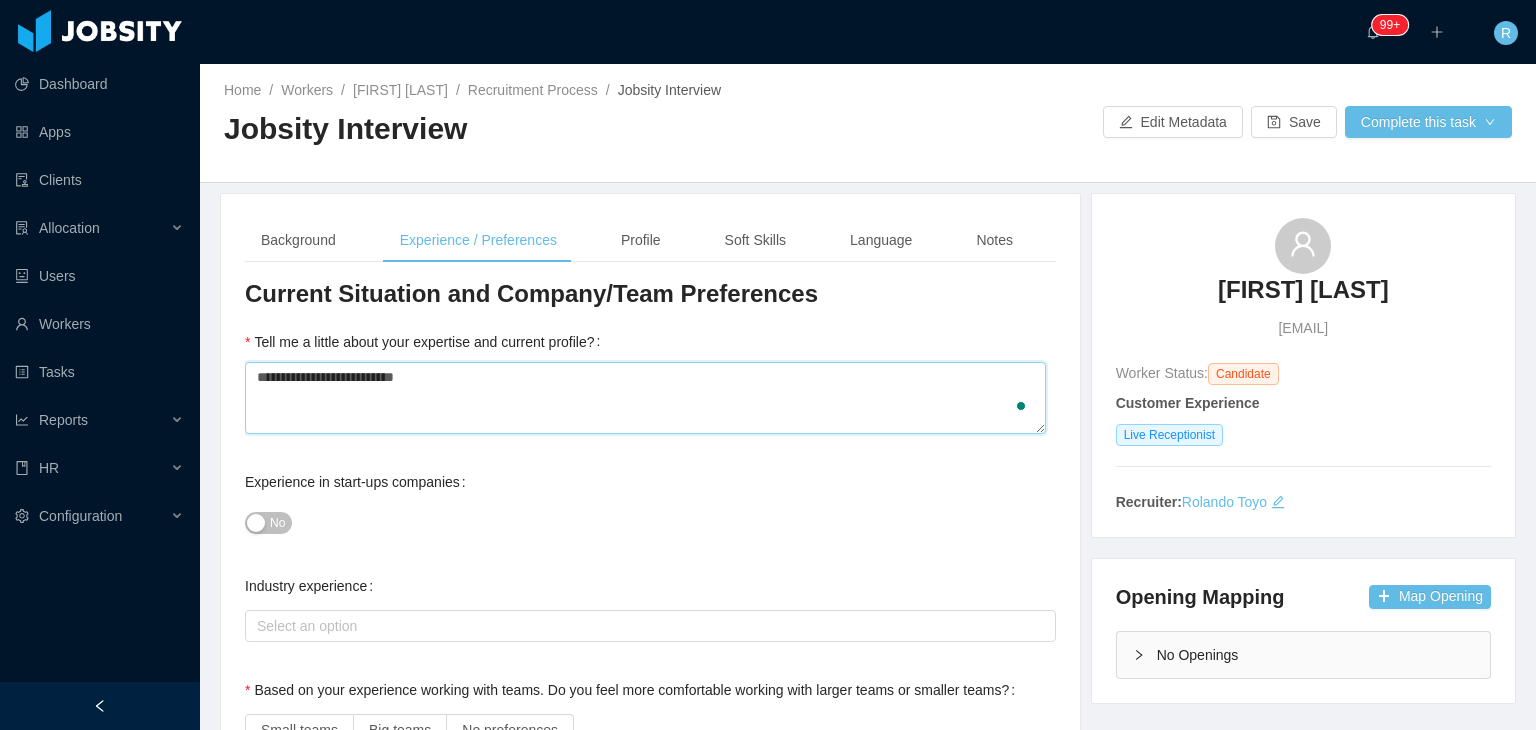 type on "**********" 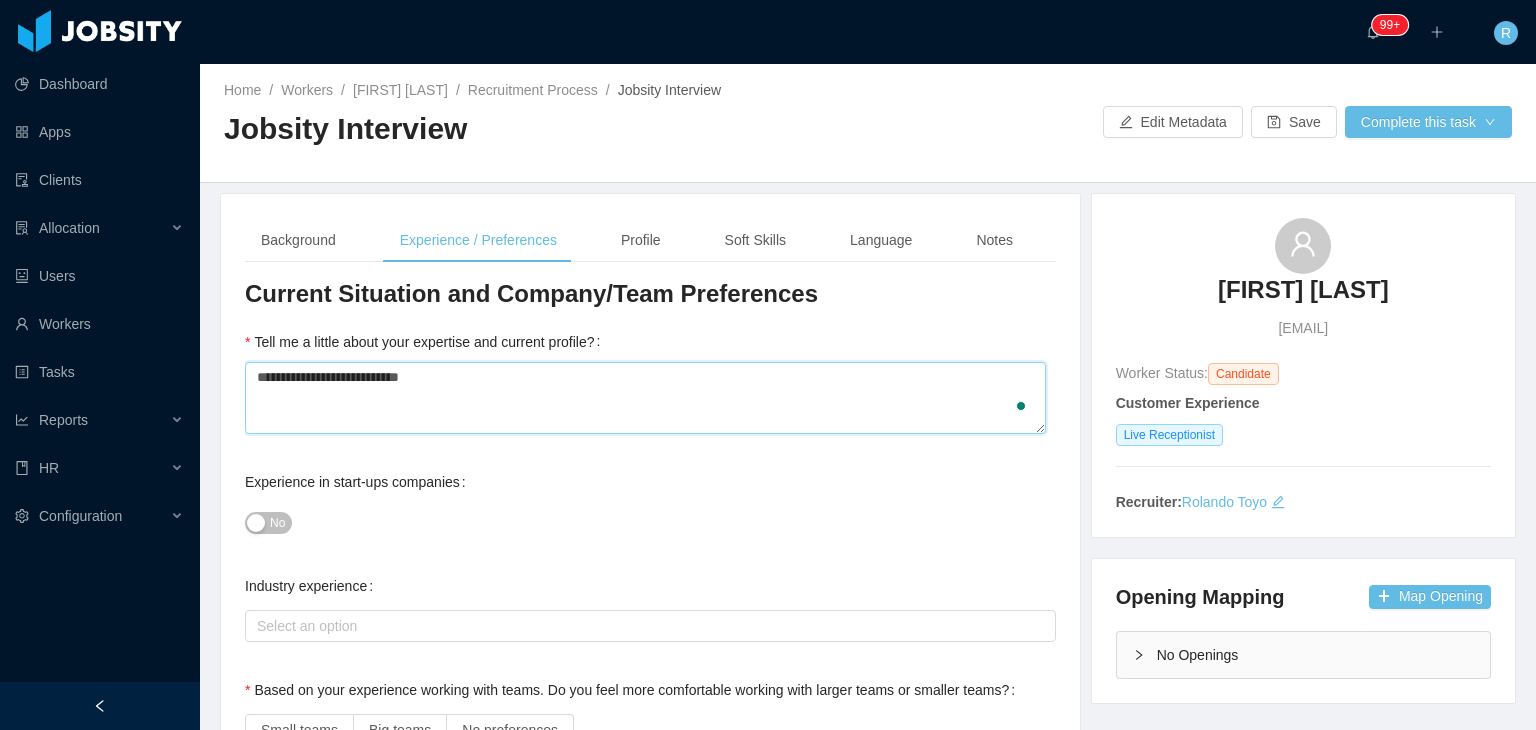 type 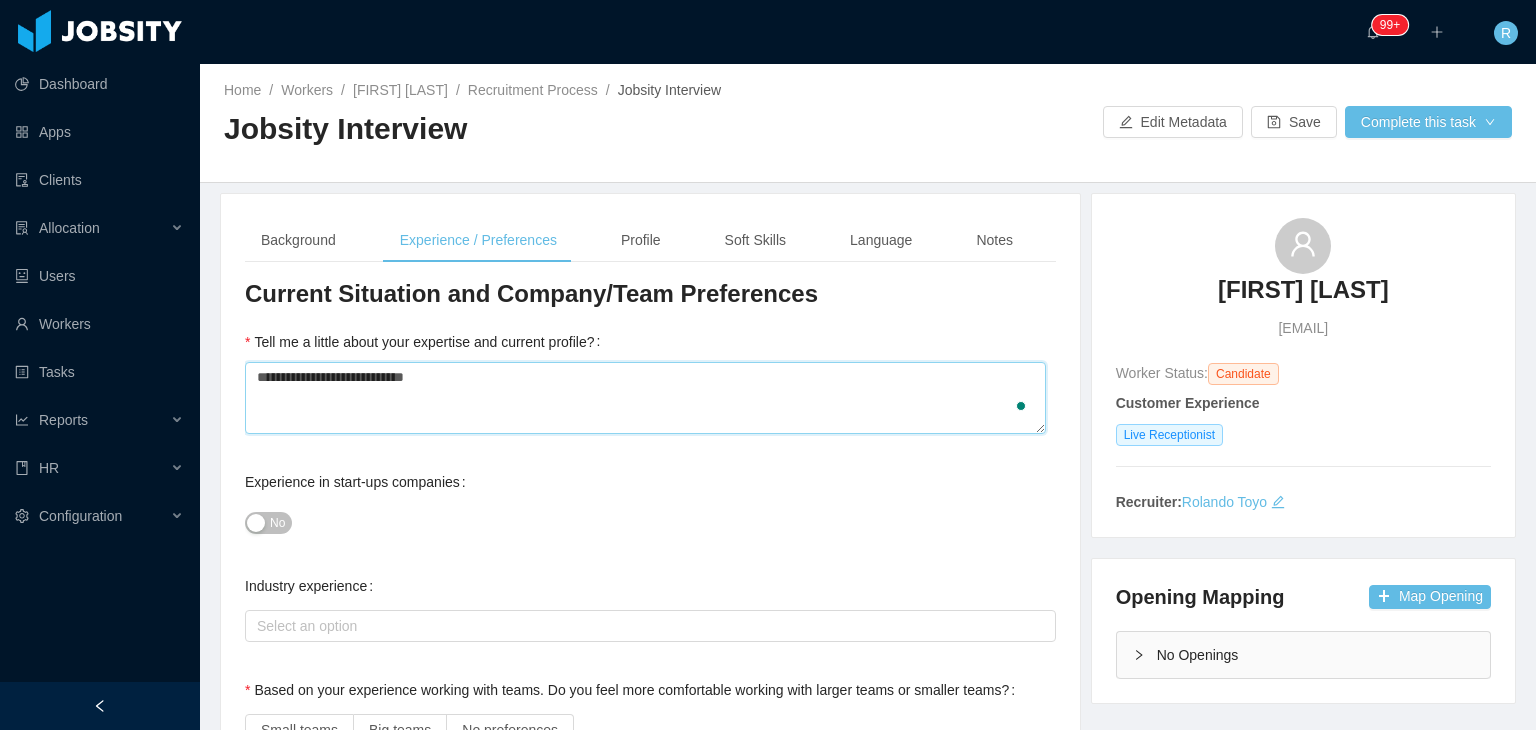 type 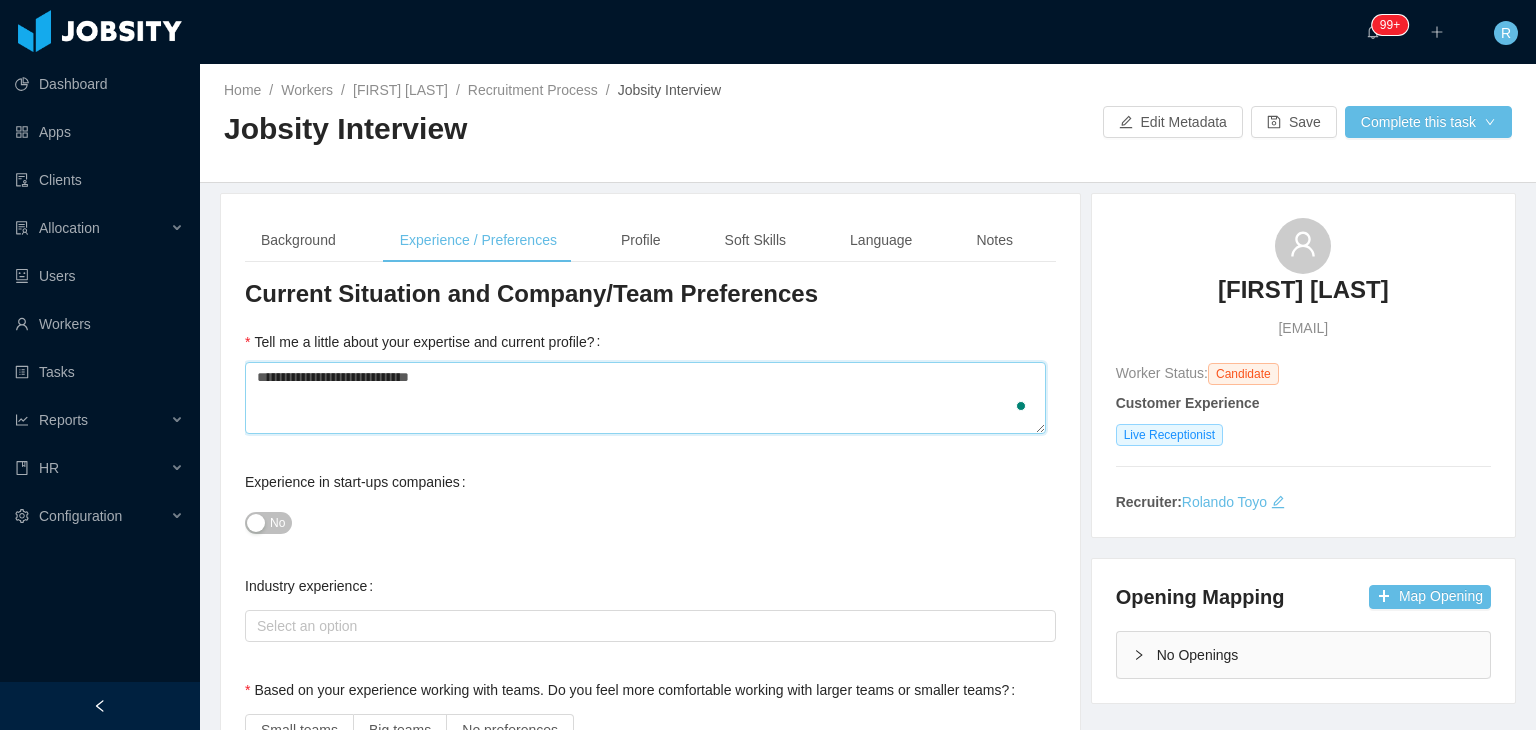 type 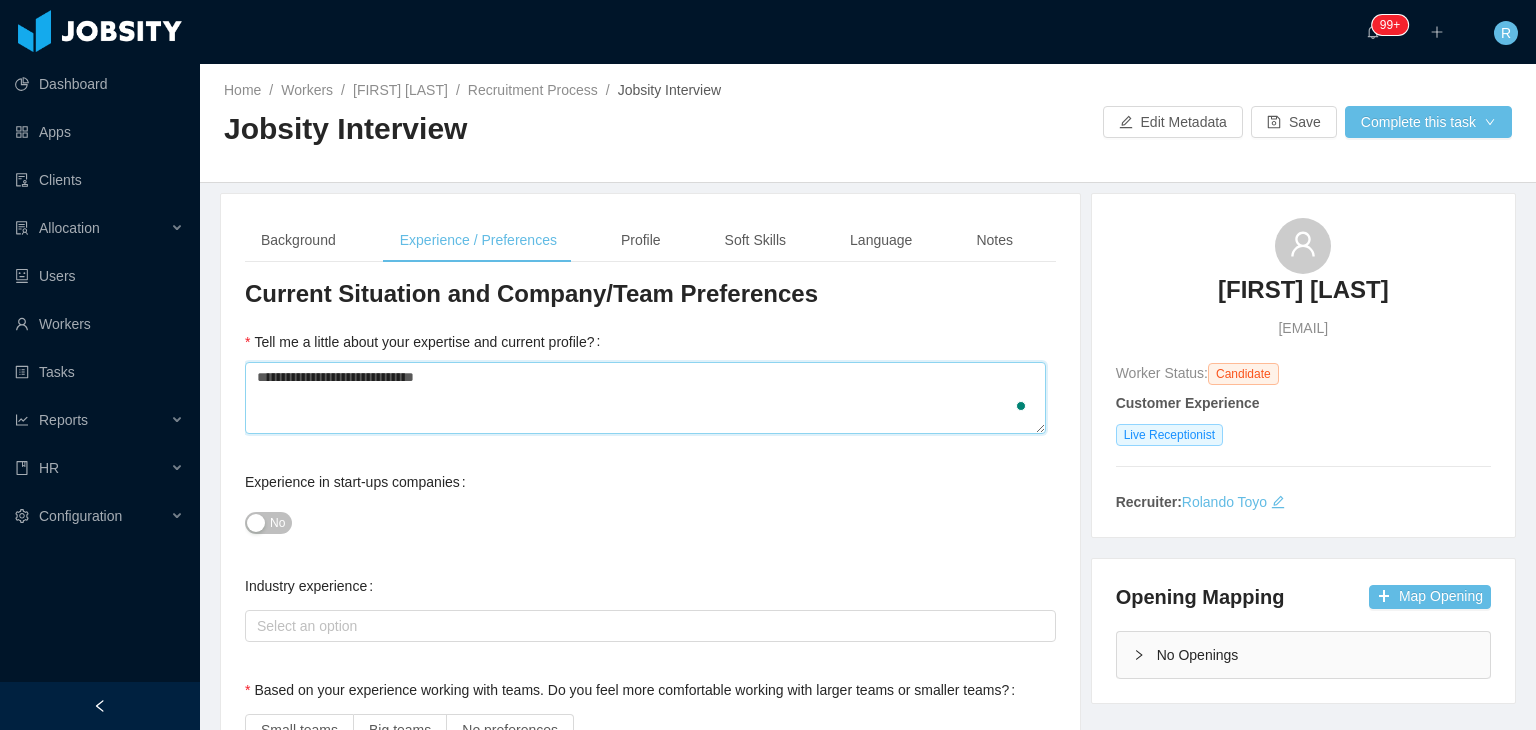 type 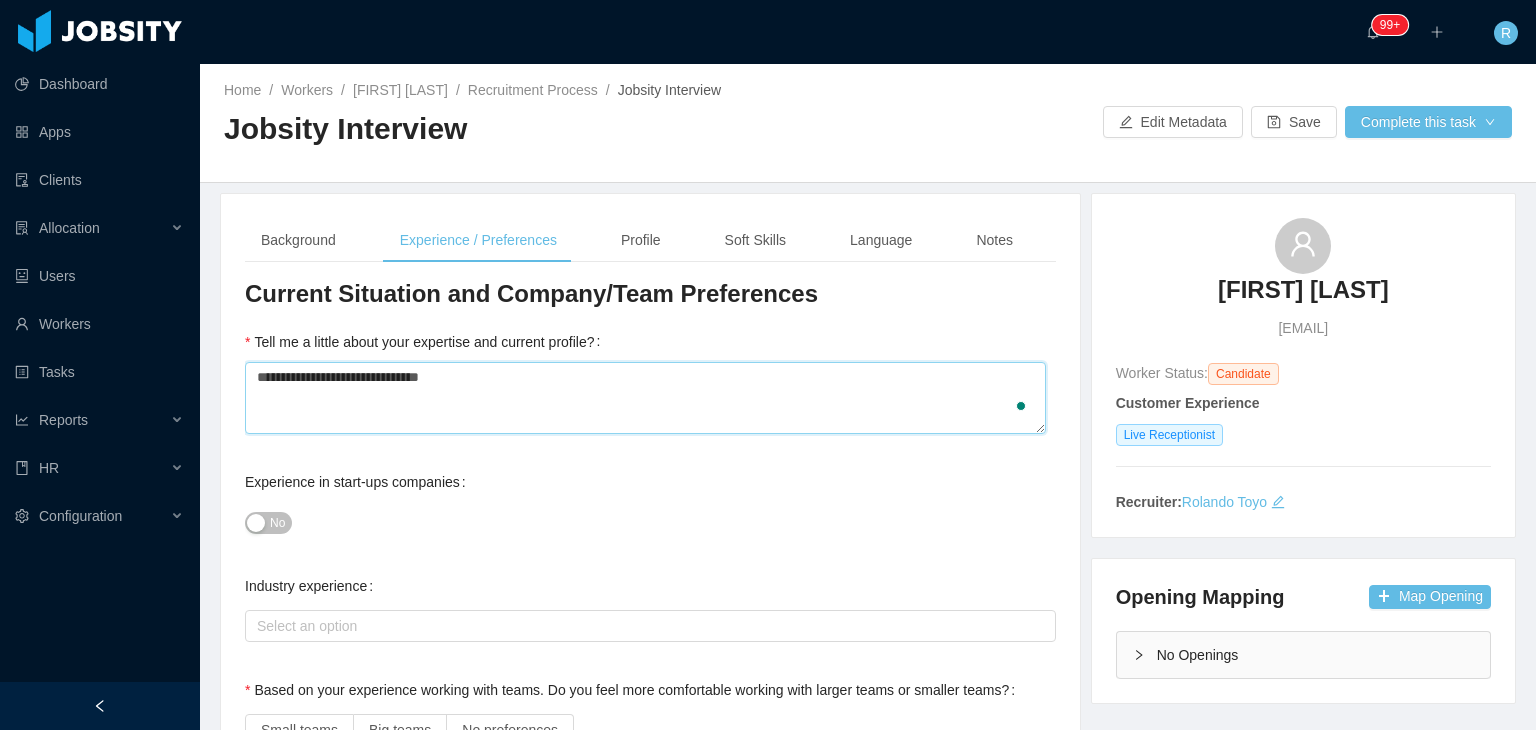 type 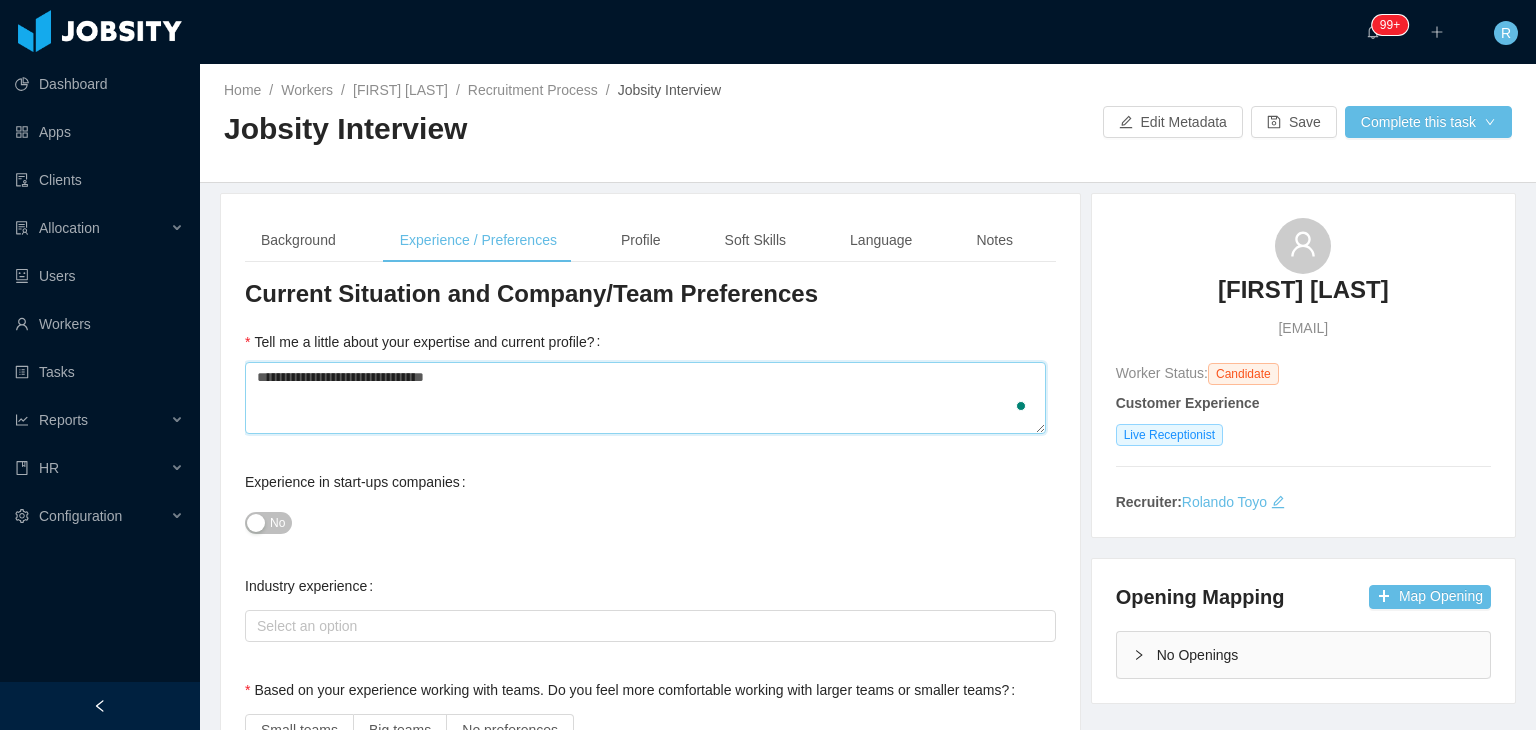 type 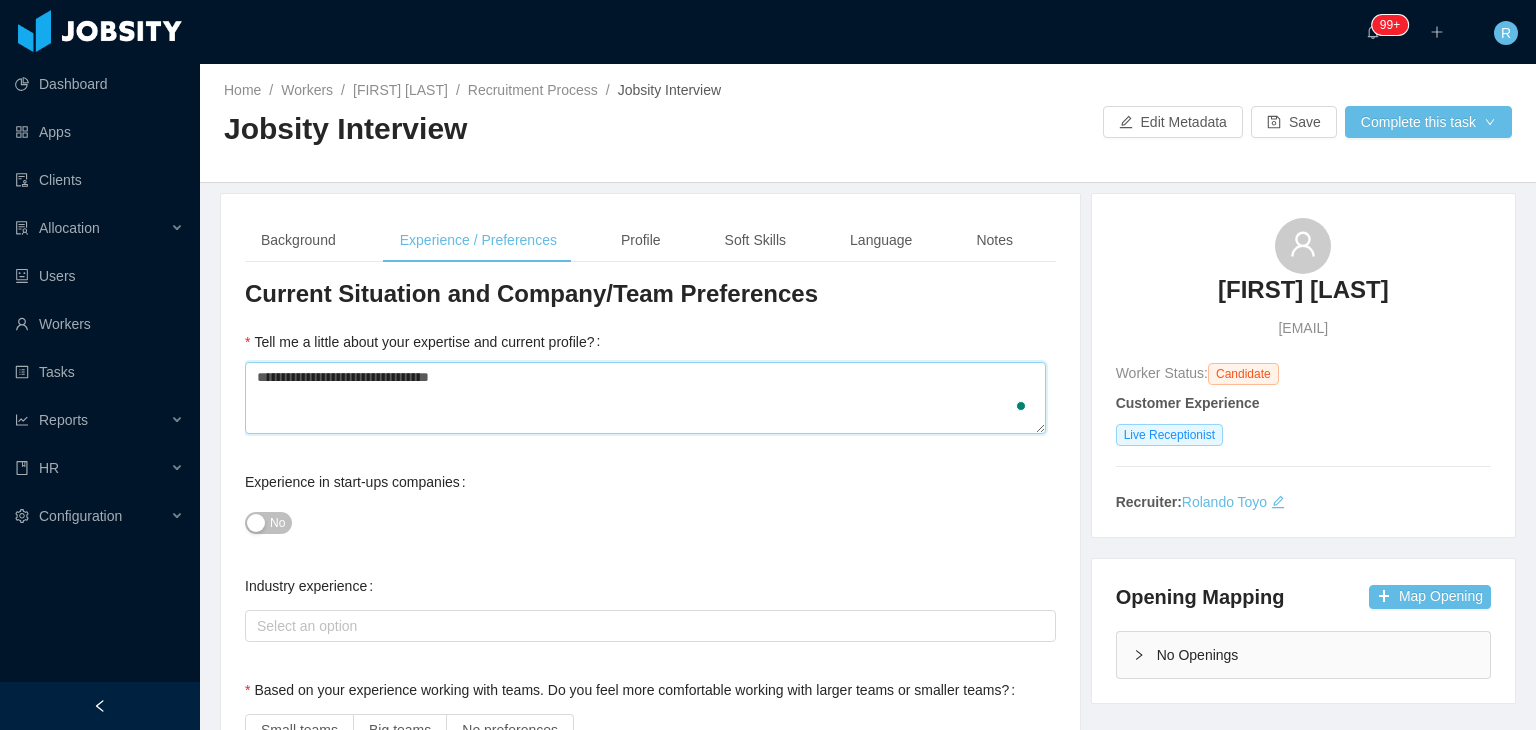 type 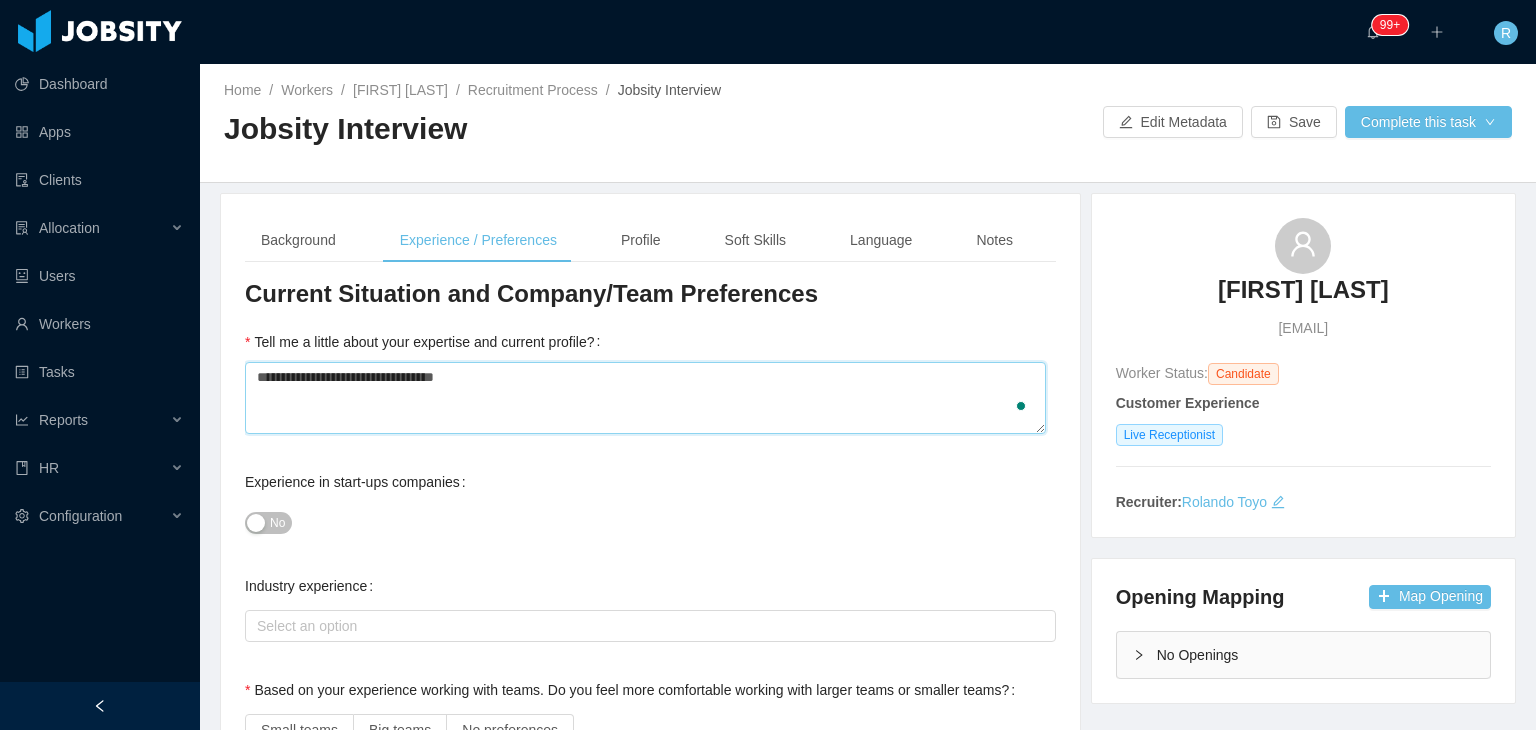 type 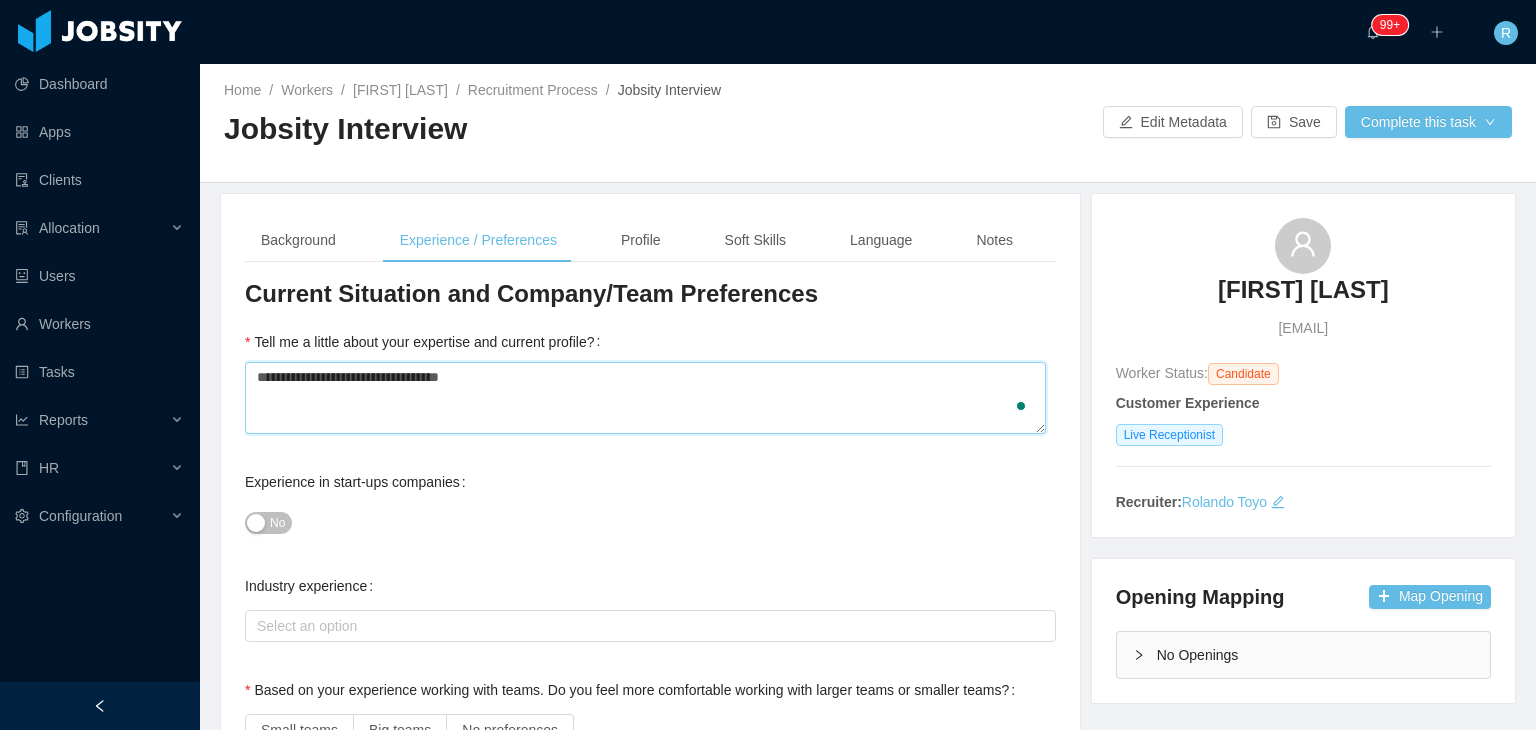 type 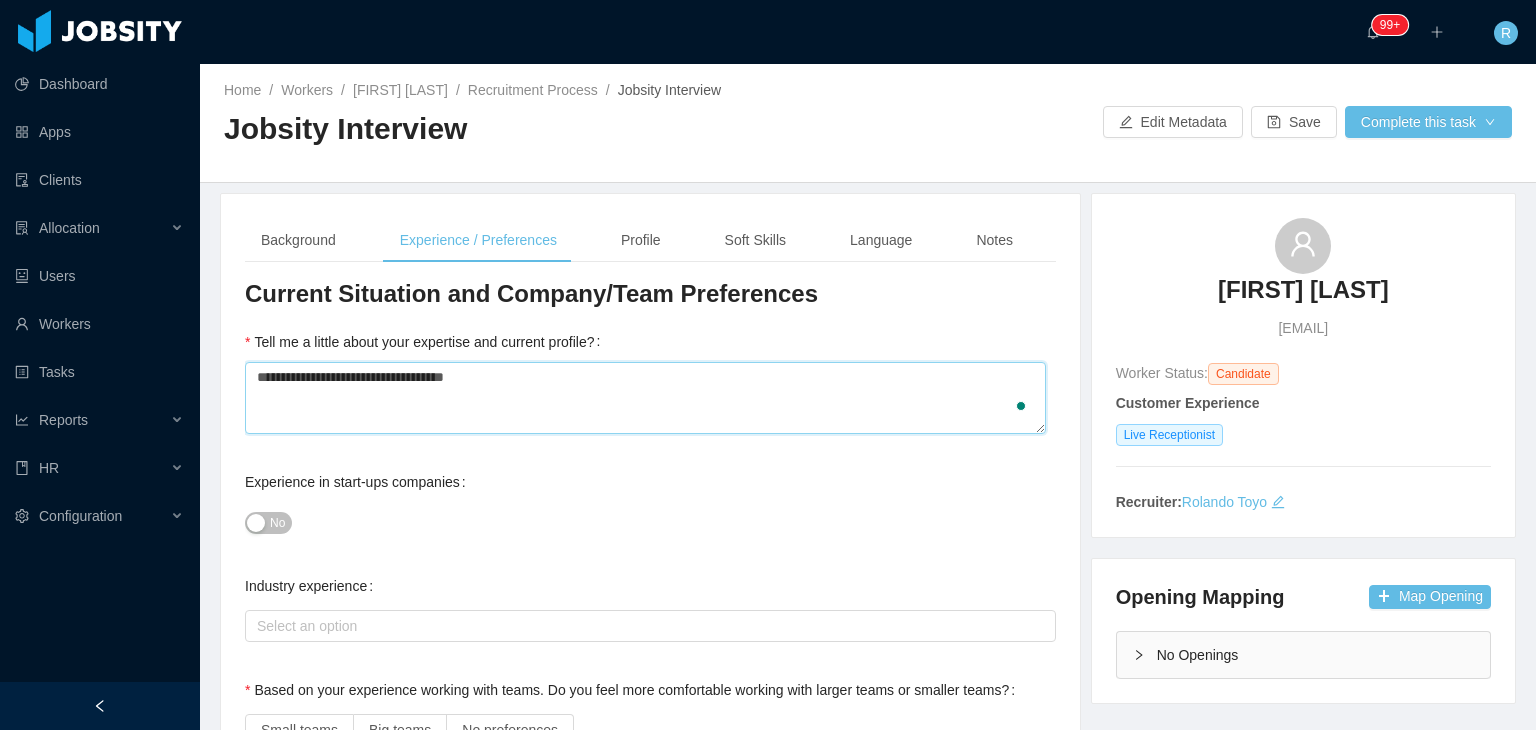 type 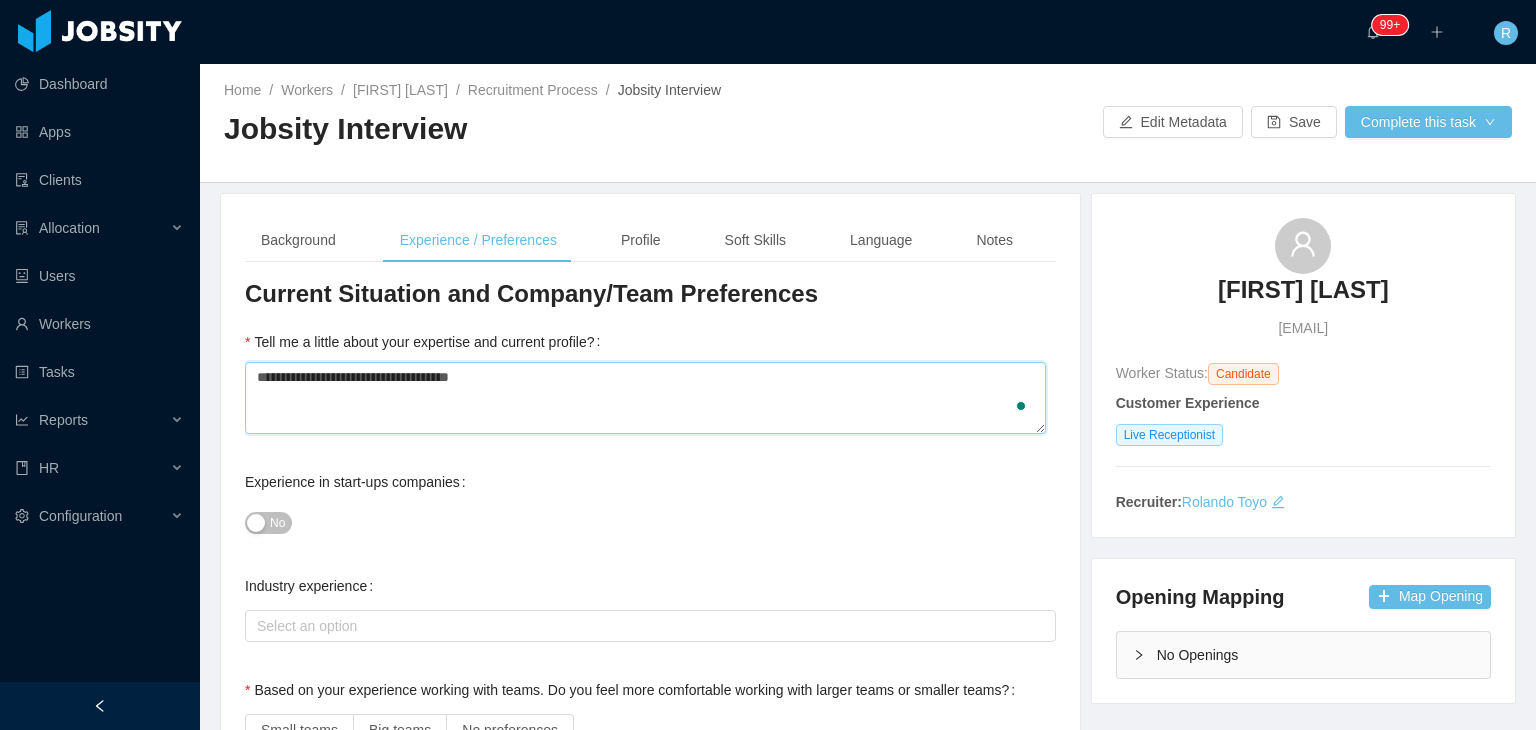 type on "**********" 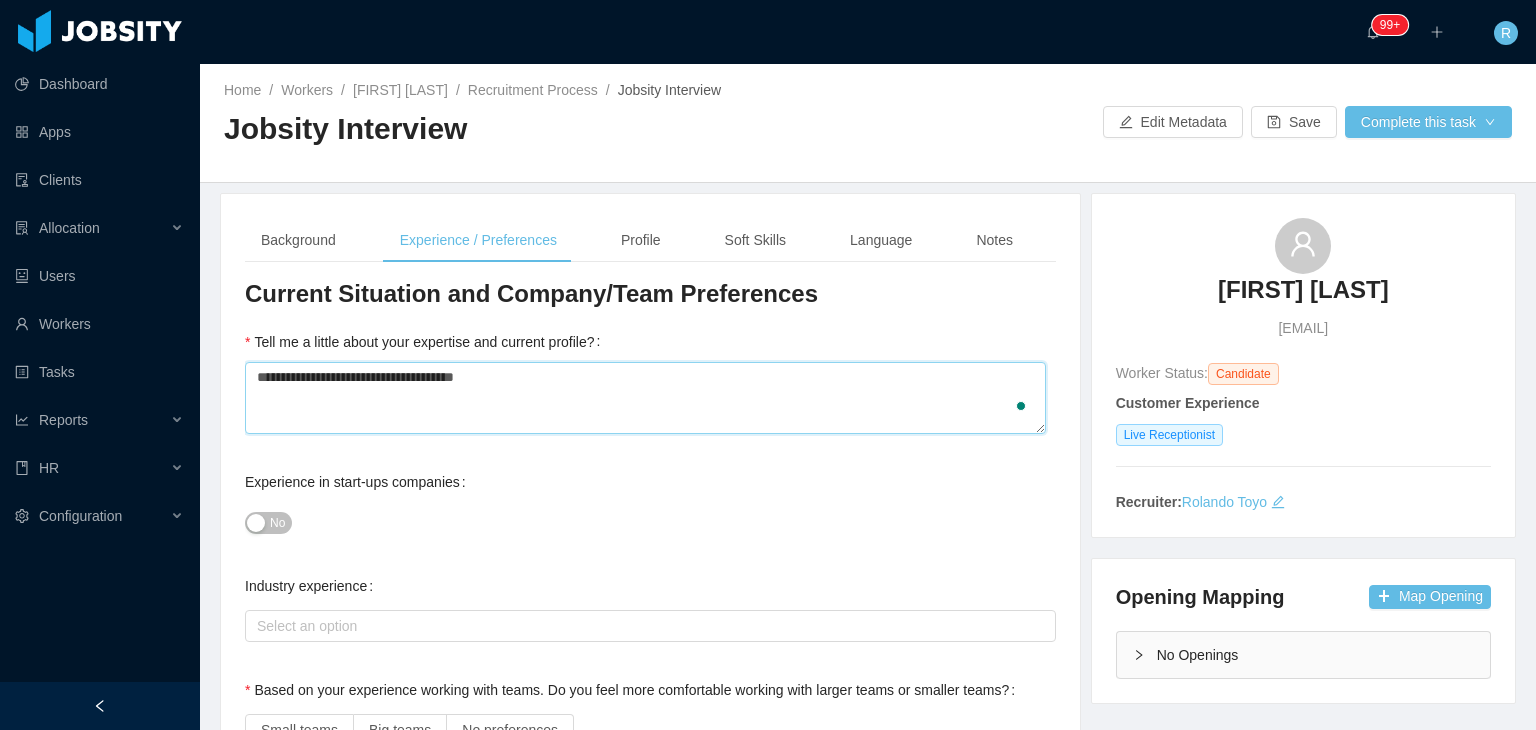 type 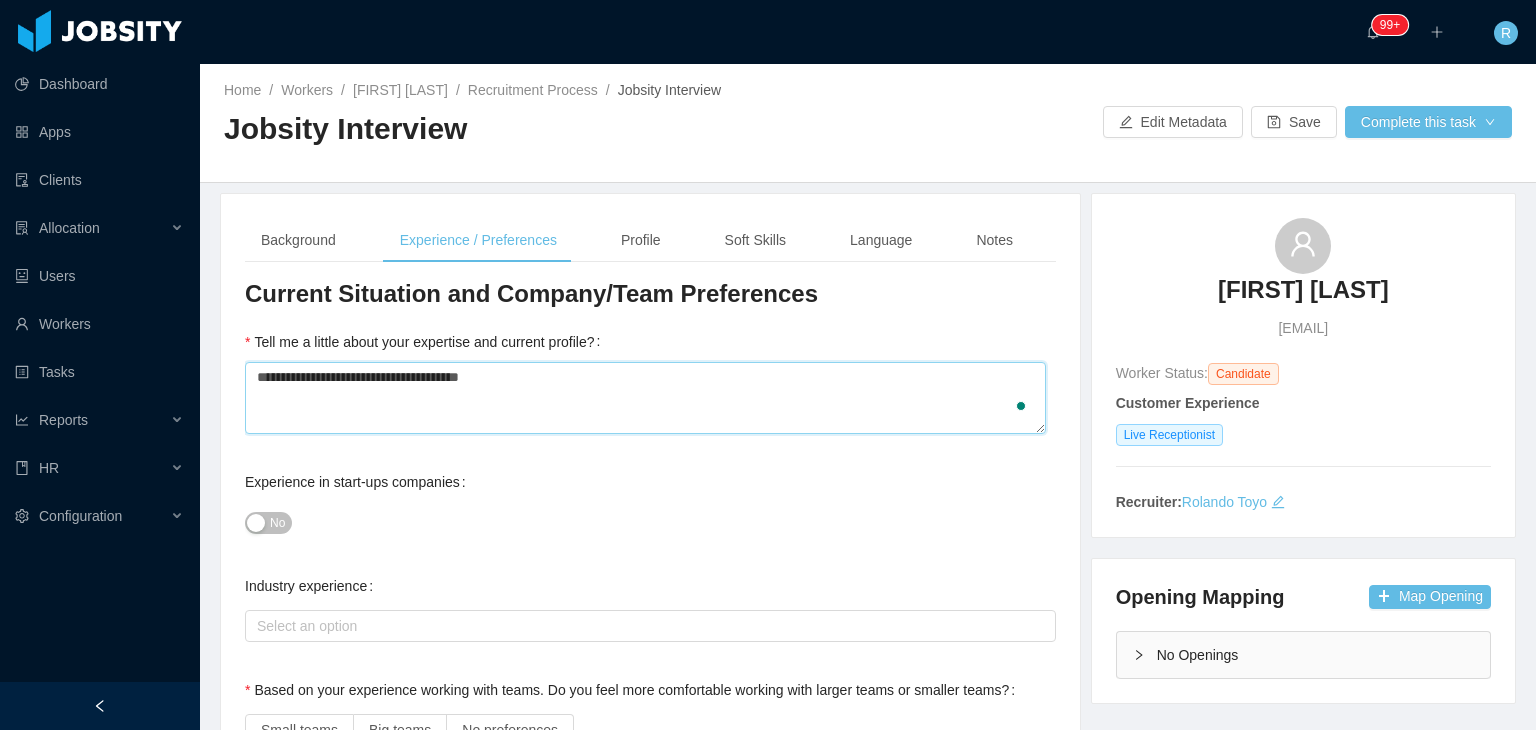 type 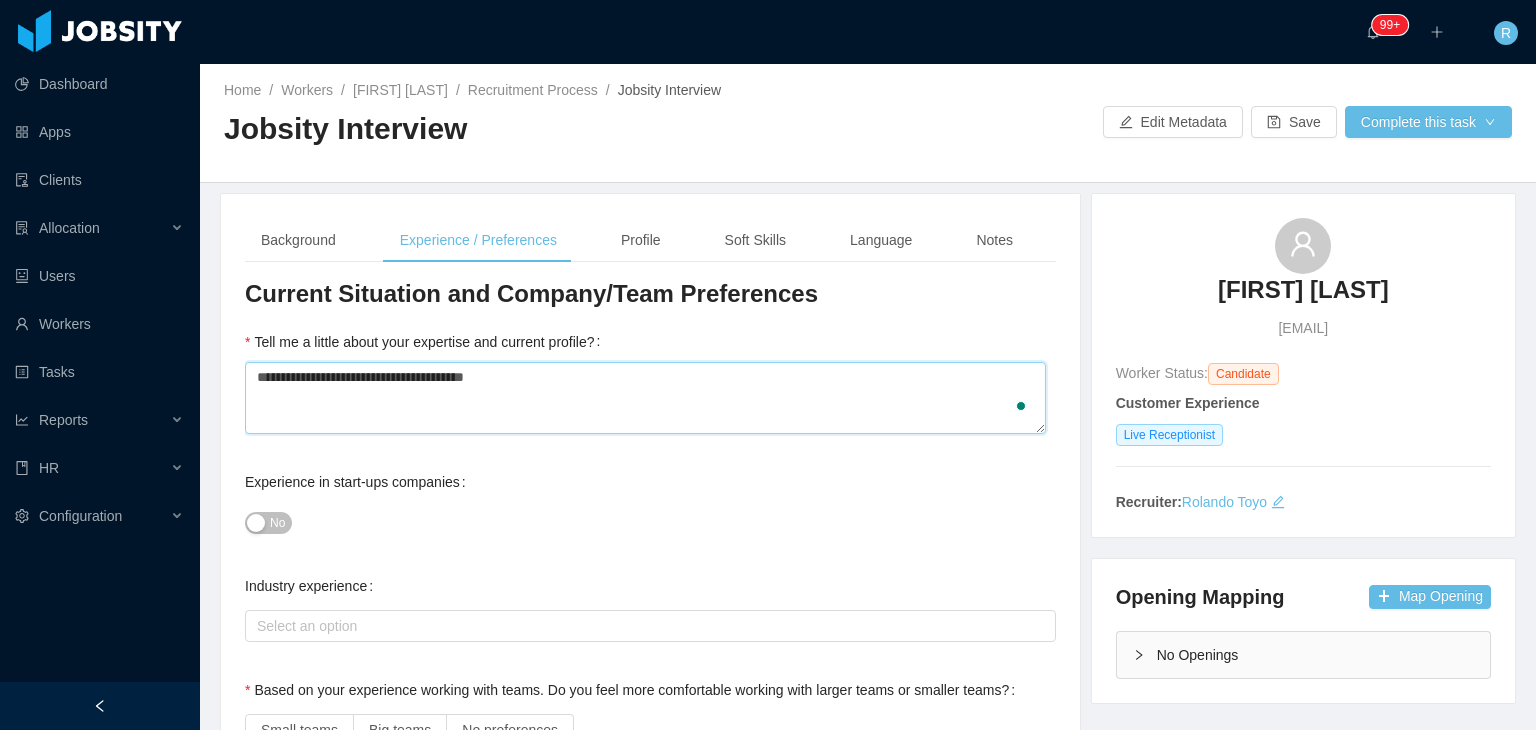 type 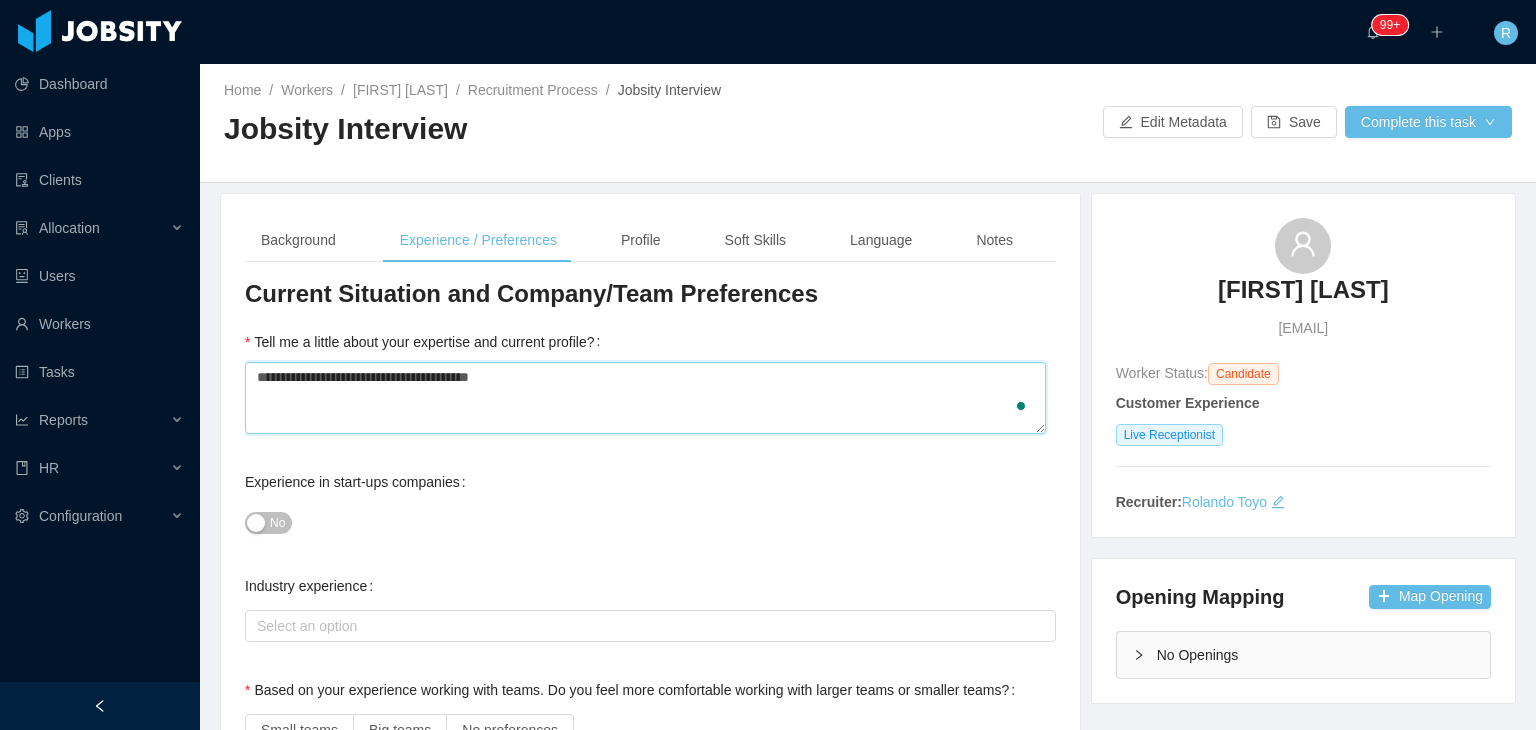type 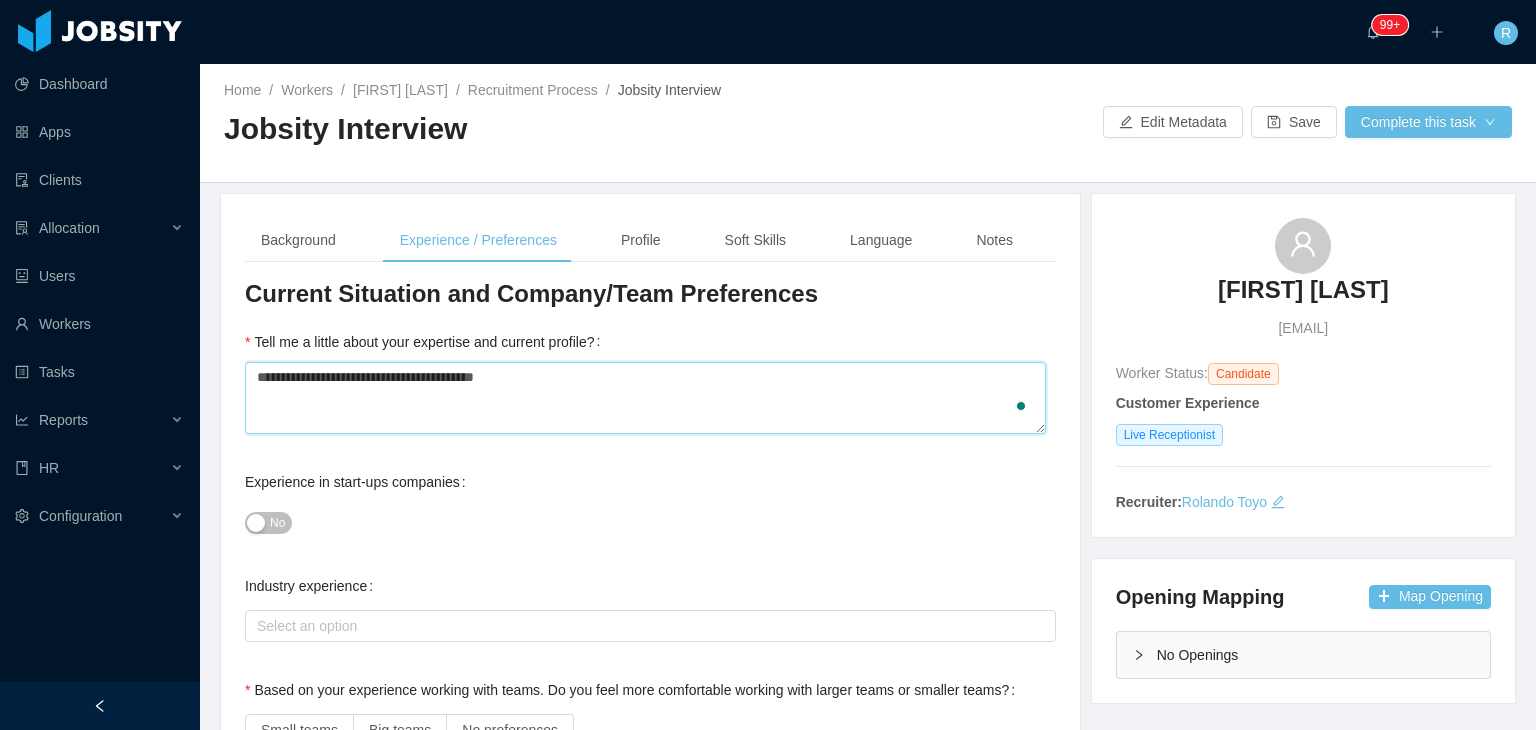 type 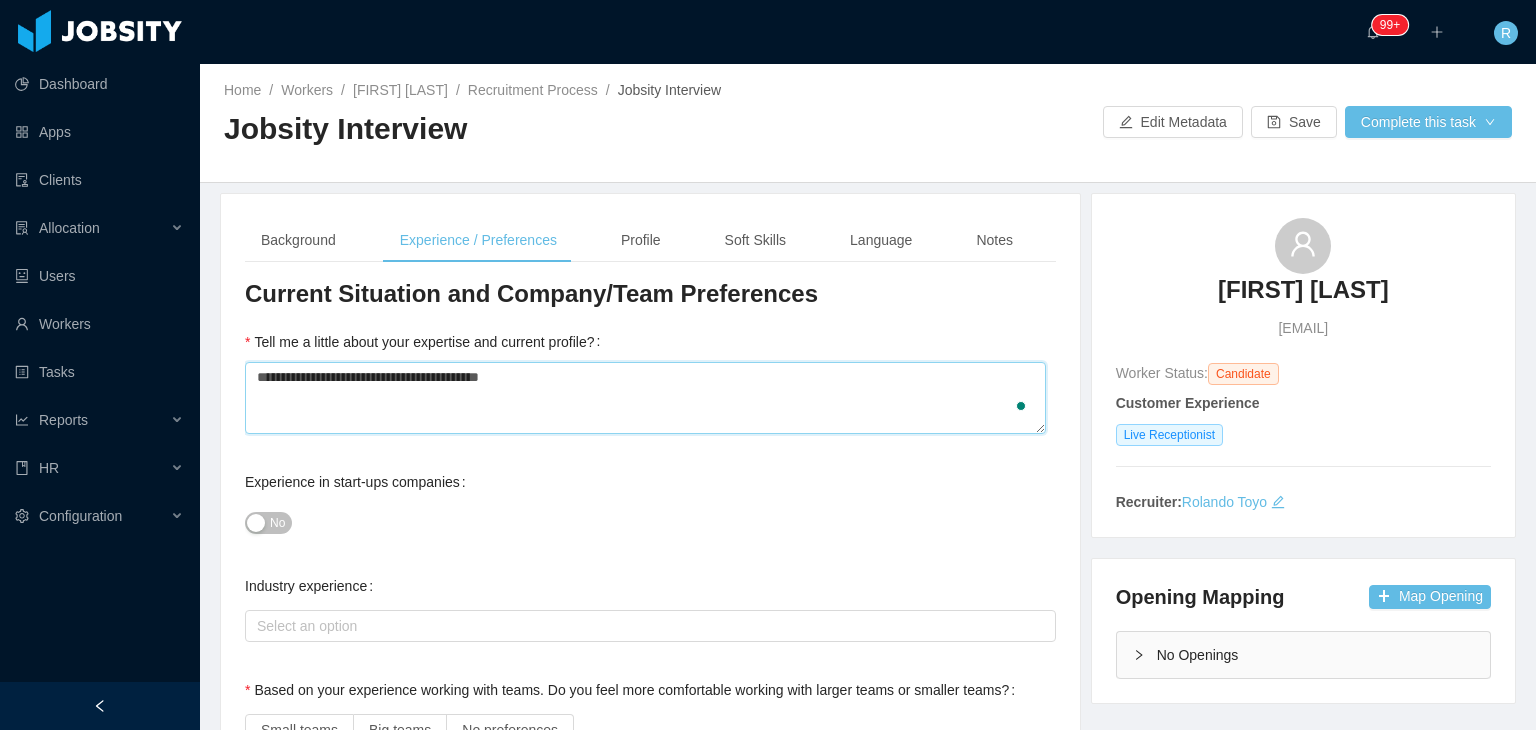 type on "**********" 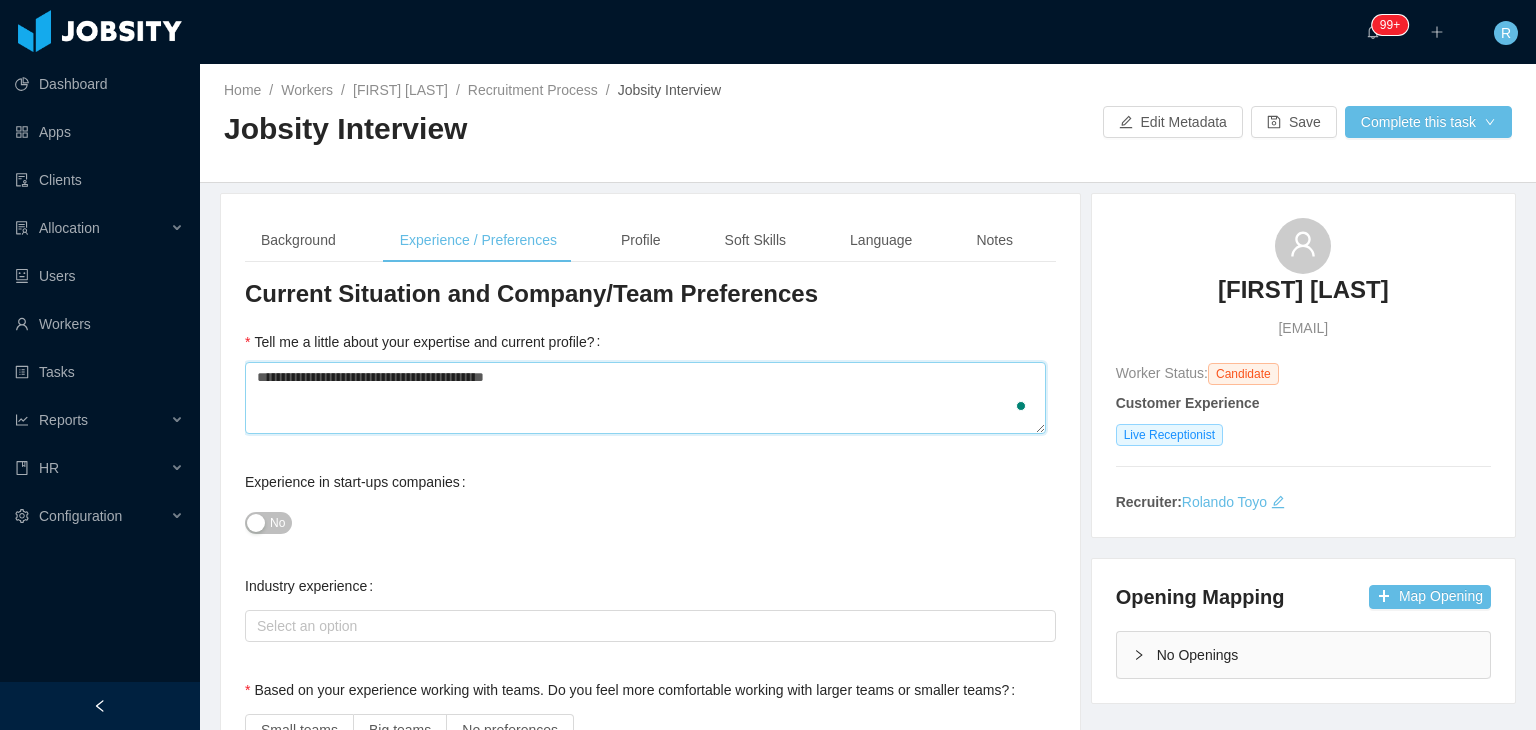 type 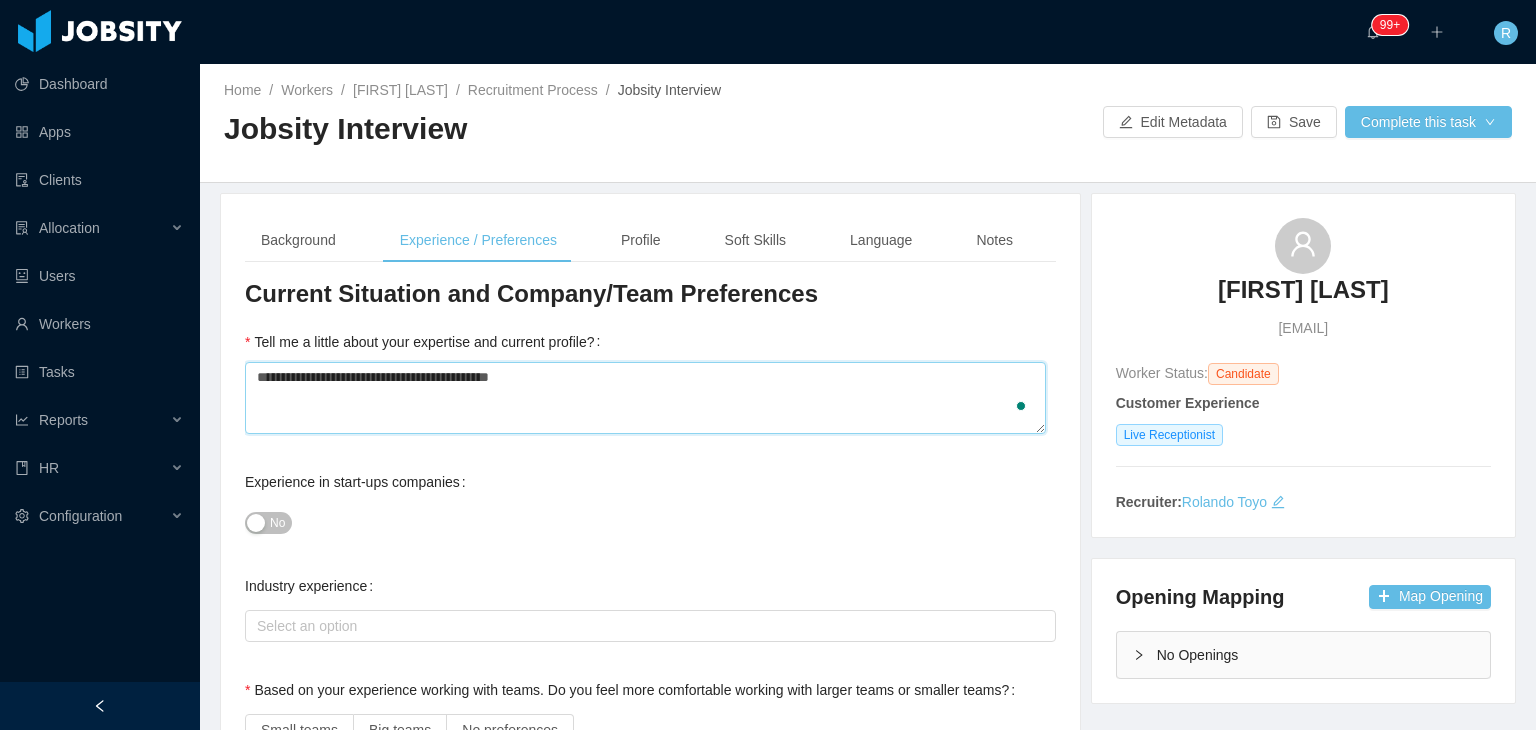 type 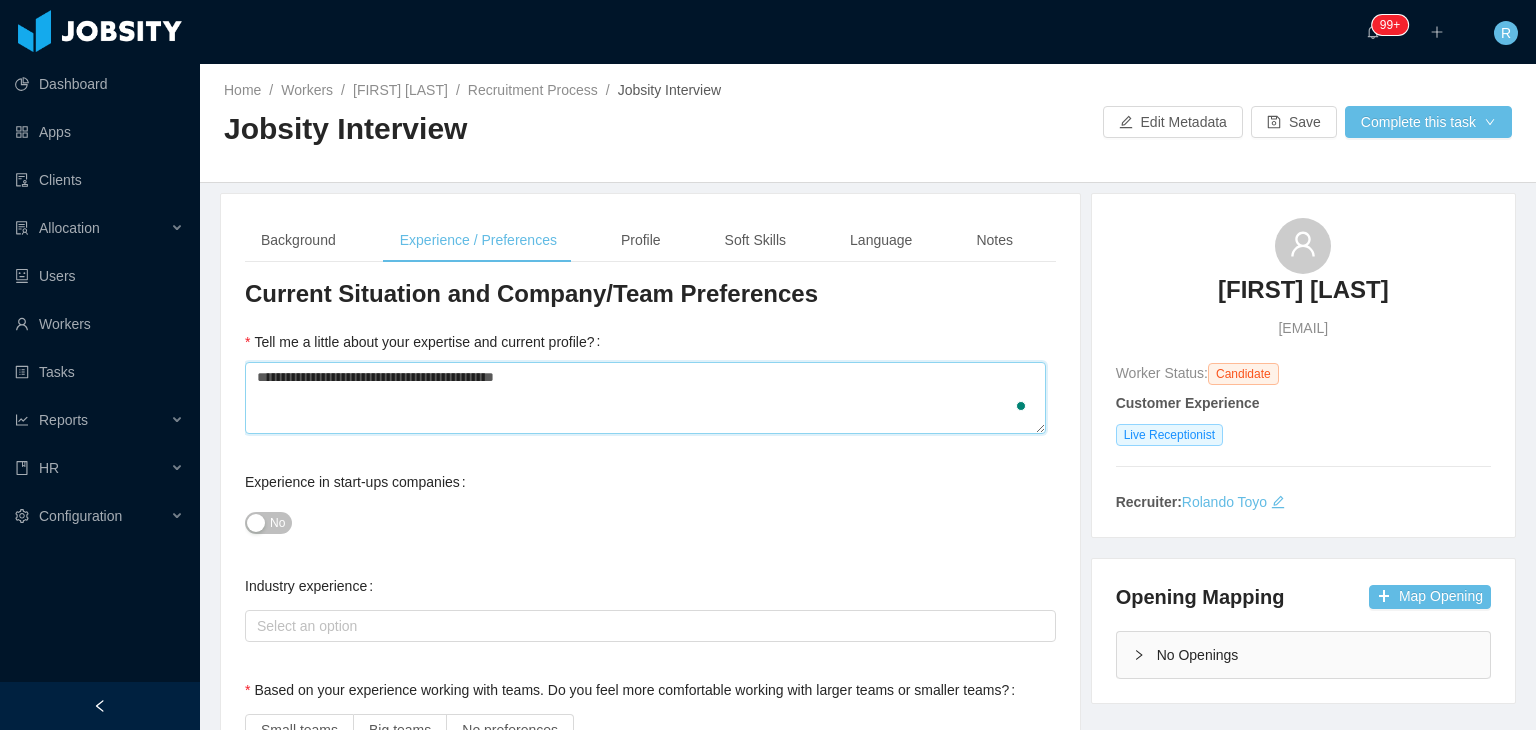 type 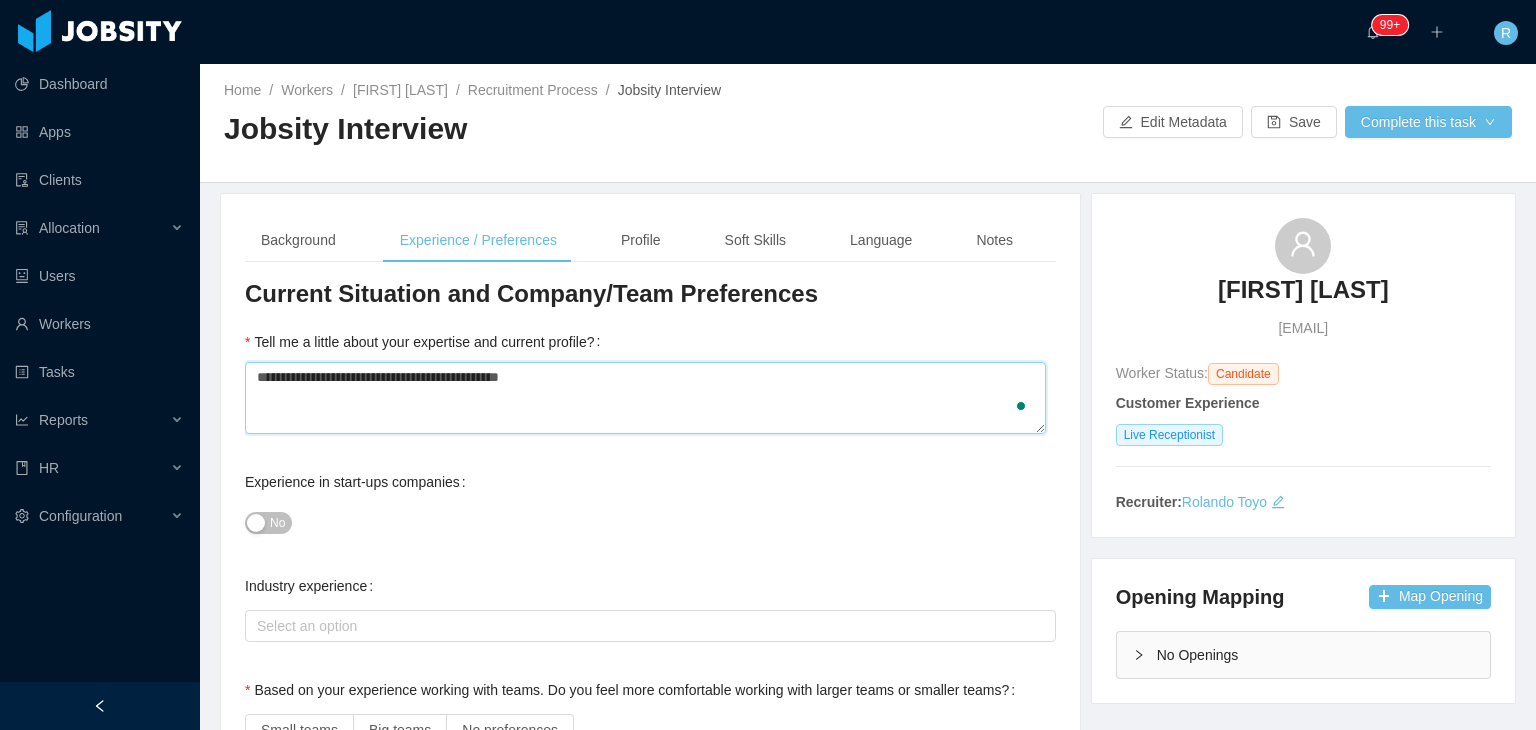 type 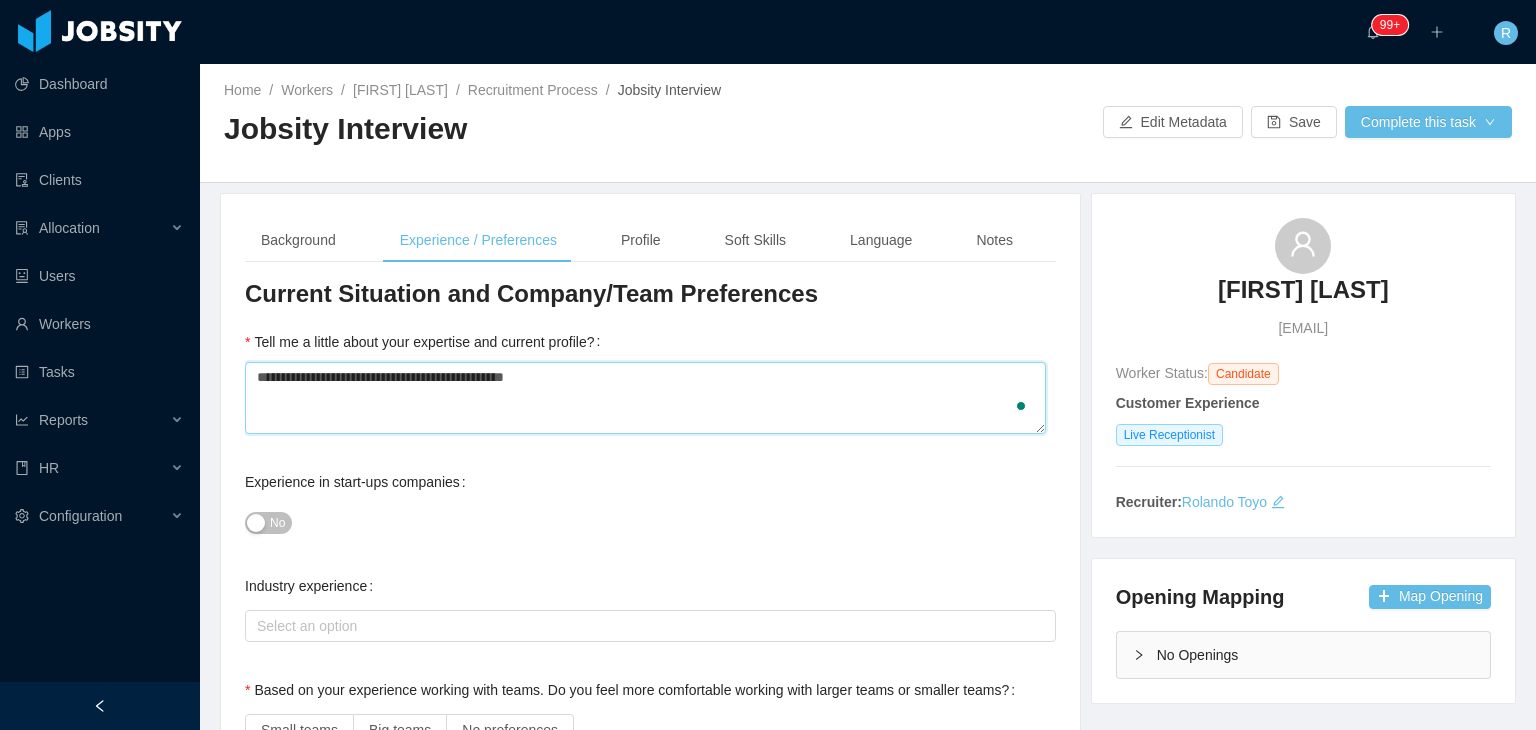 type 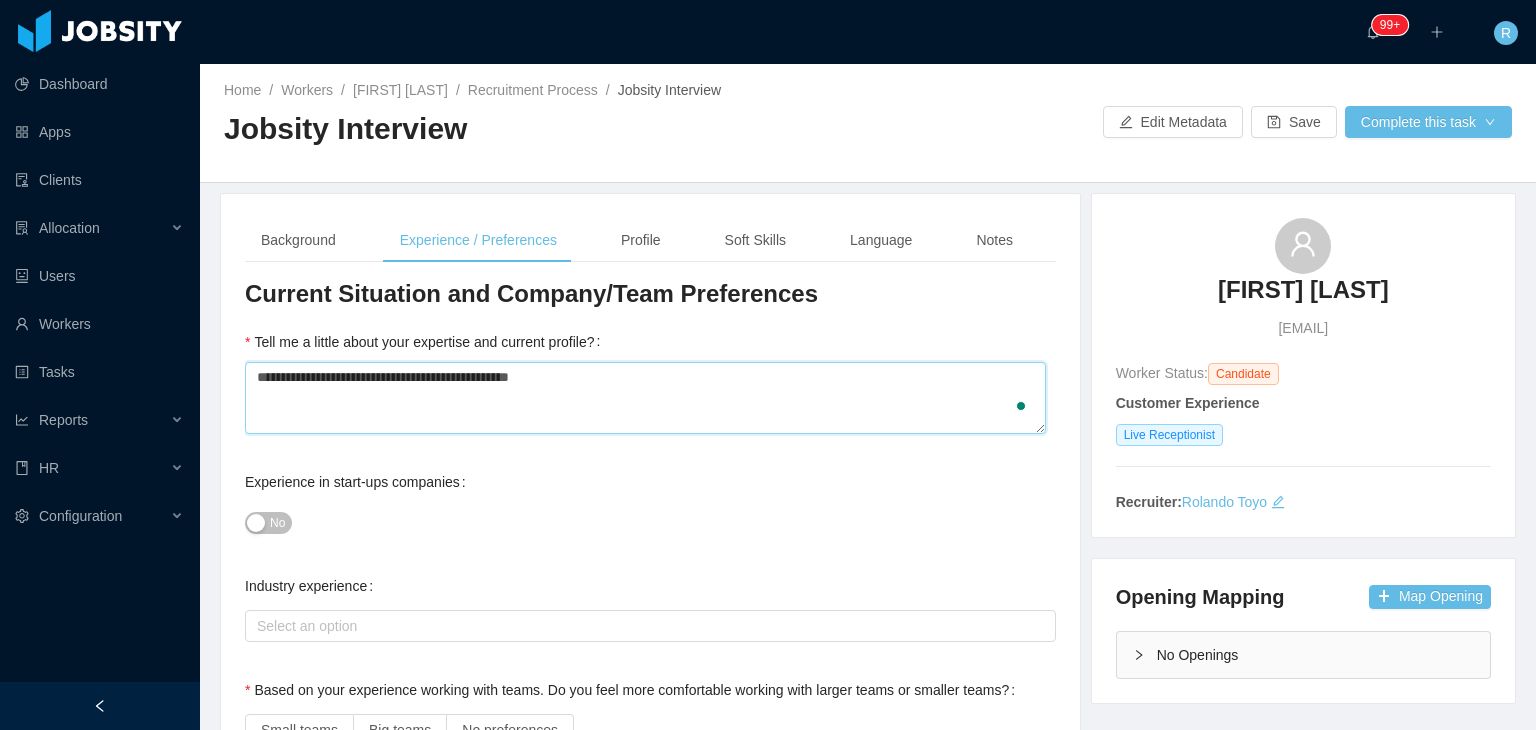type 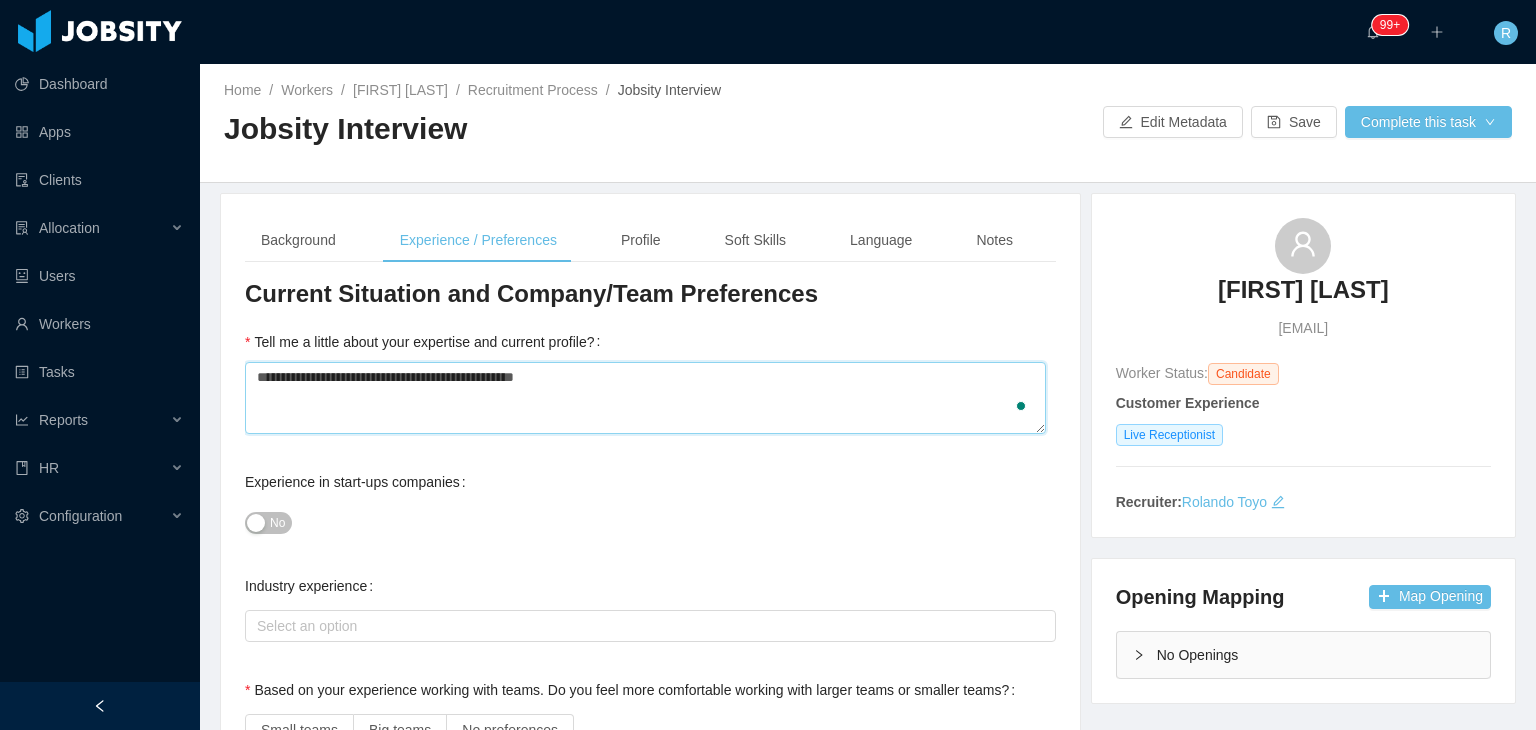 type 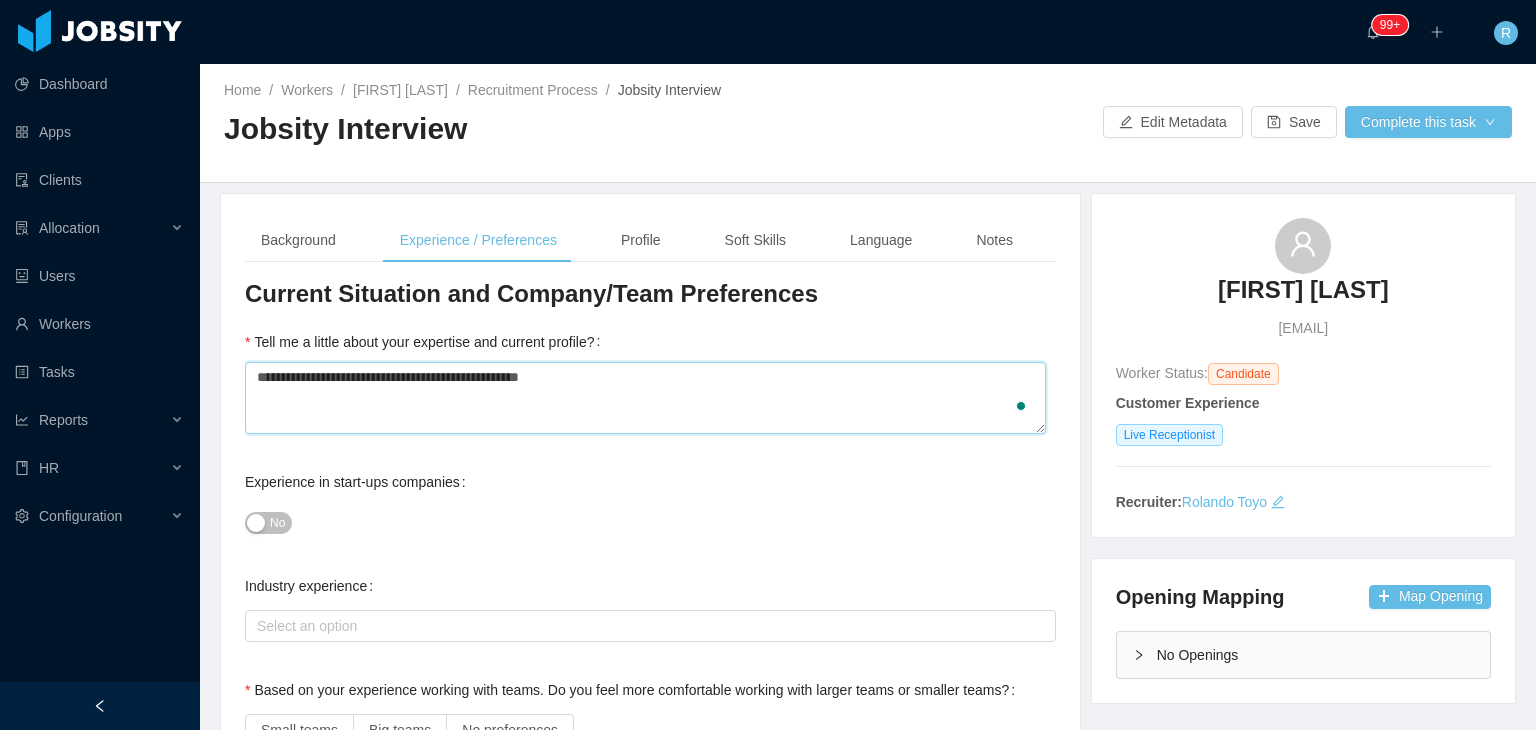 type 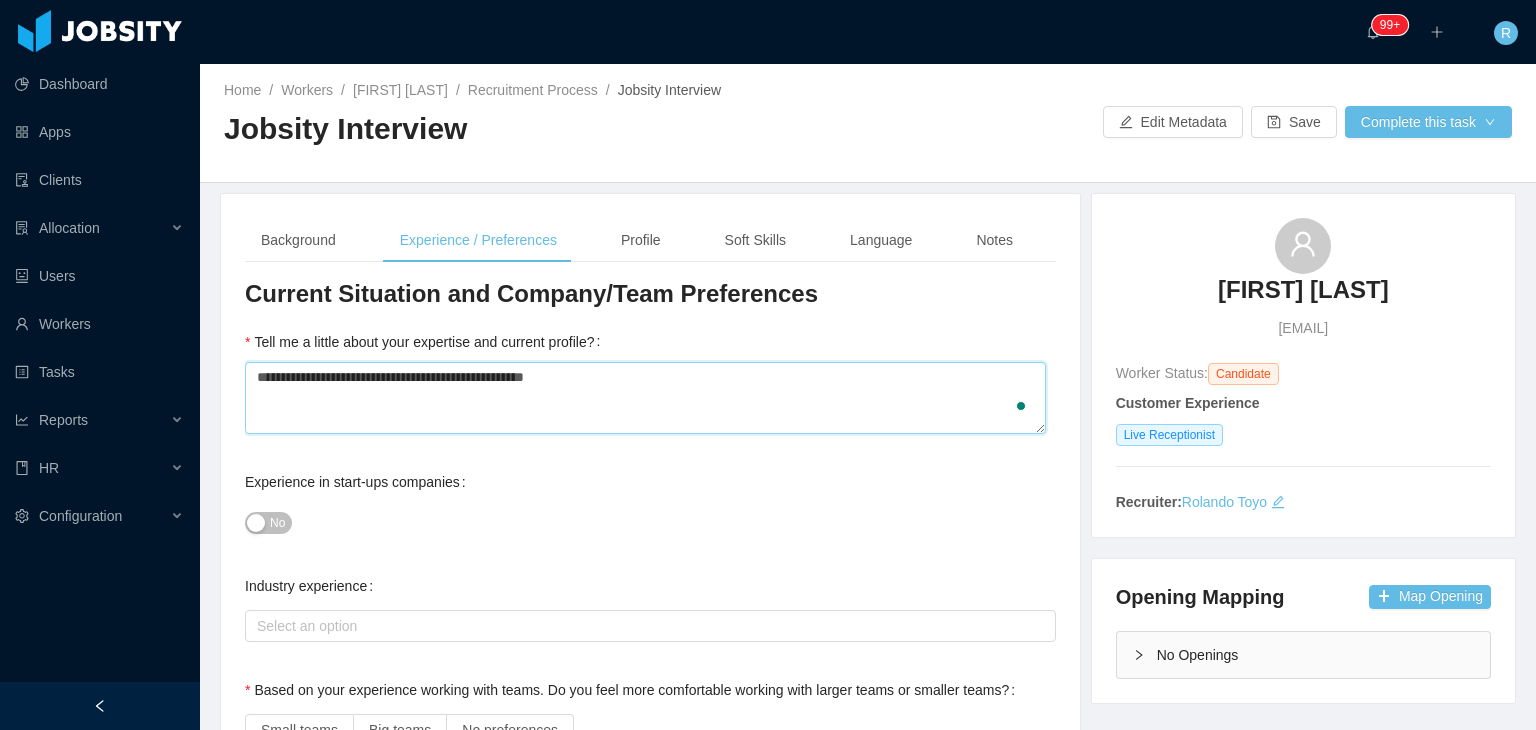 type 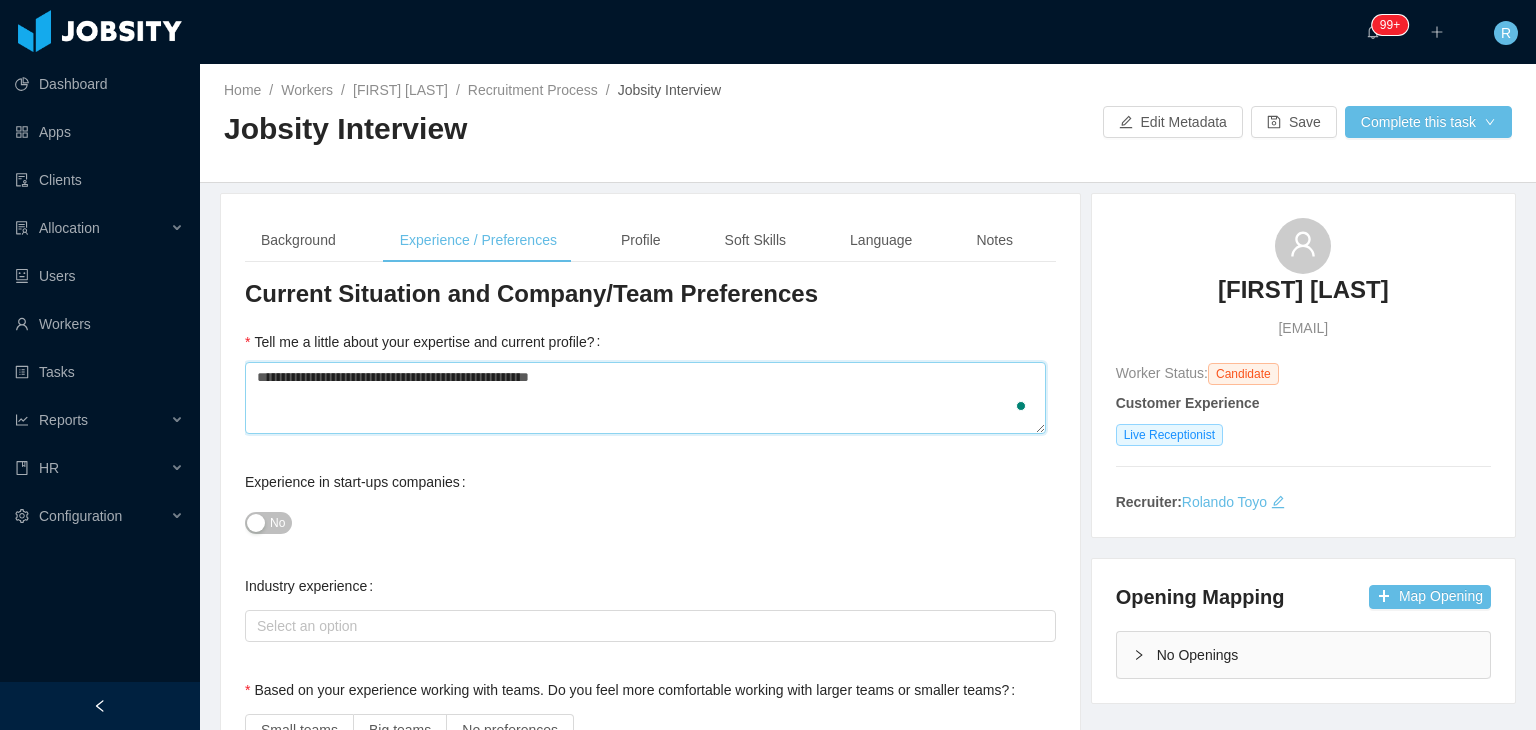 type 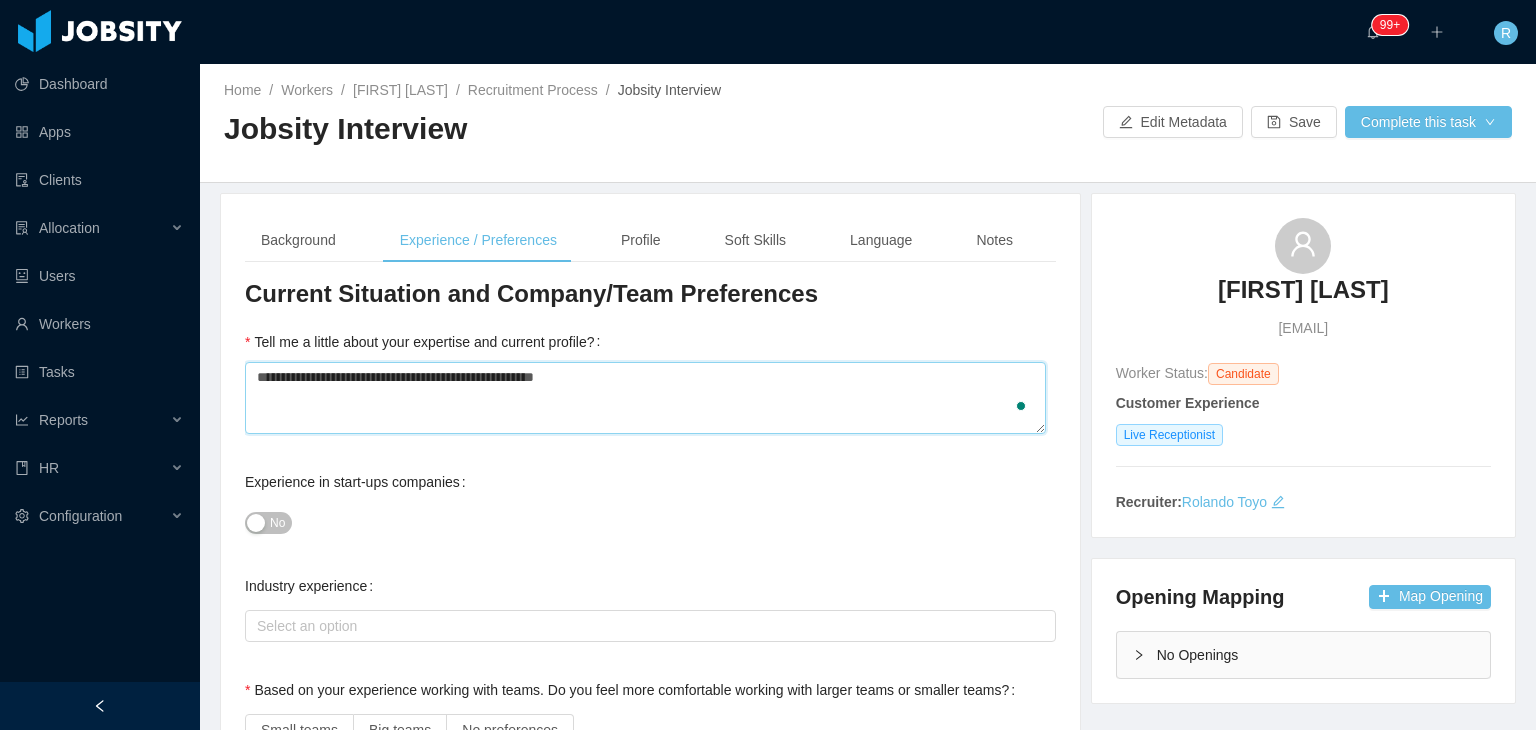 type on "**********" 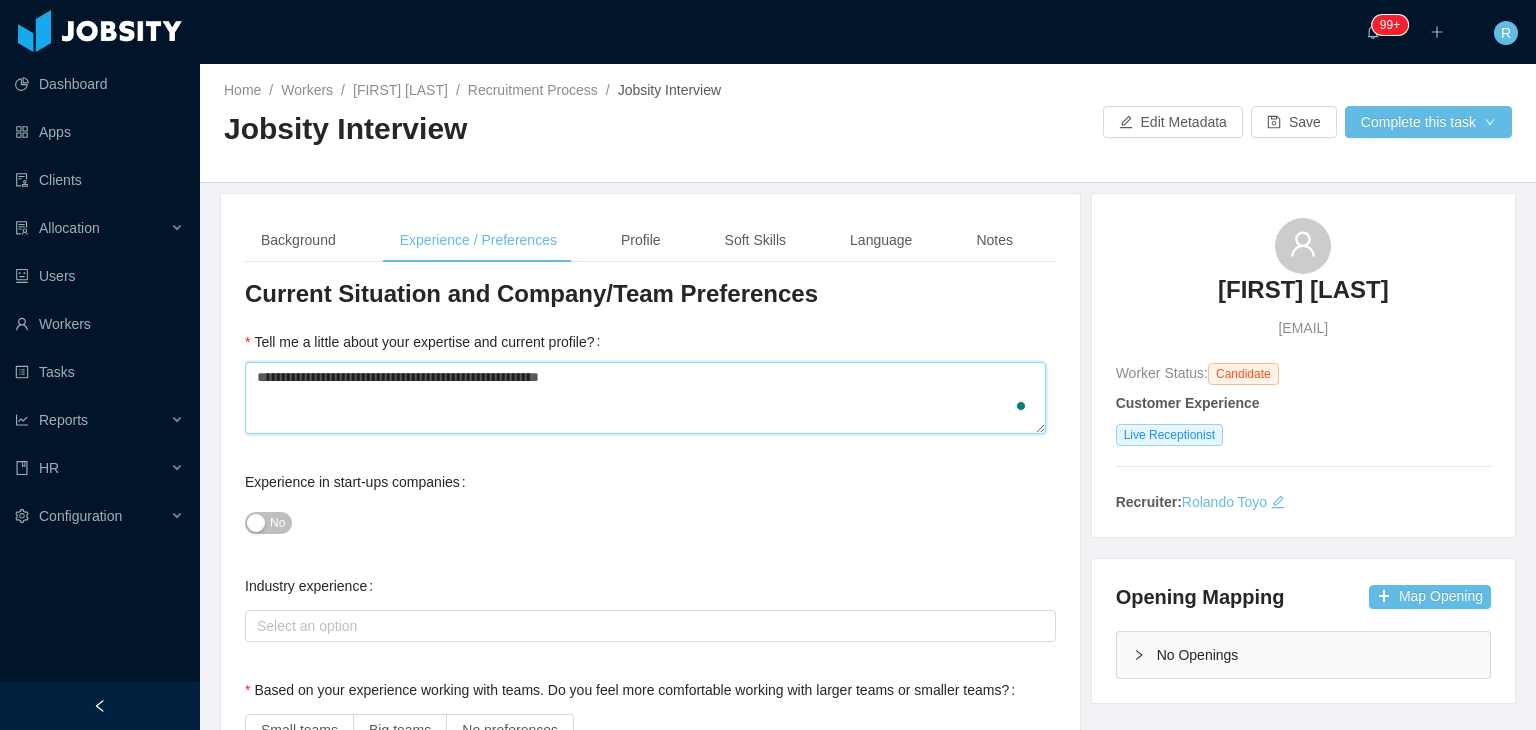 type 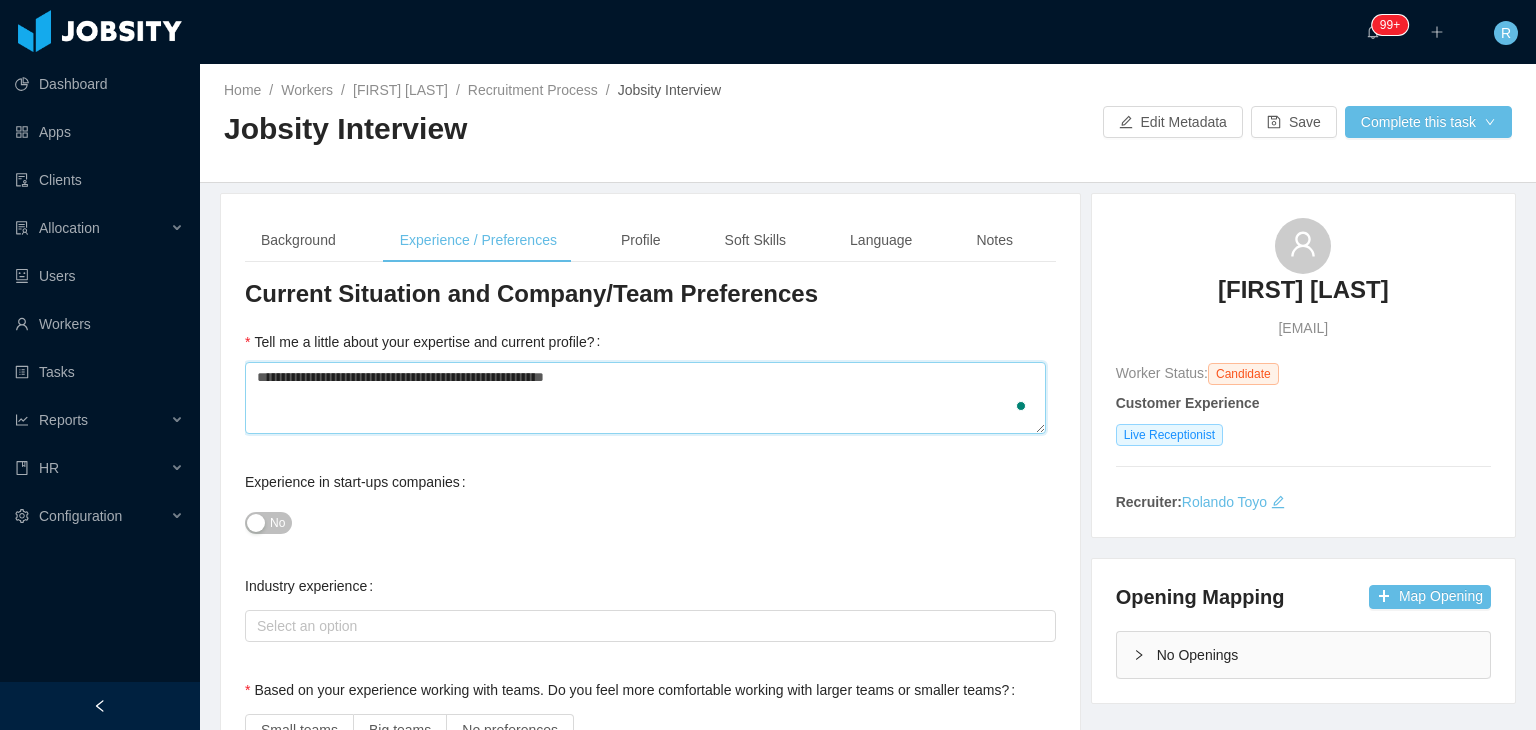 type on "**********" 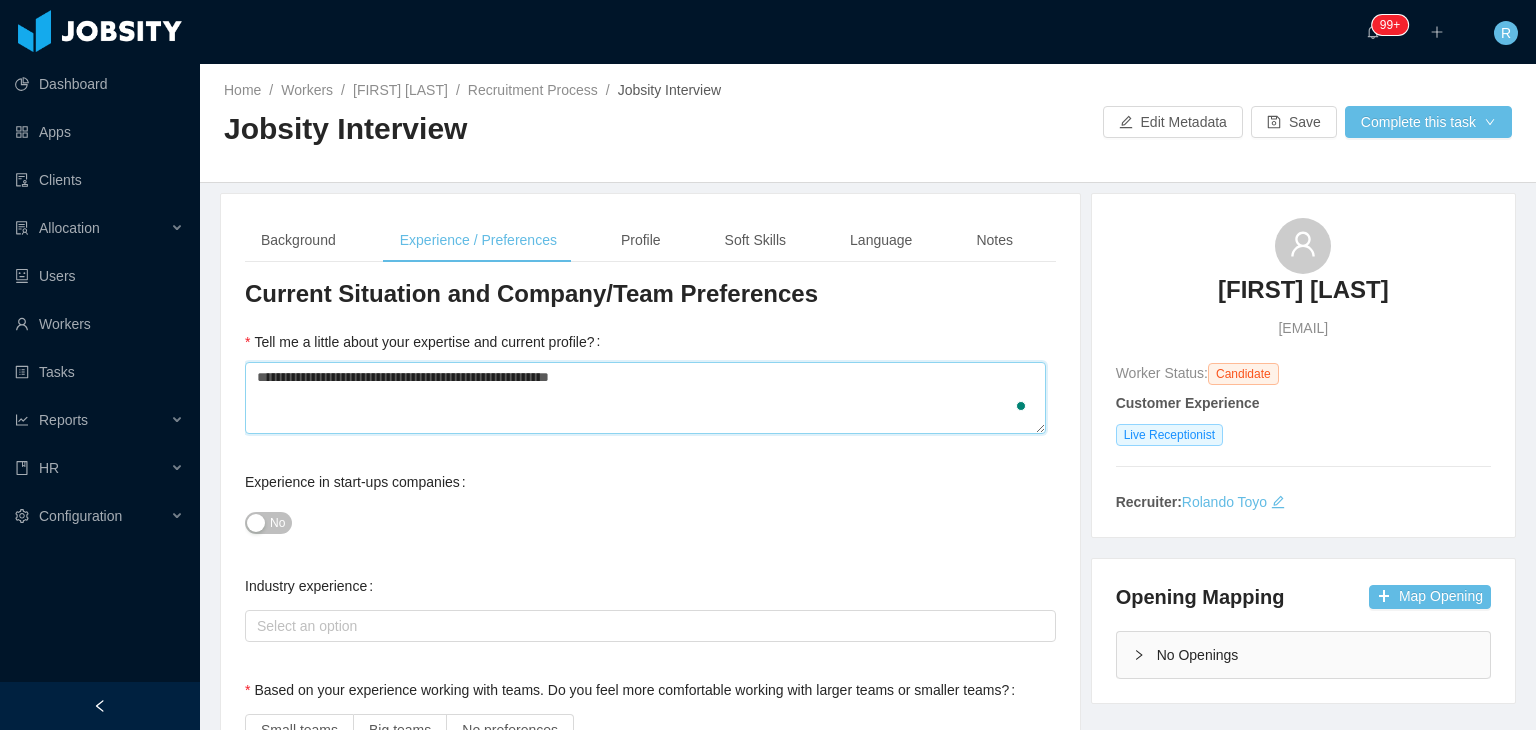 type 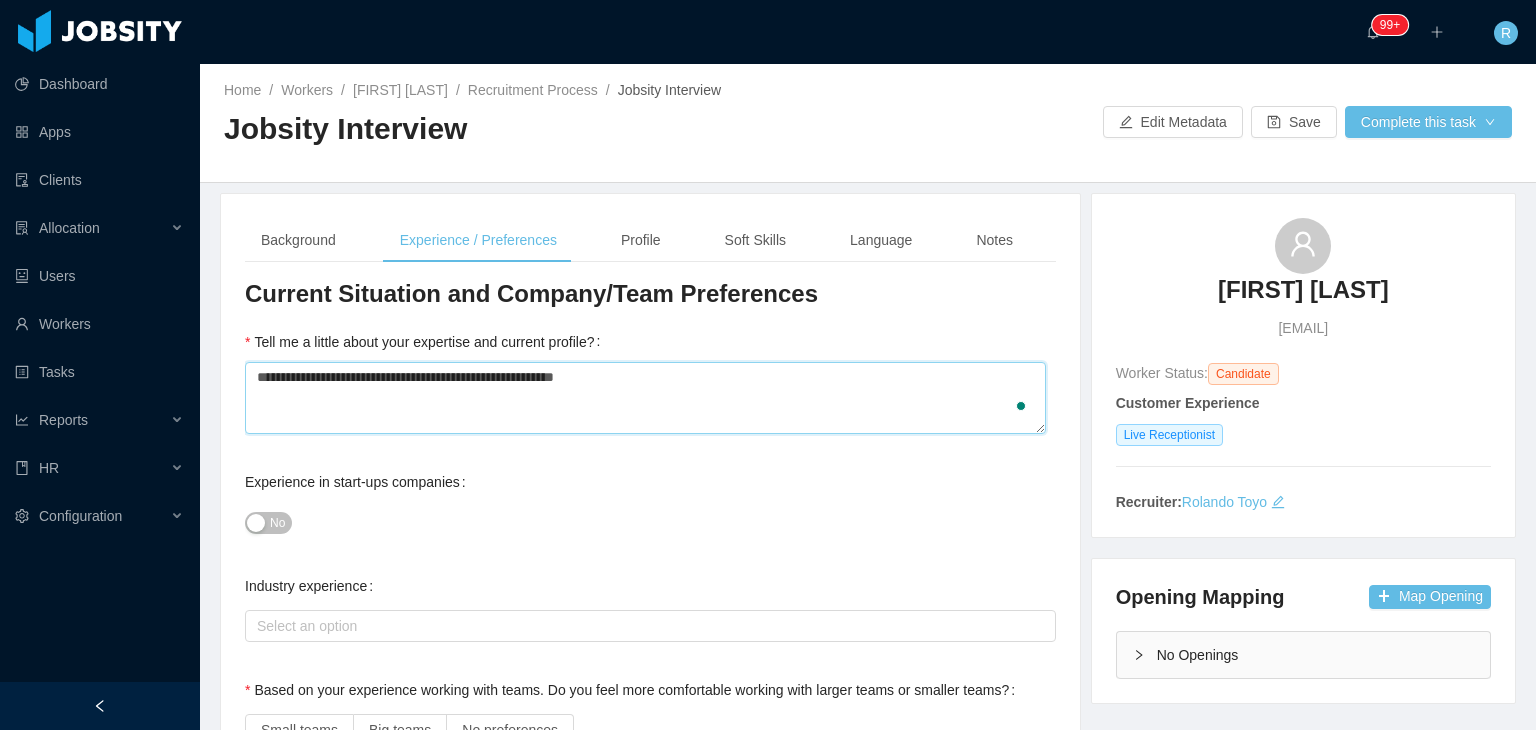 type 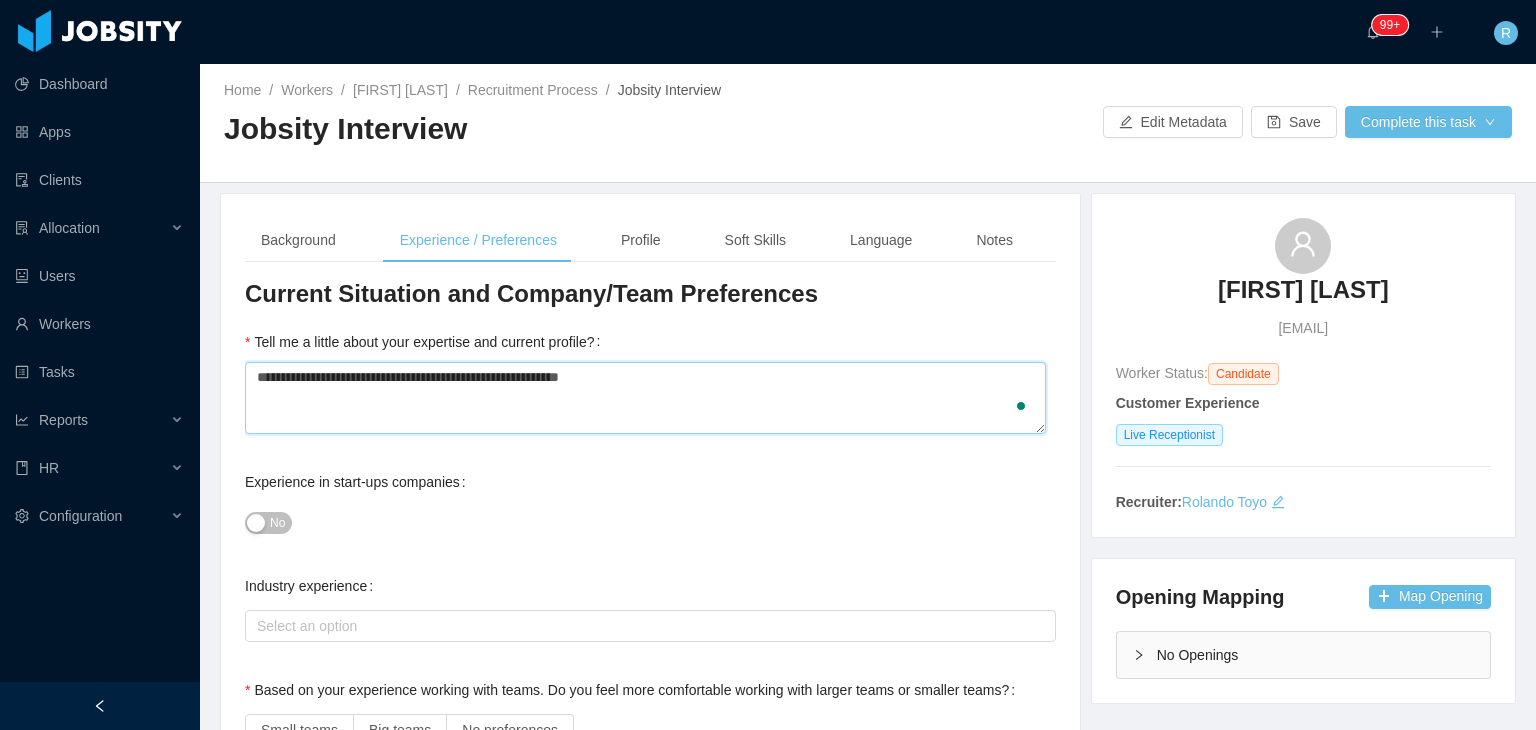 type 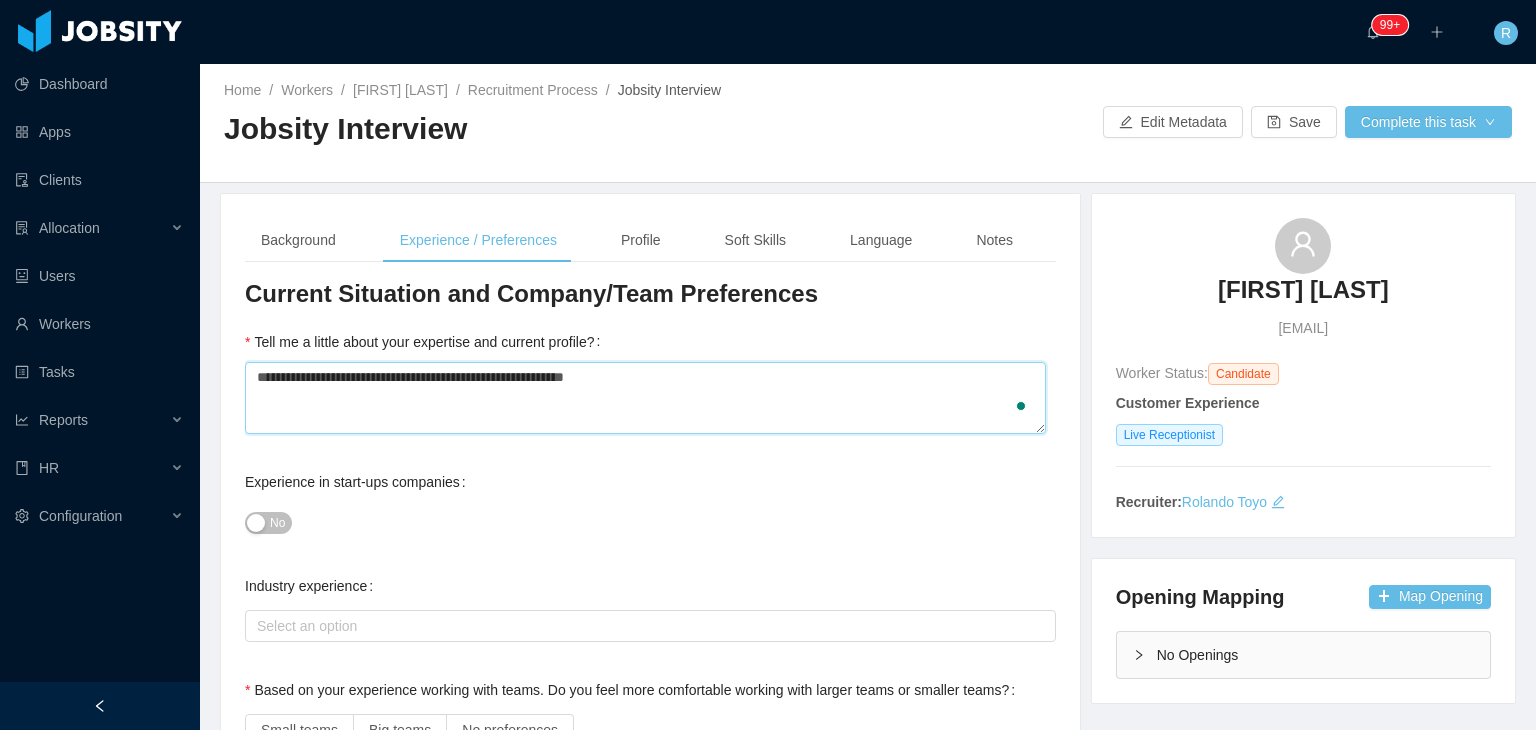 type 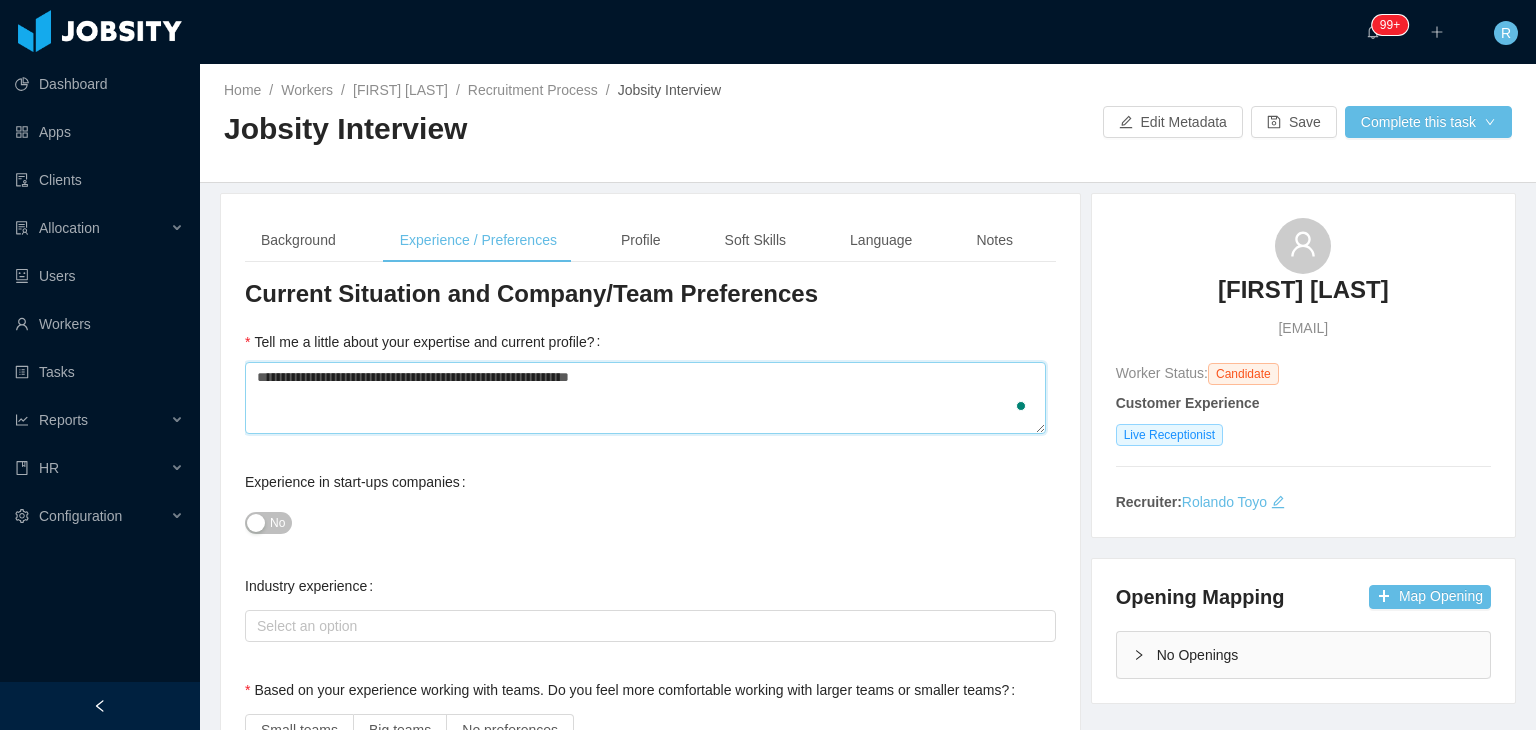 type 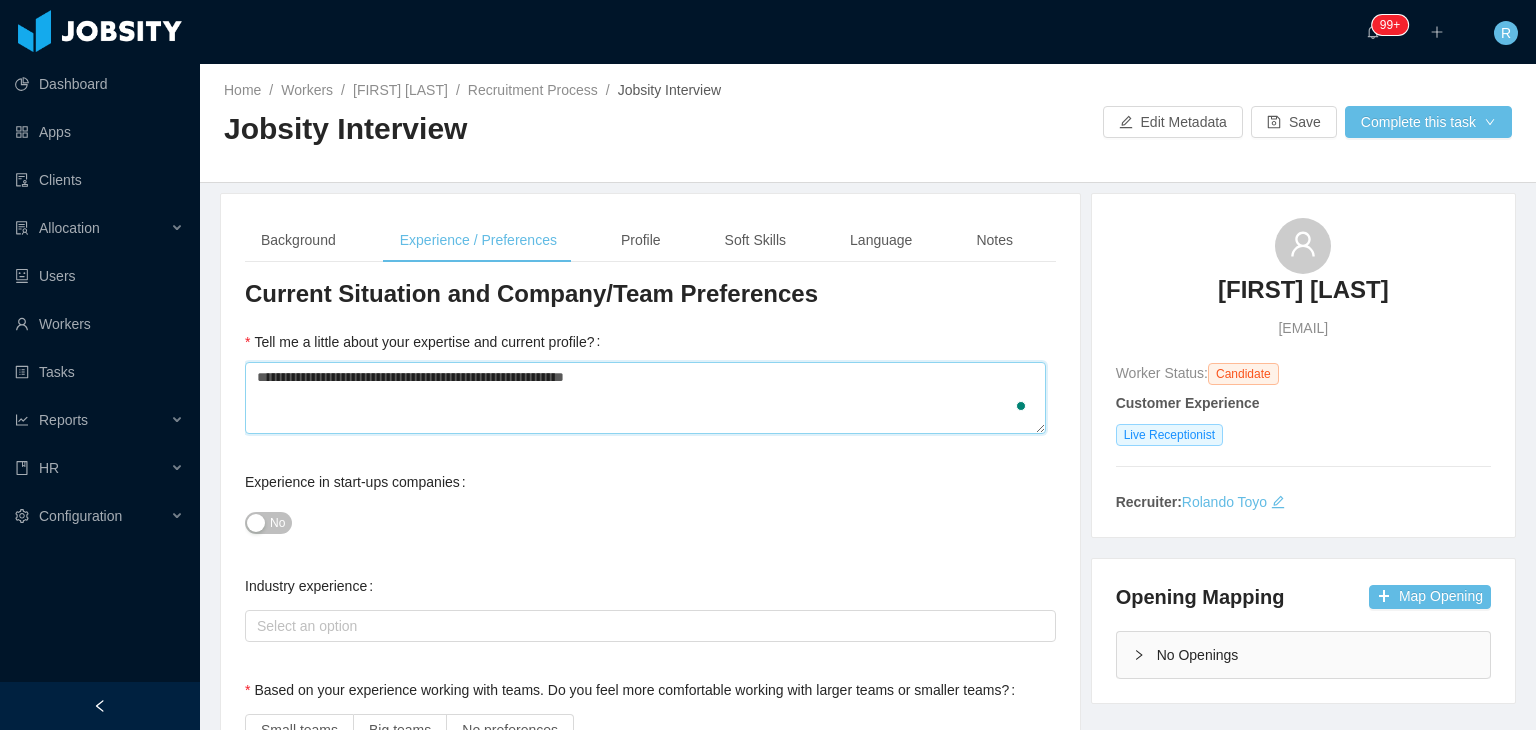type 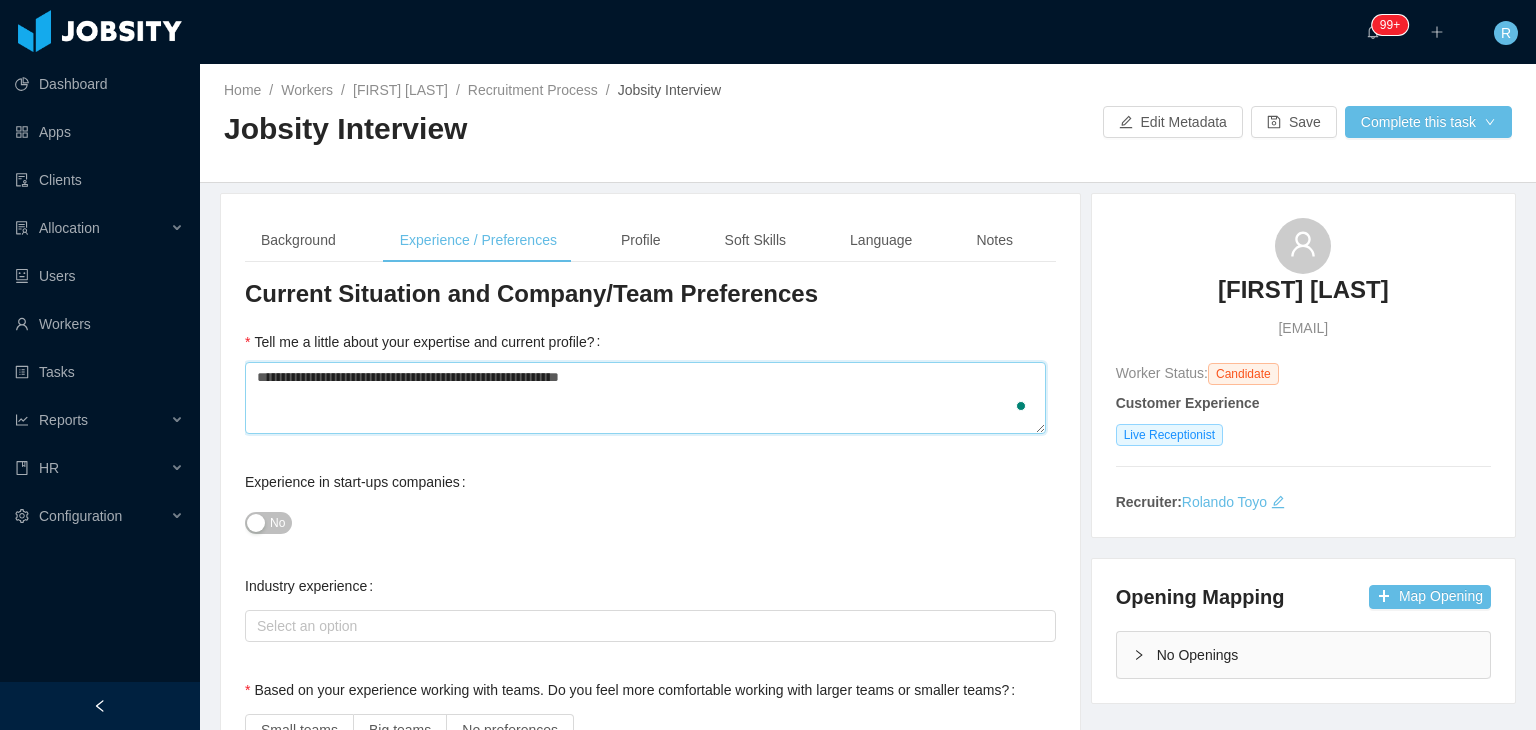 type 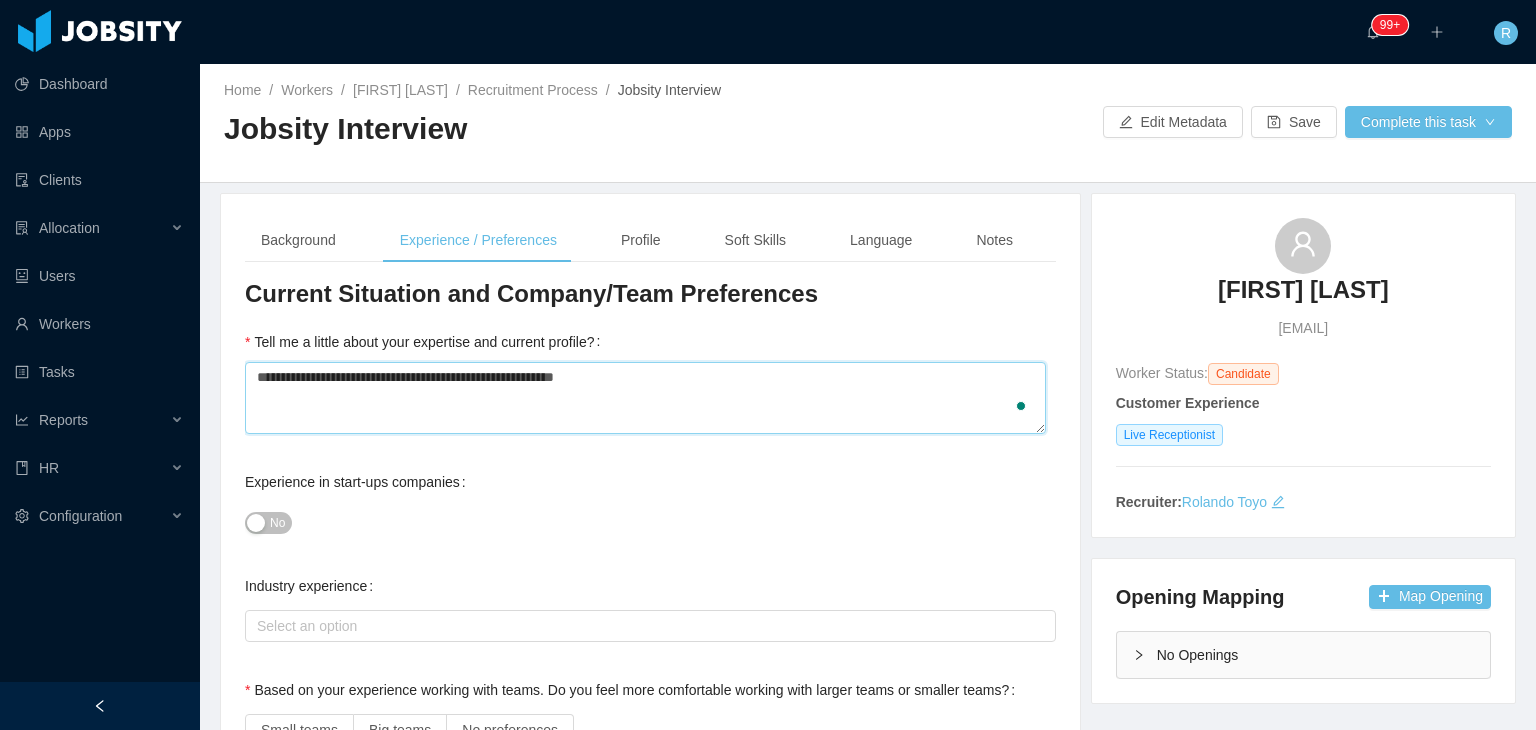 type 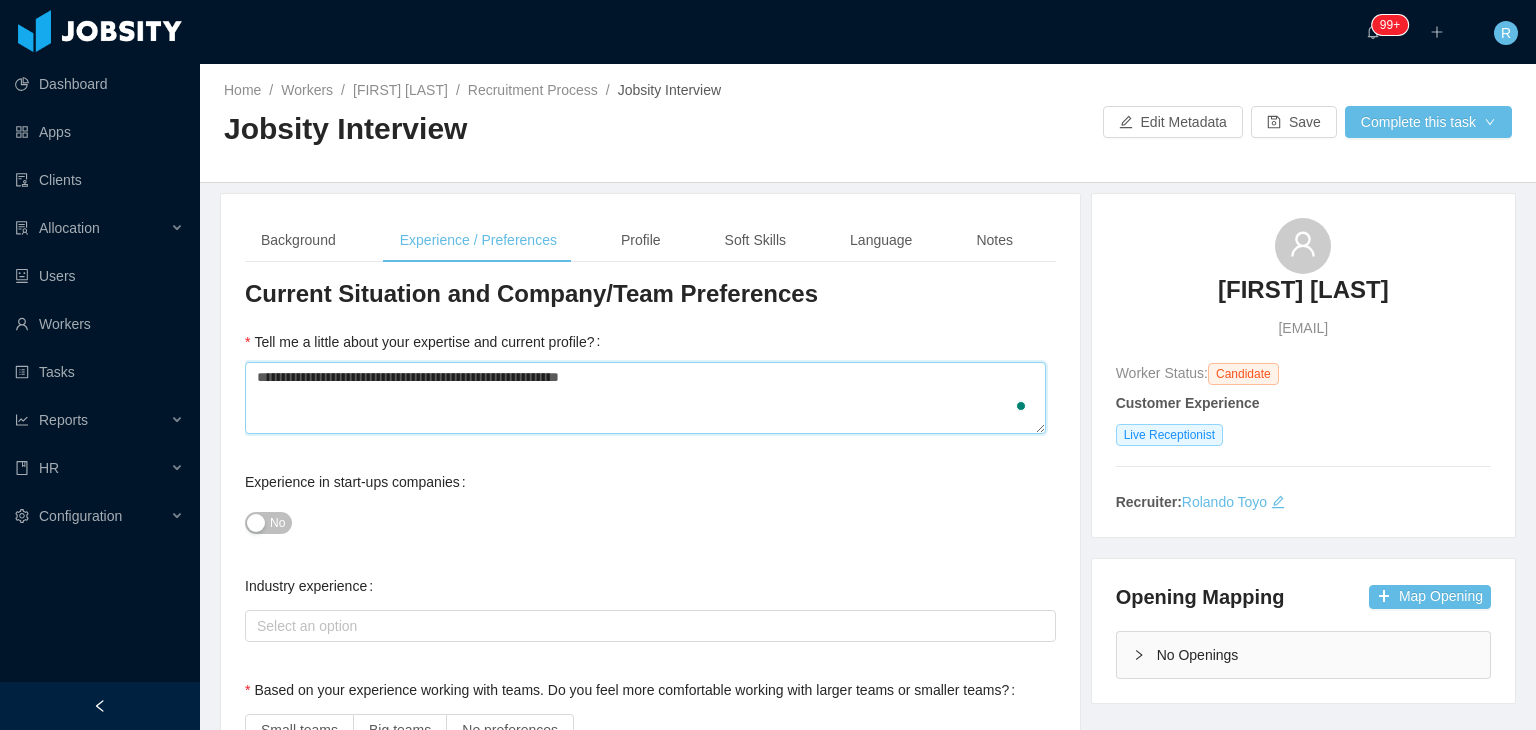 type 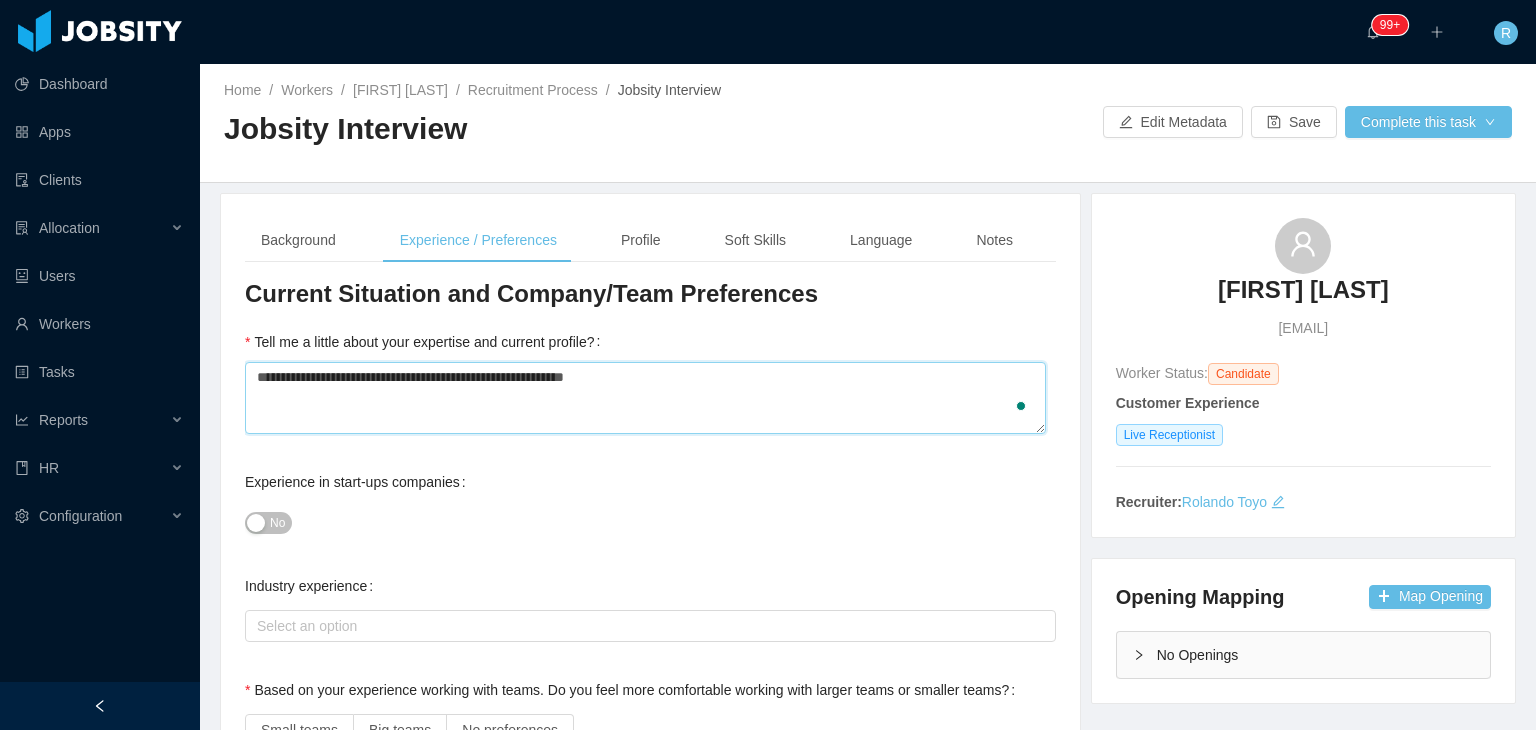 type 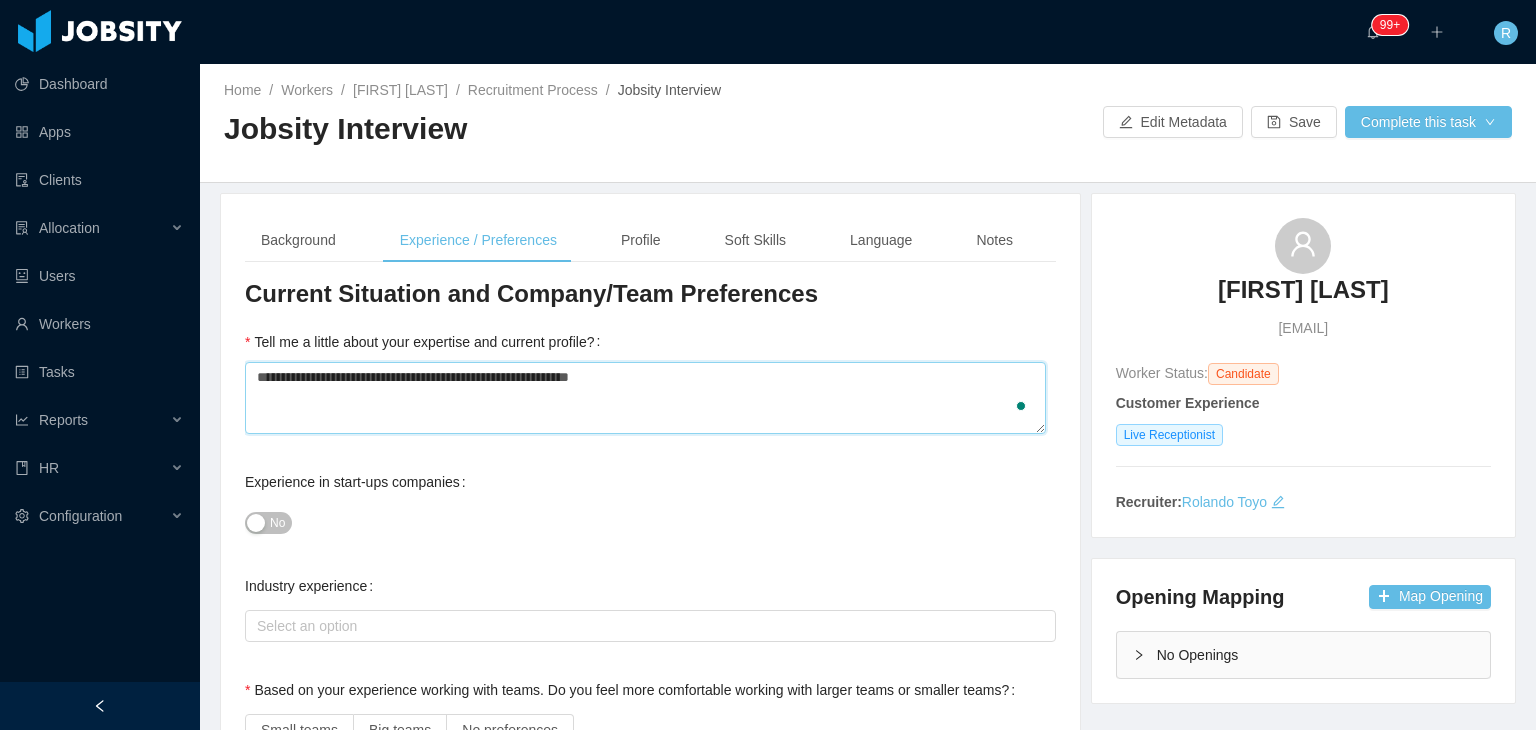 type 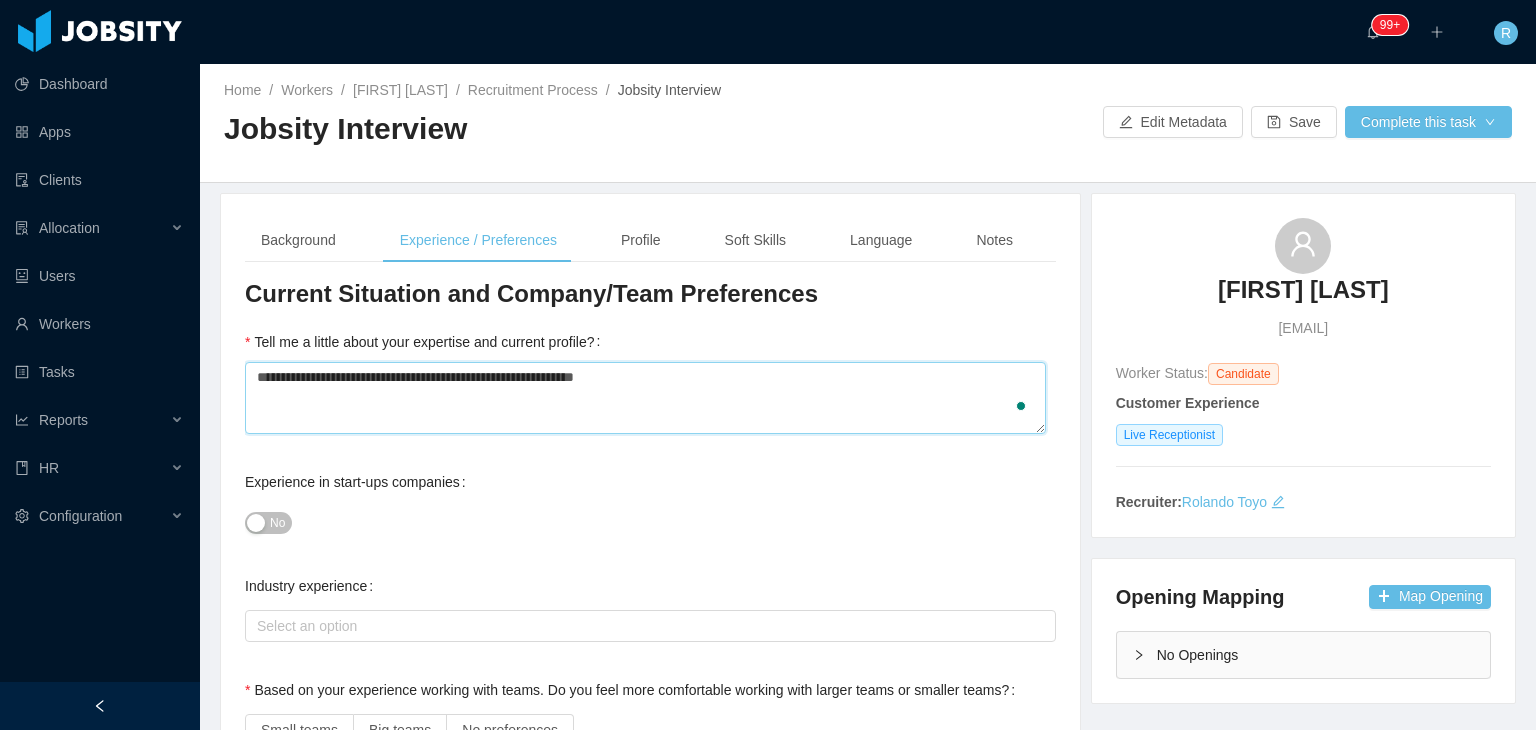 type 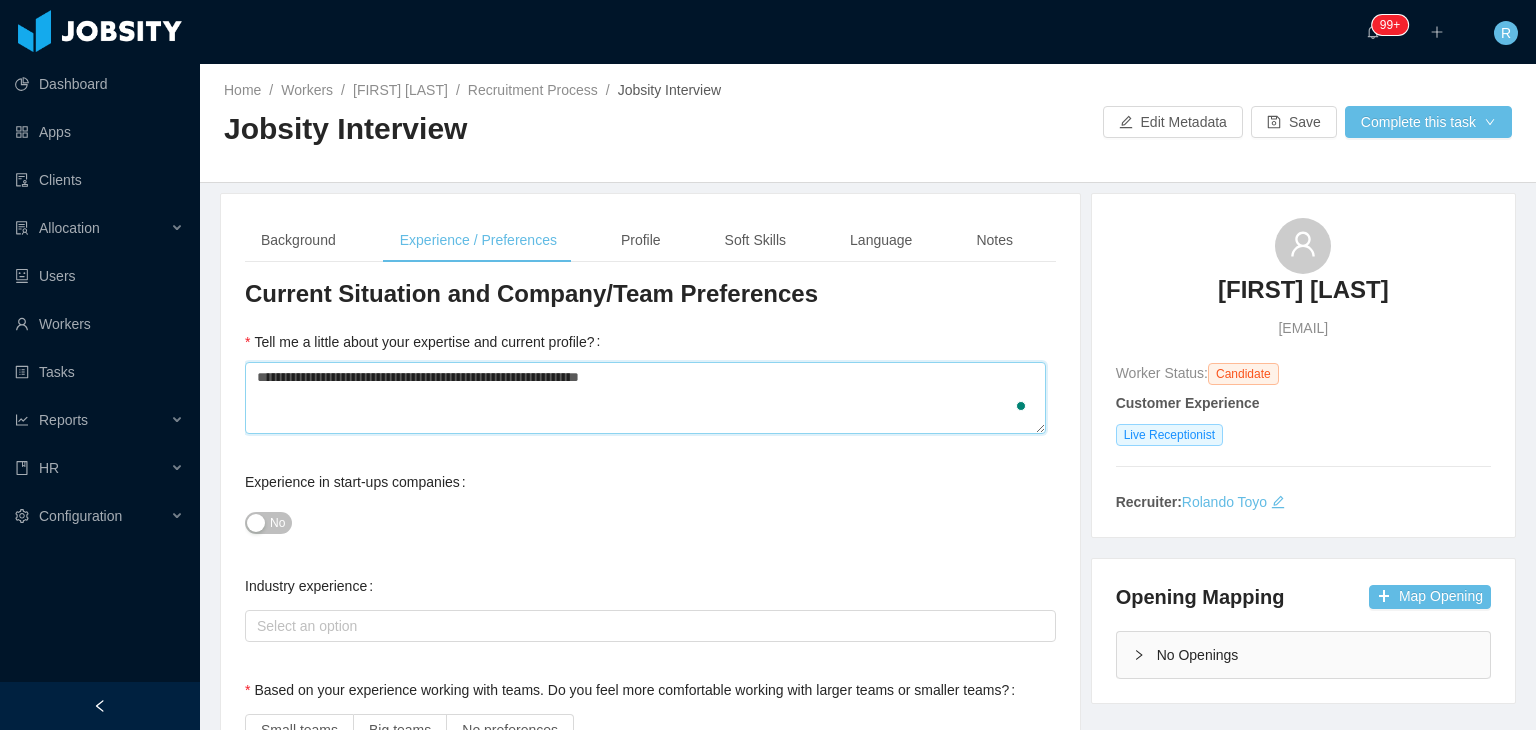 type 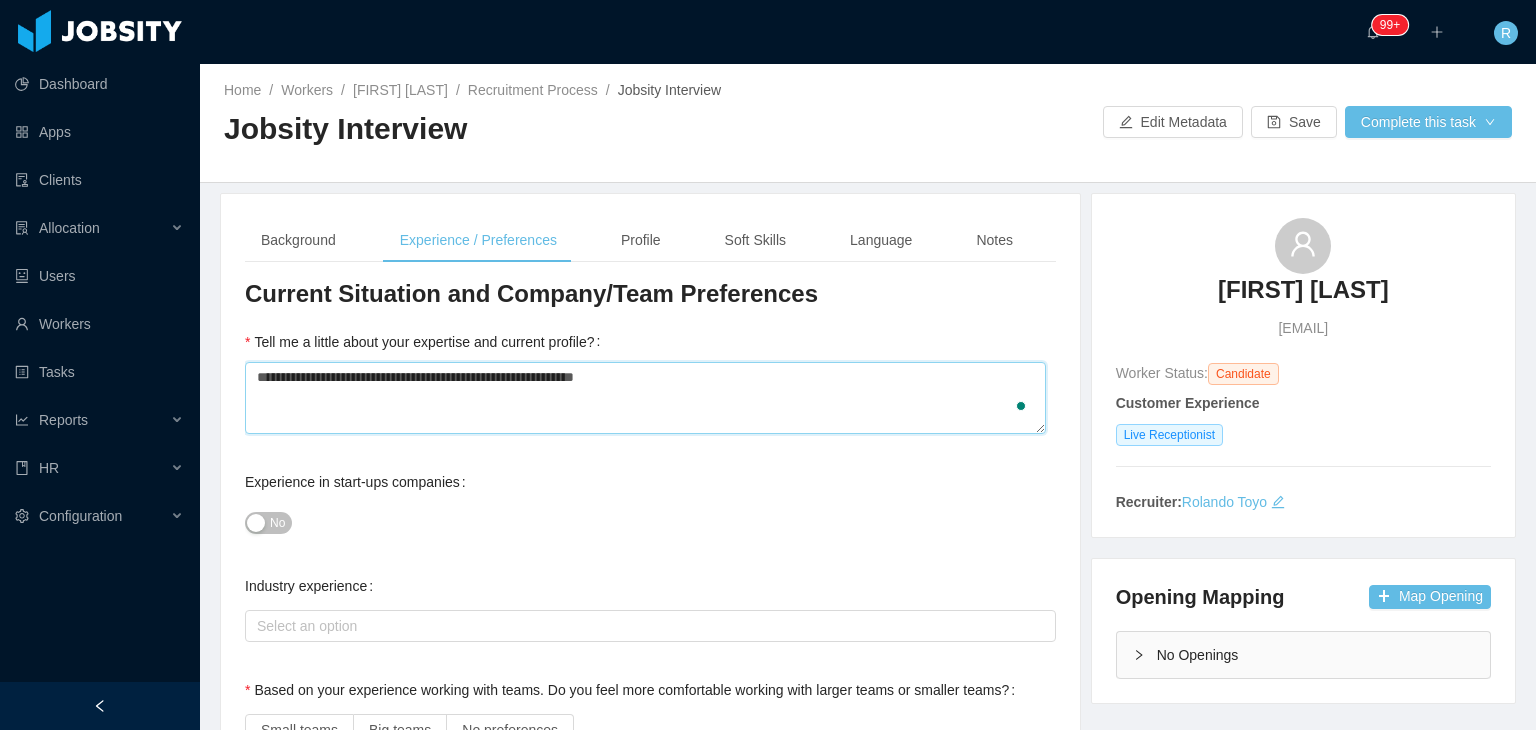 type 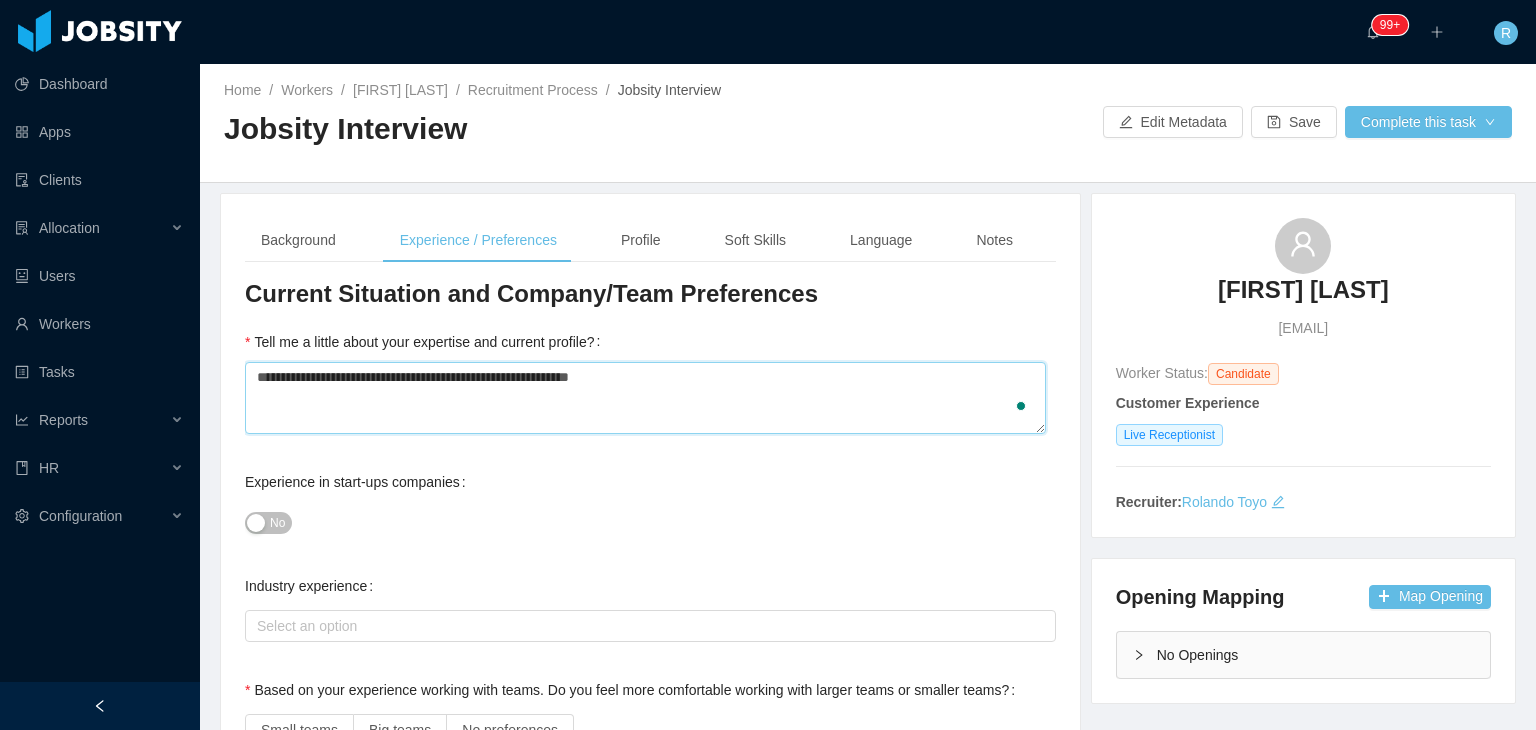 type 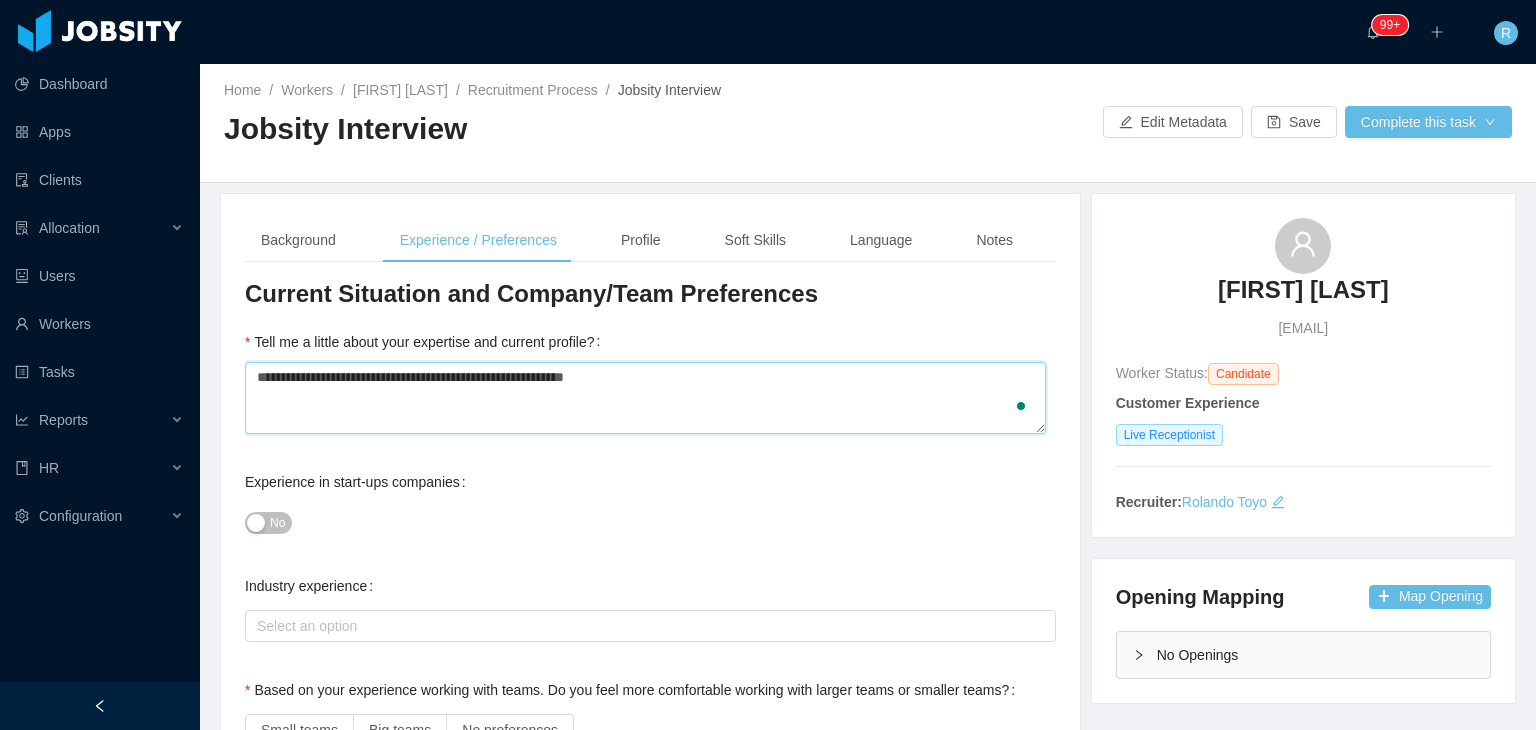 type 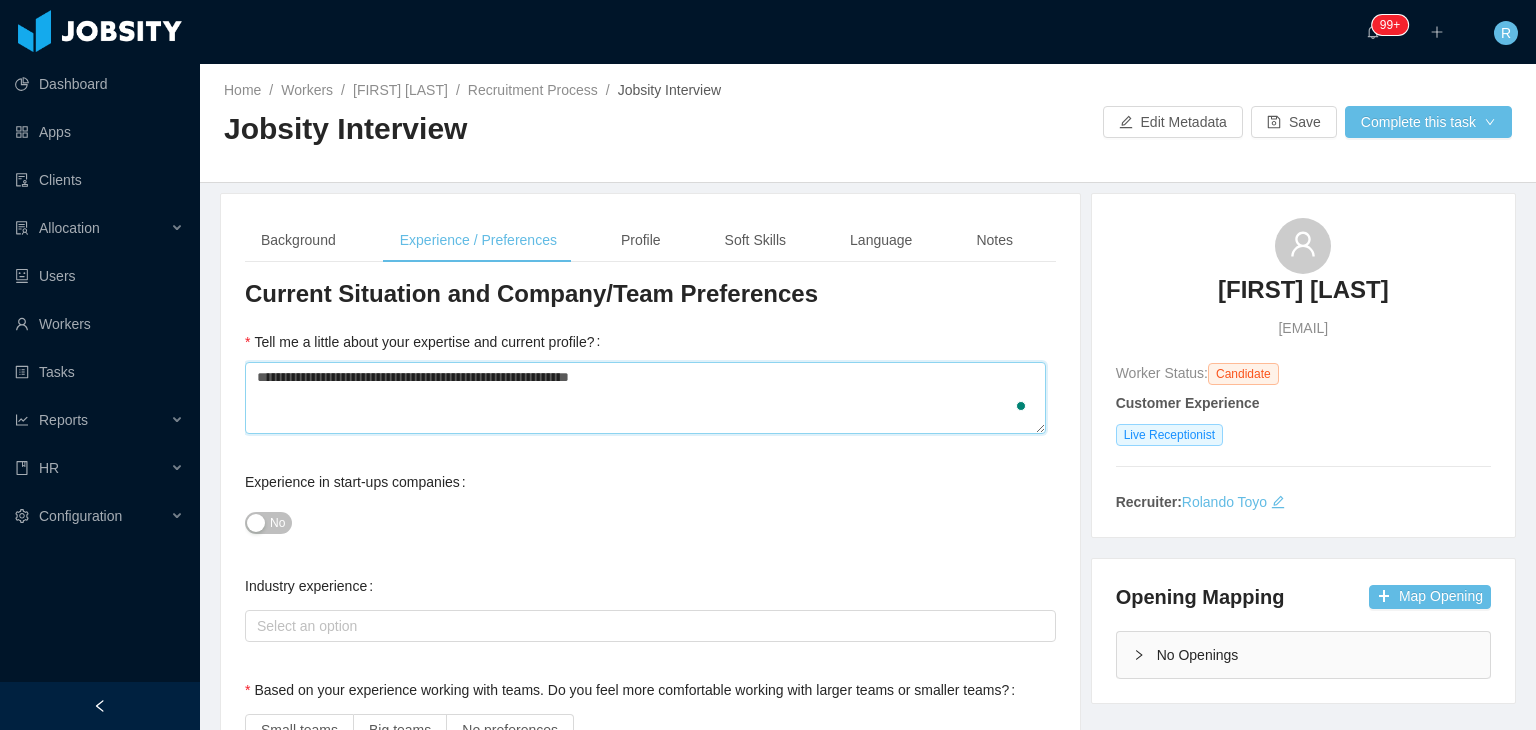 type 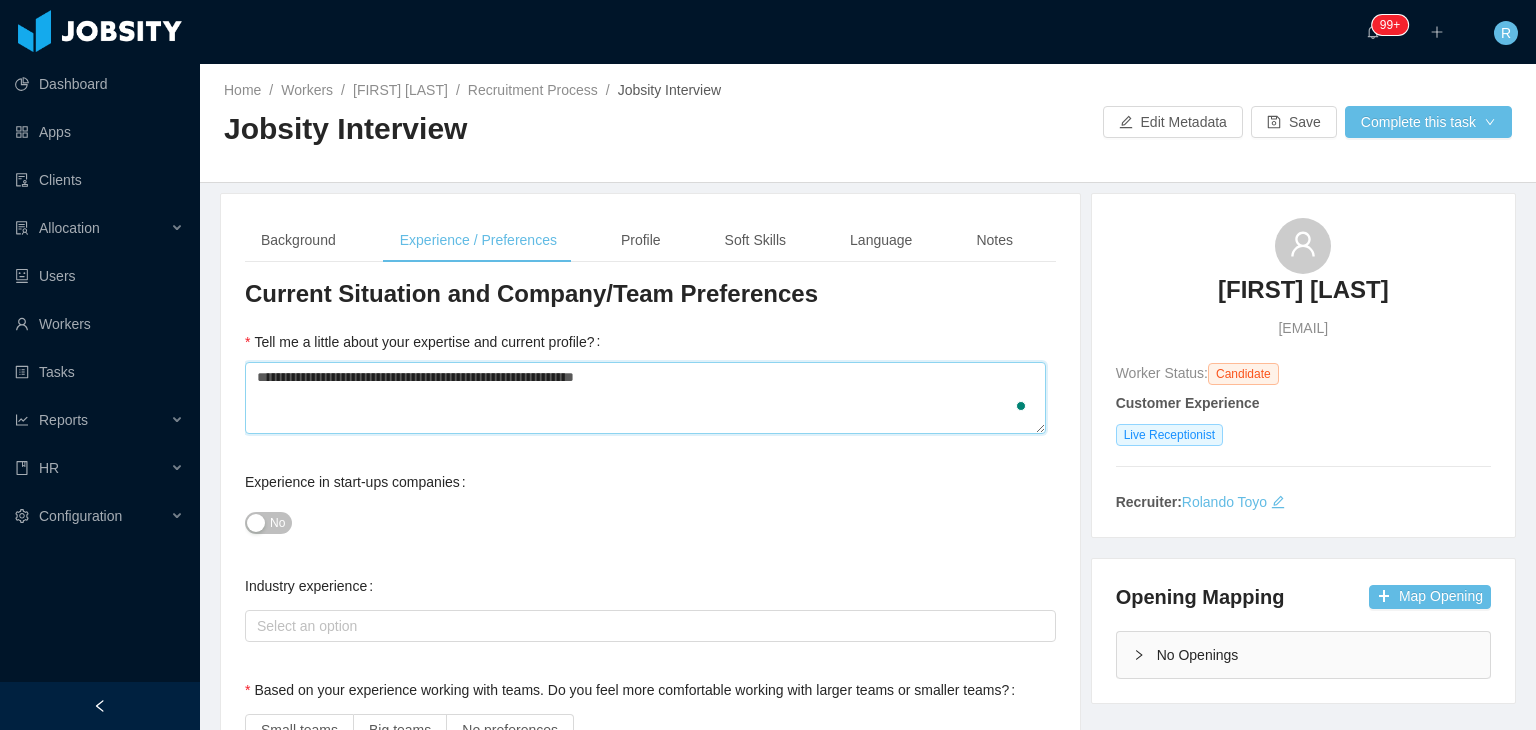 type 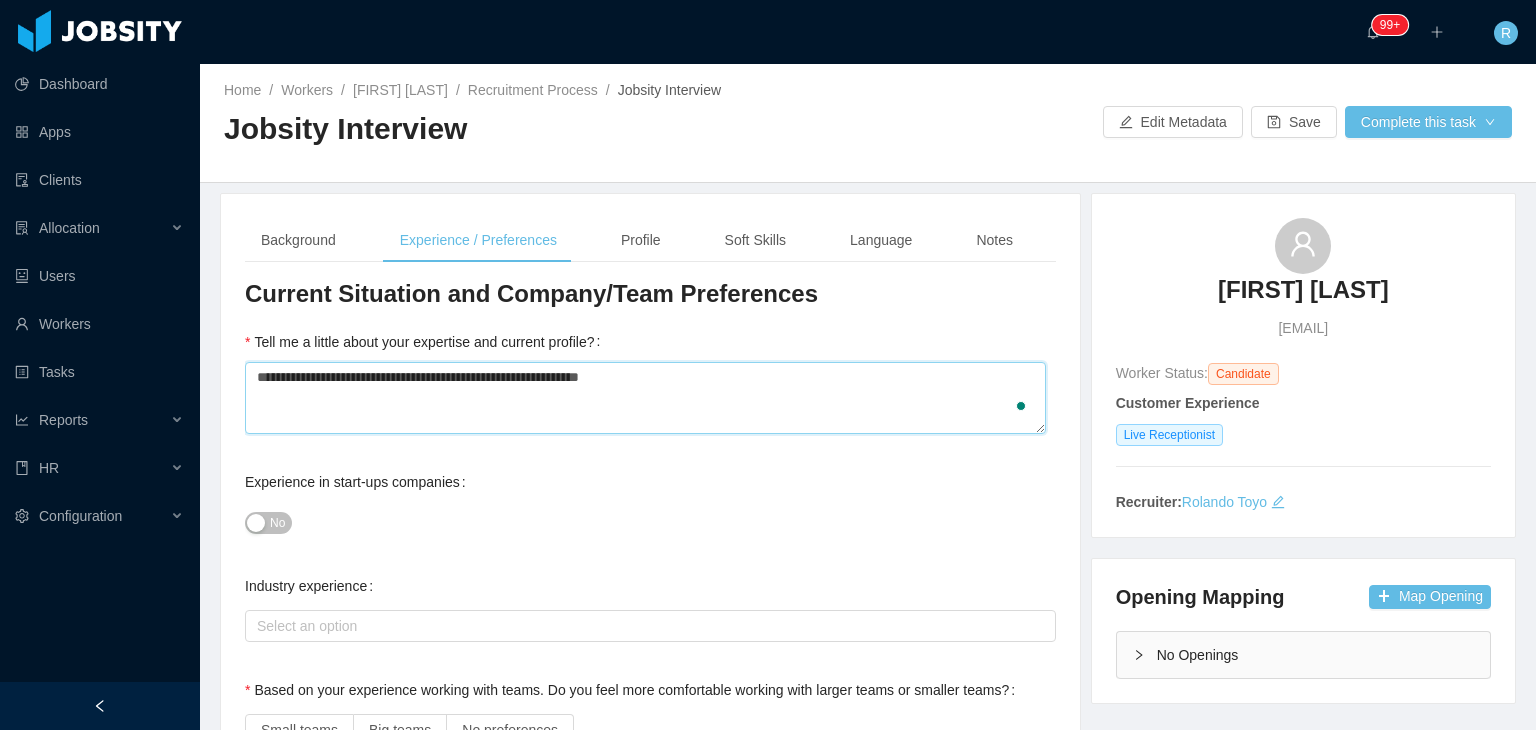 type 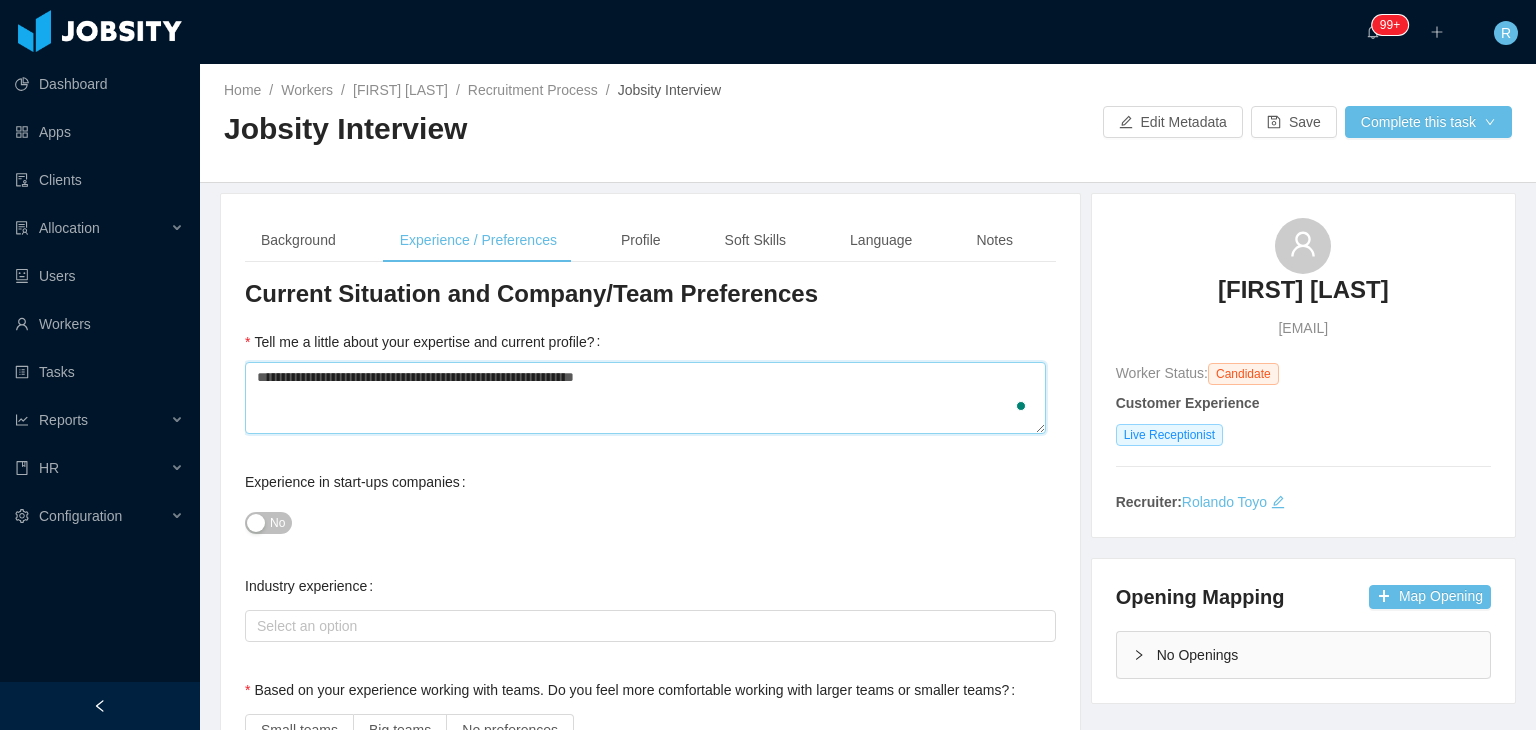 type 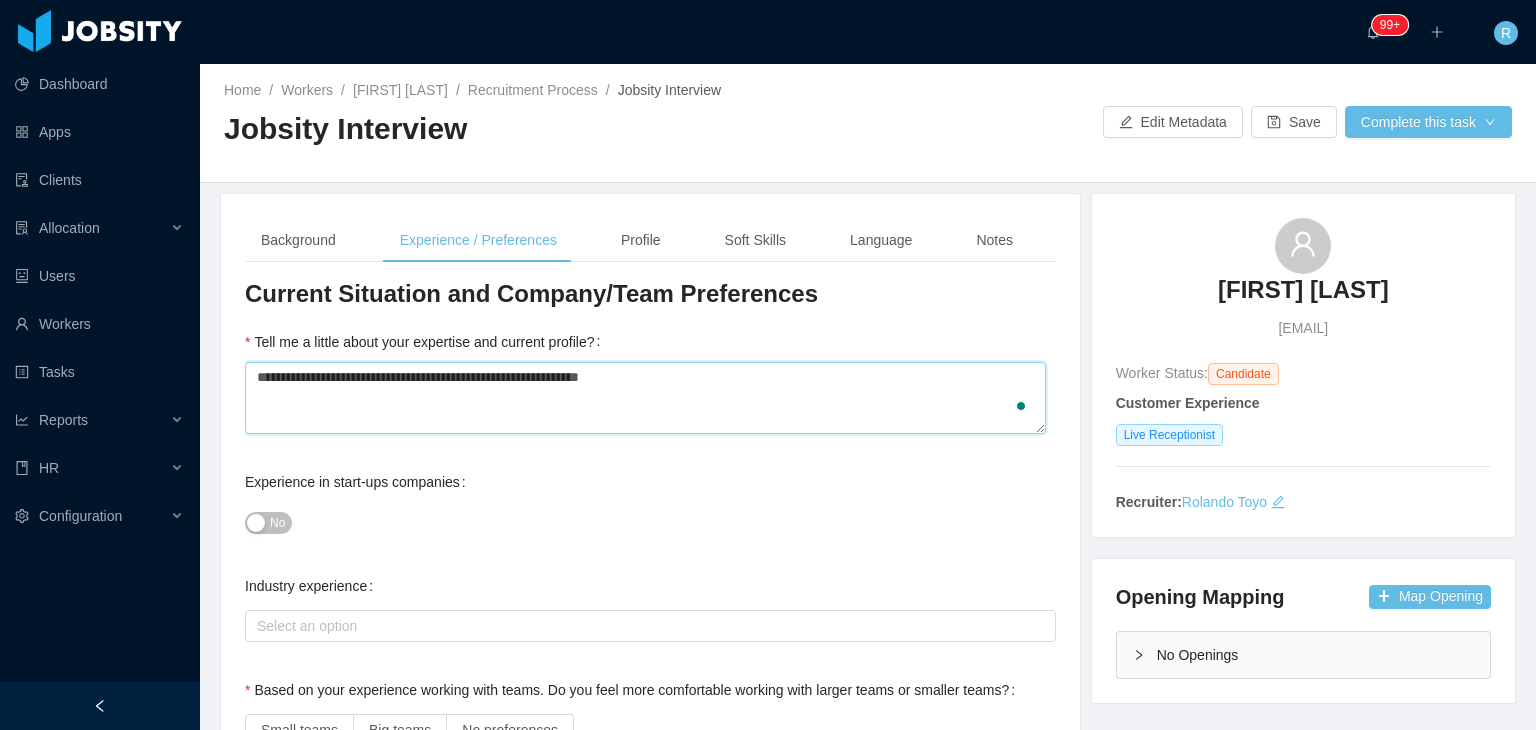 type 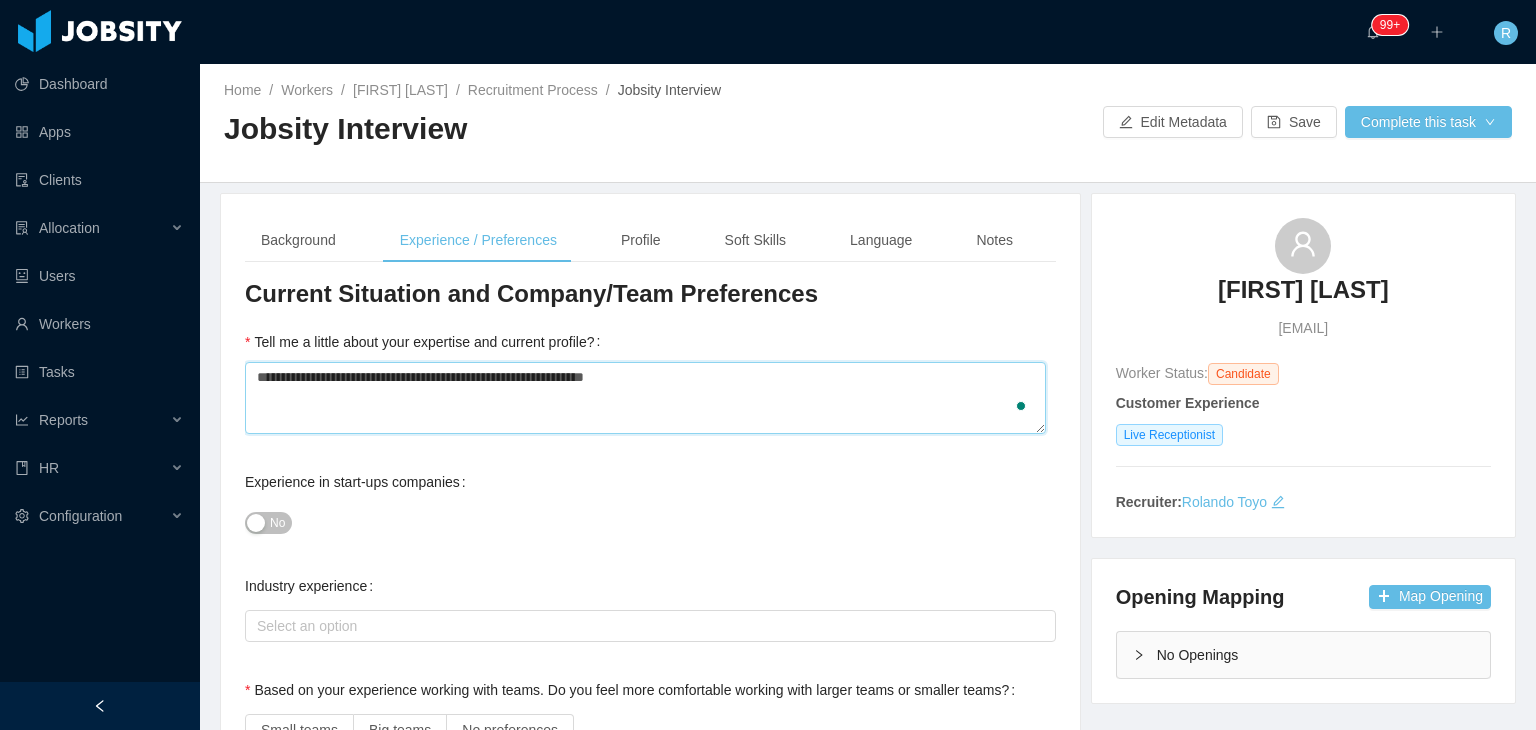 type 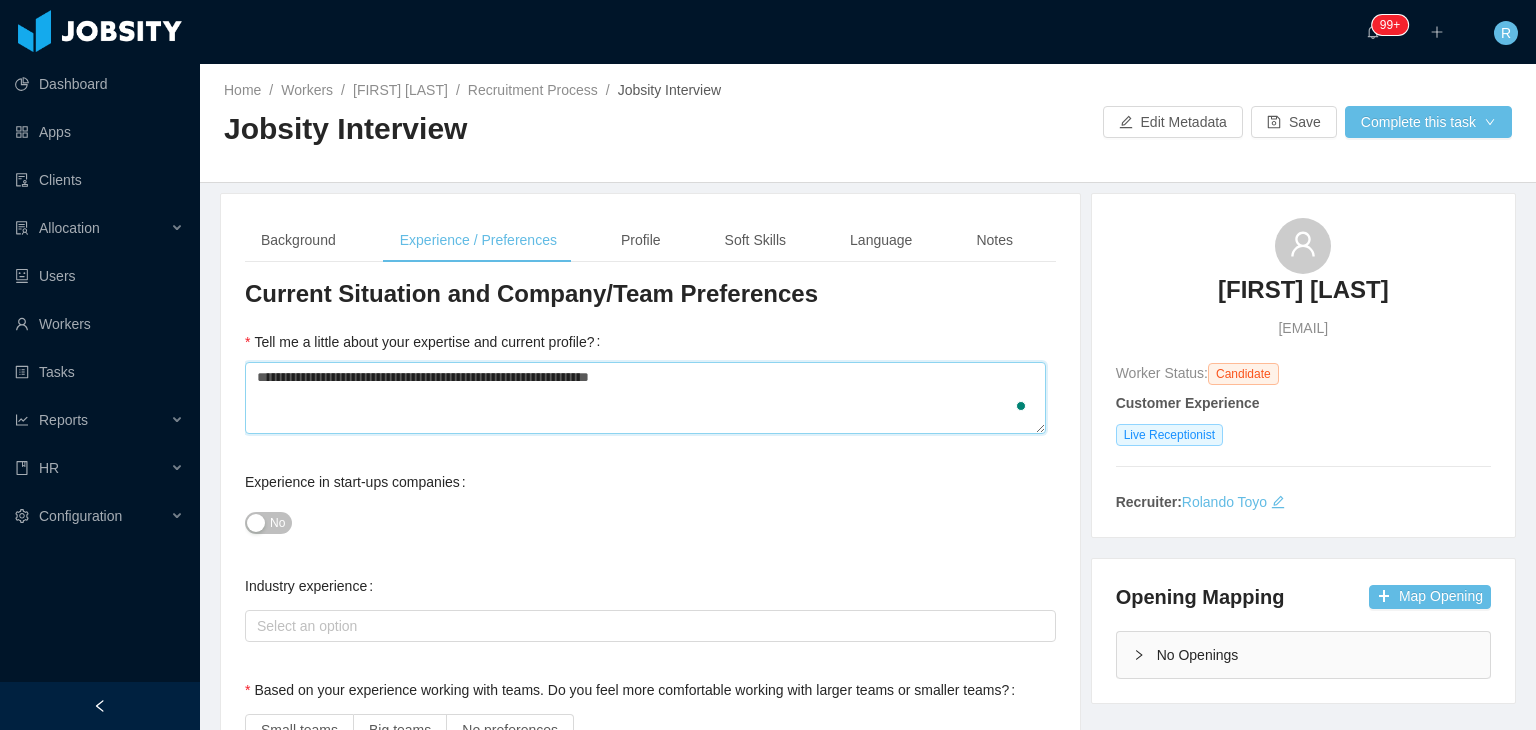 type 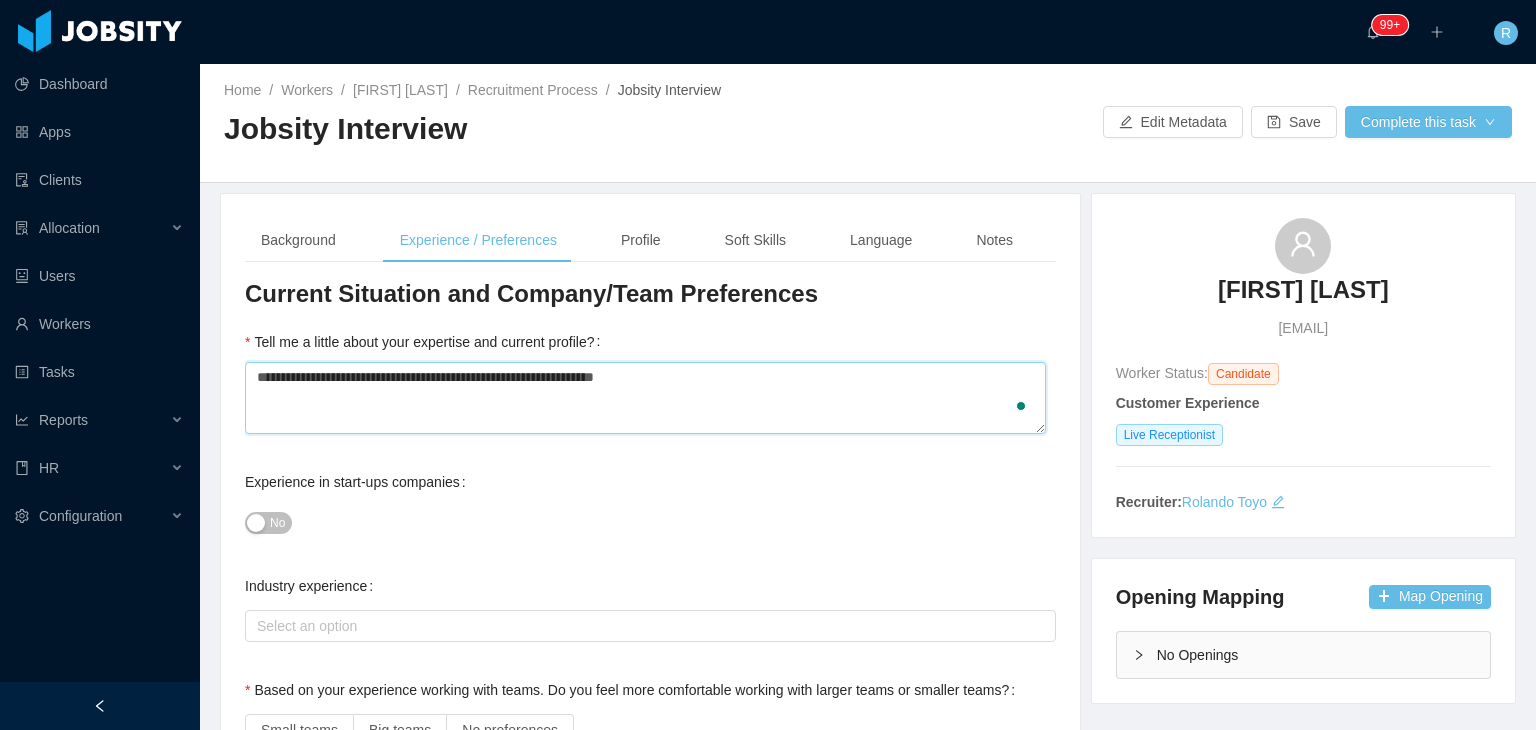 type 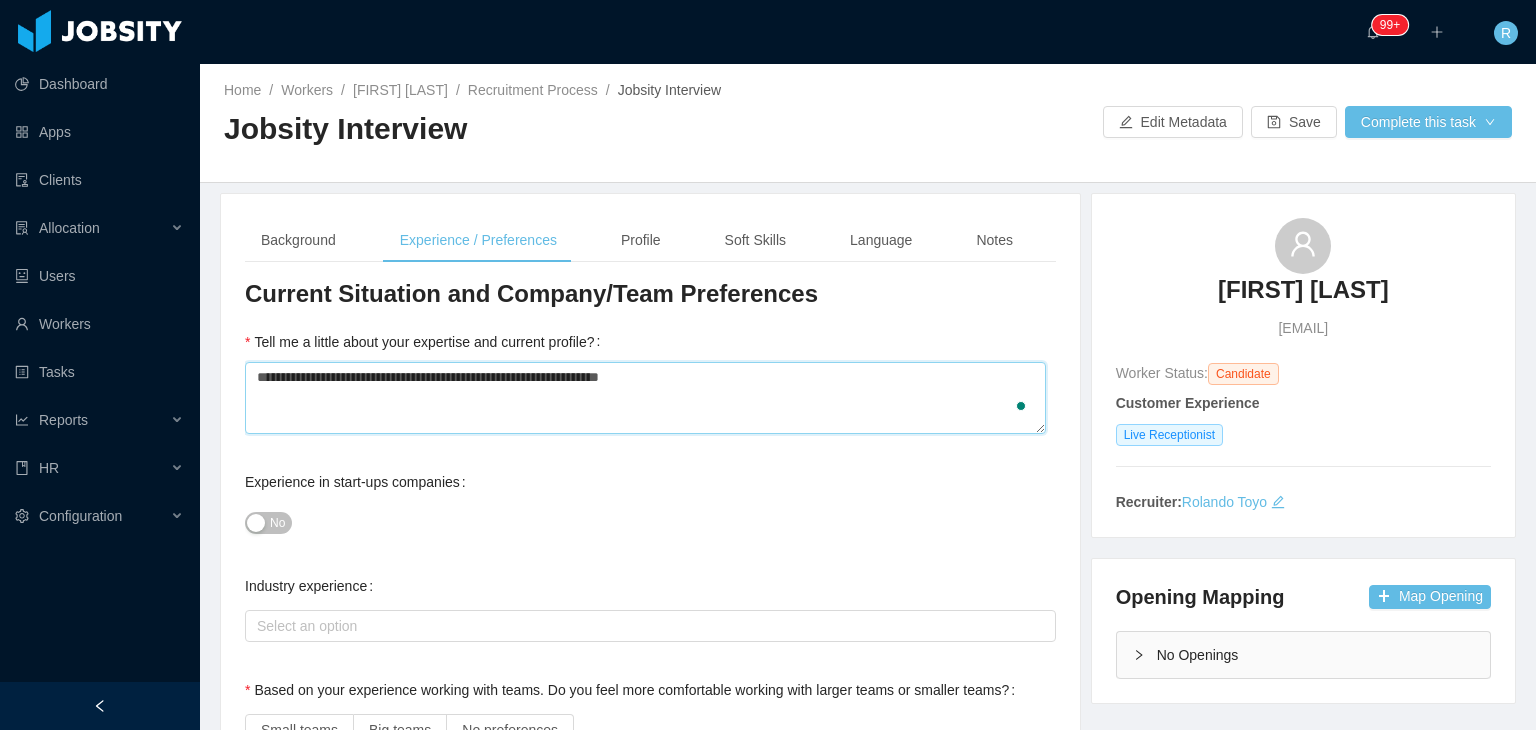 type 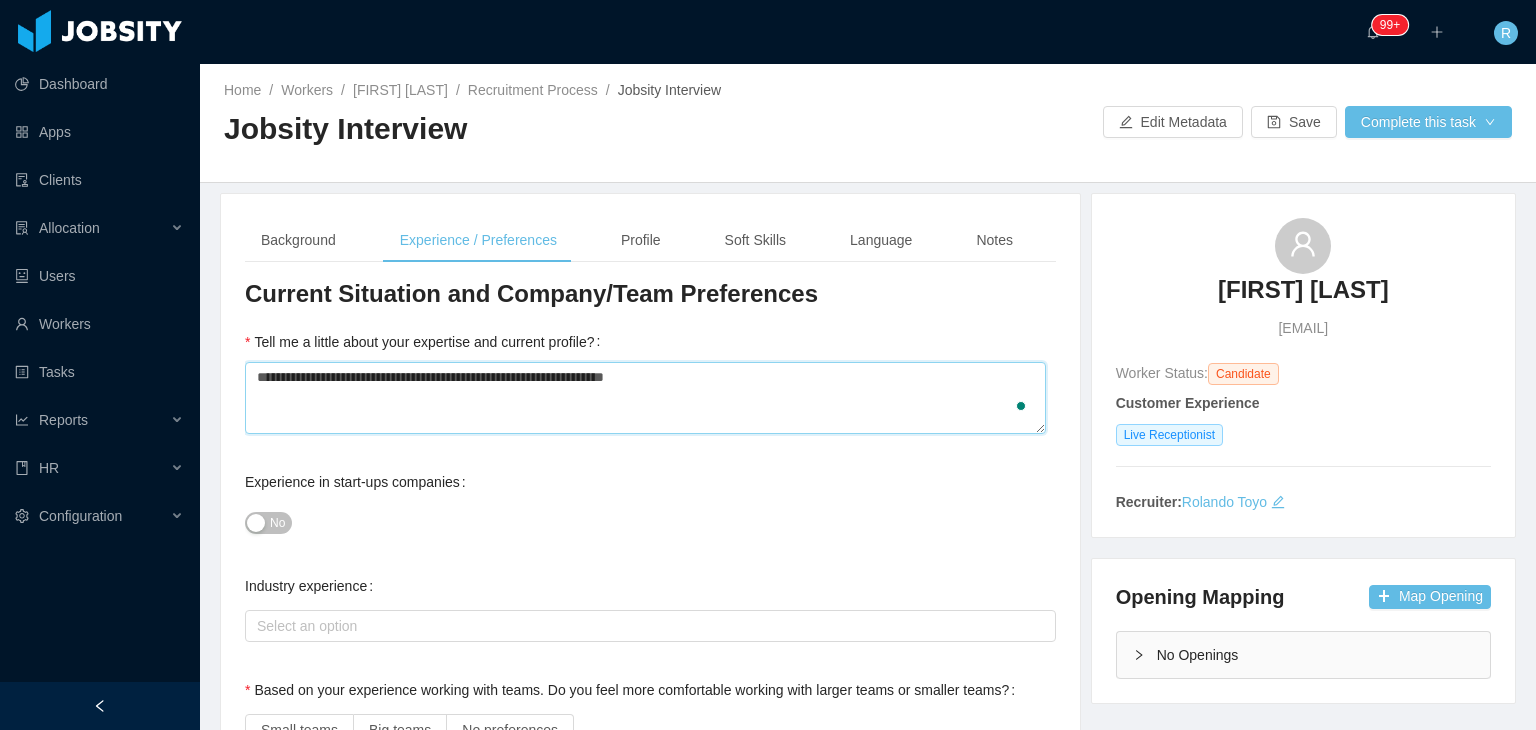 type 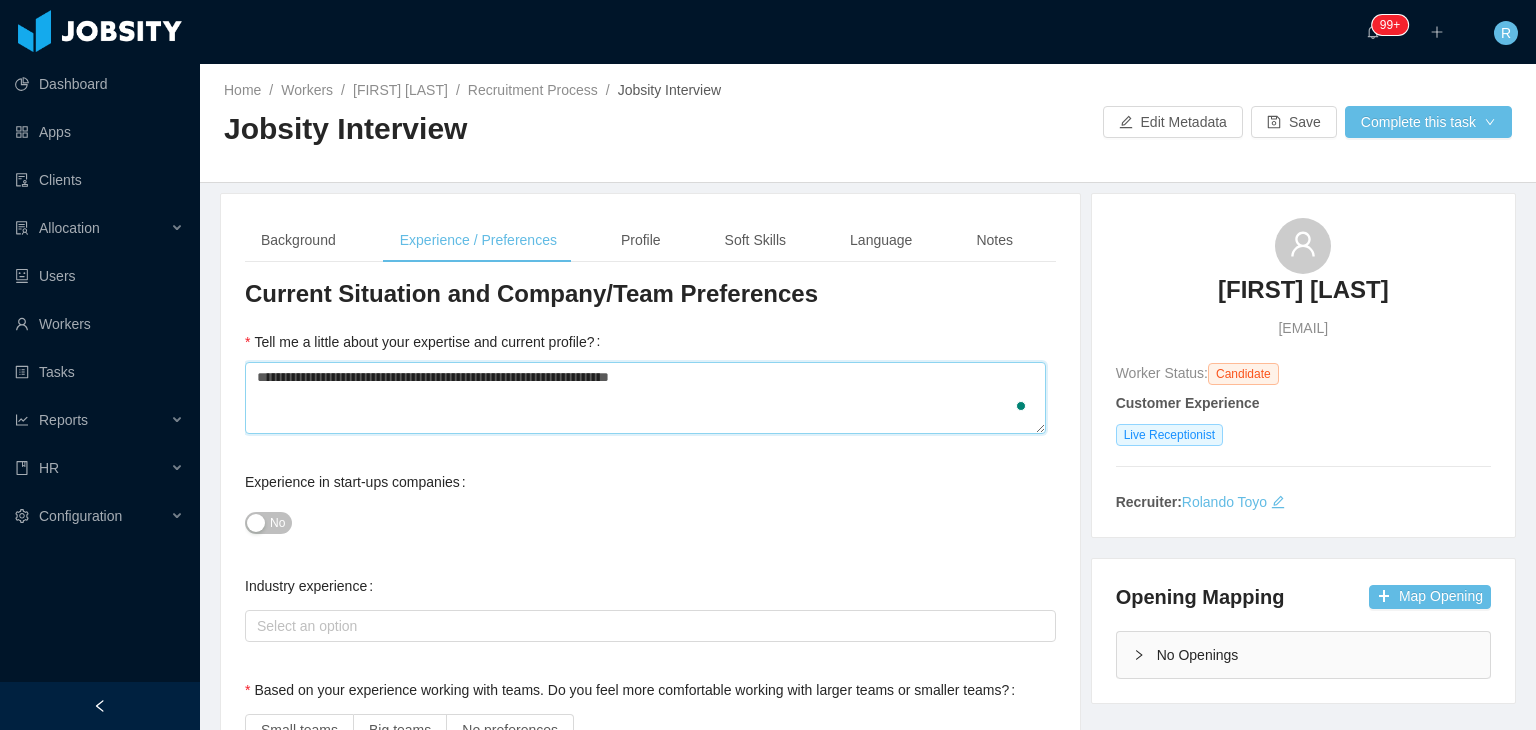type on "**********" 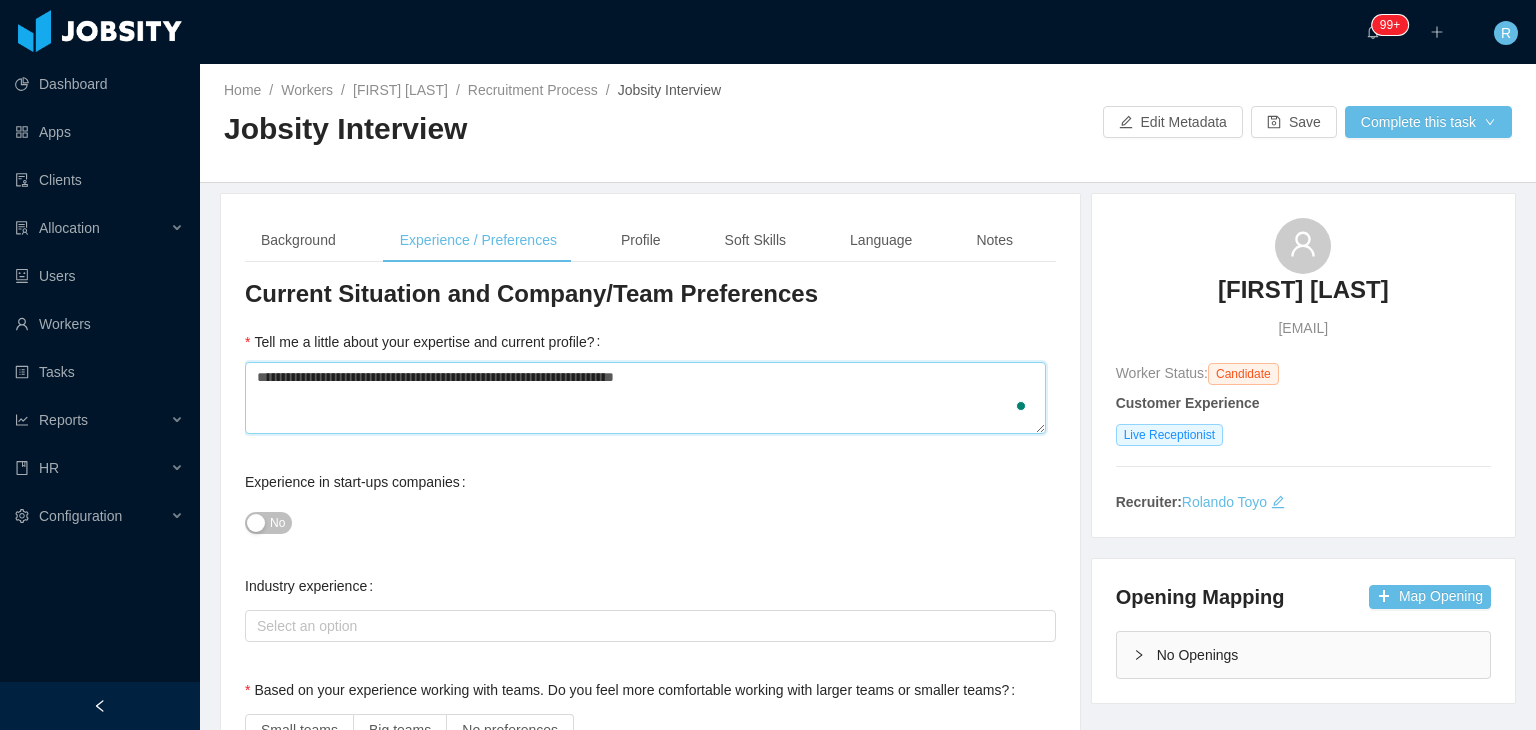 type 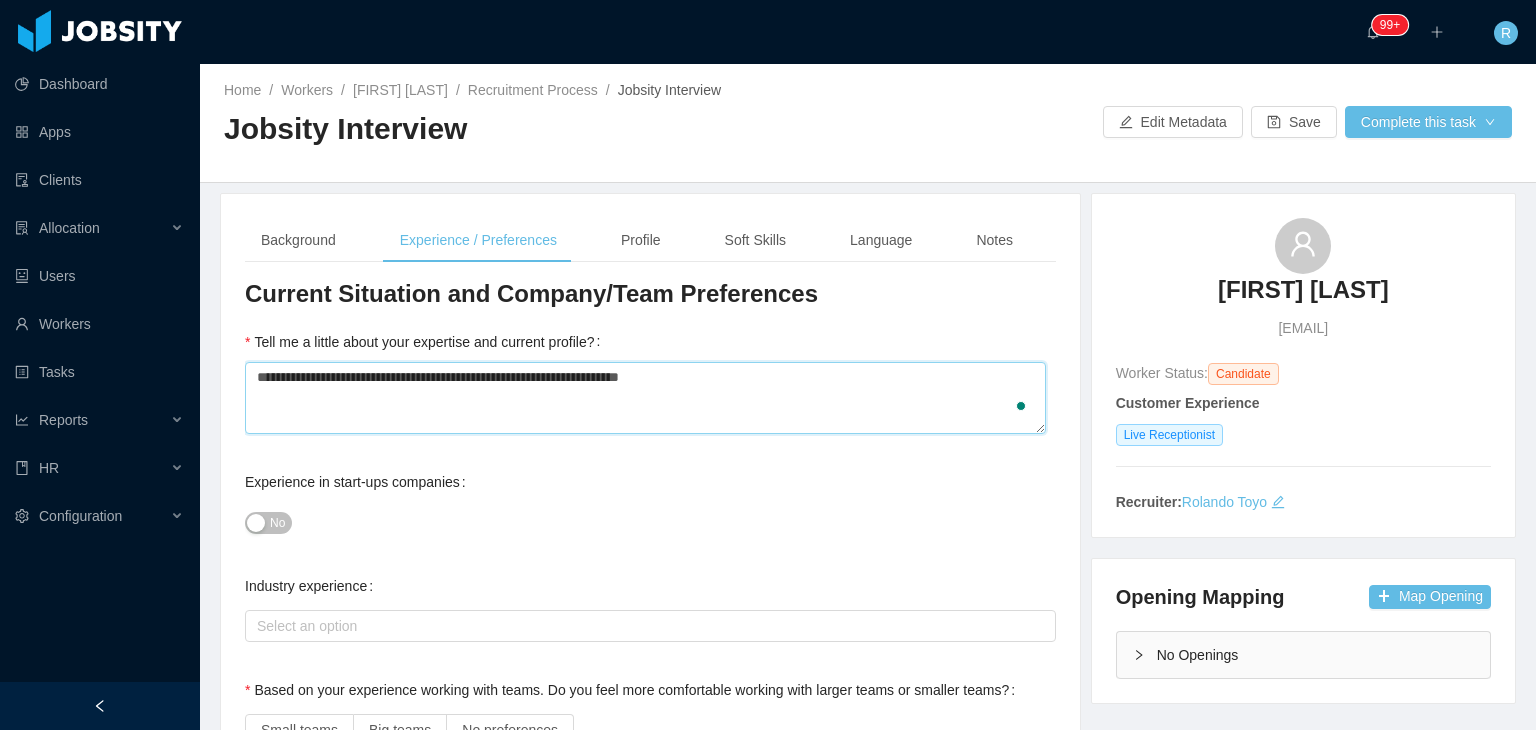 type 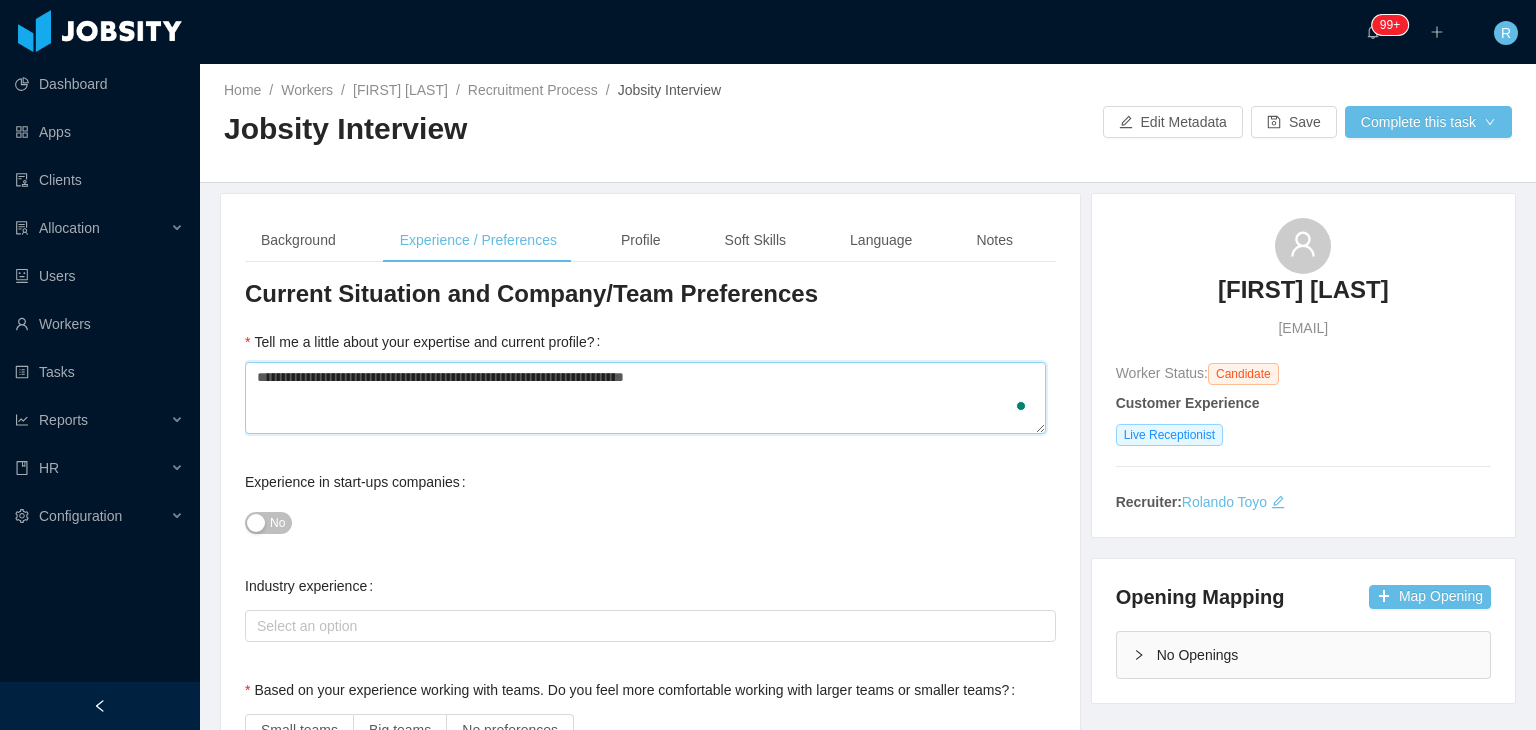 type 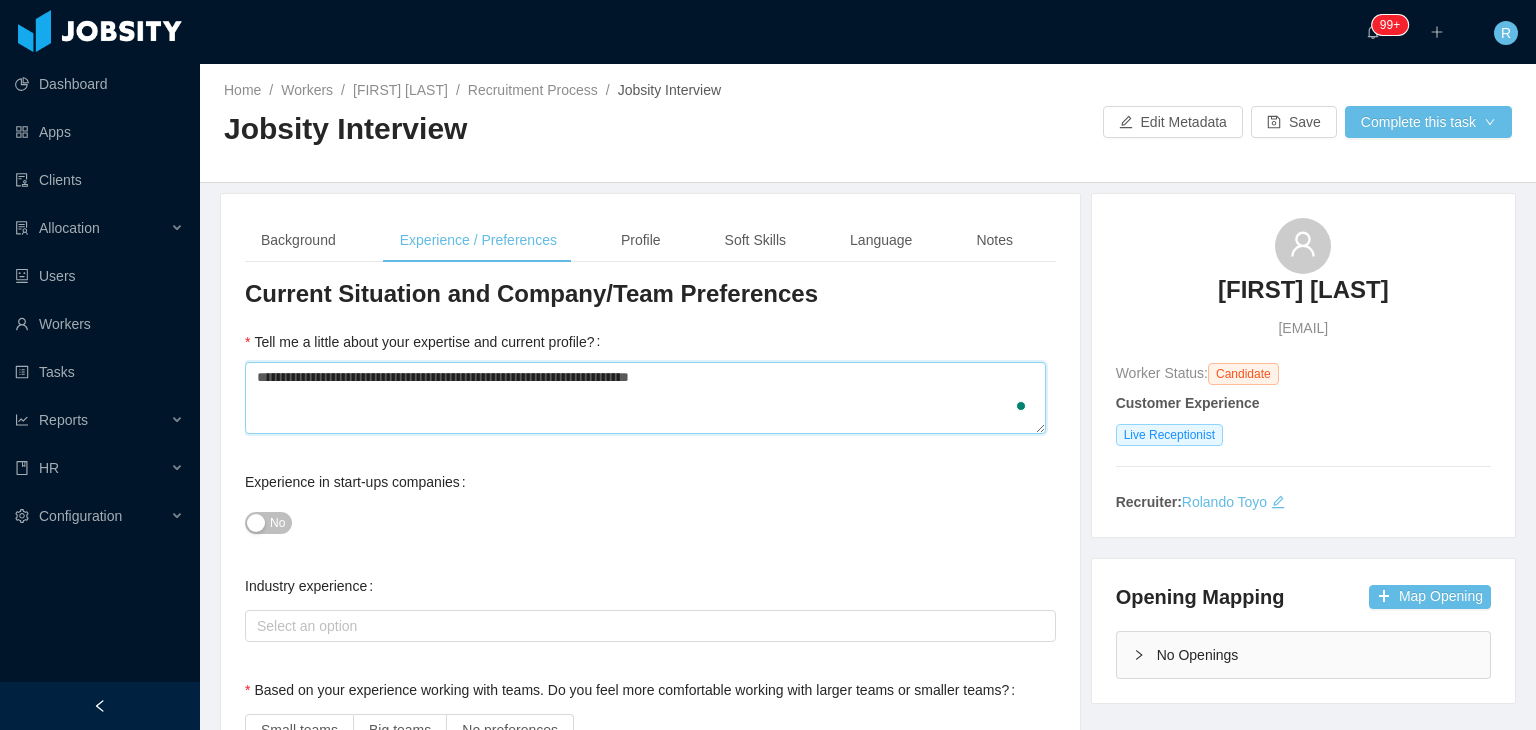 type 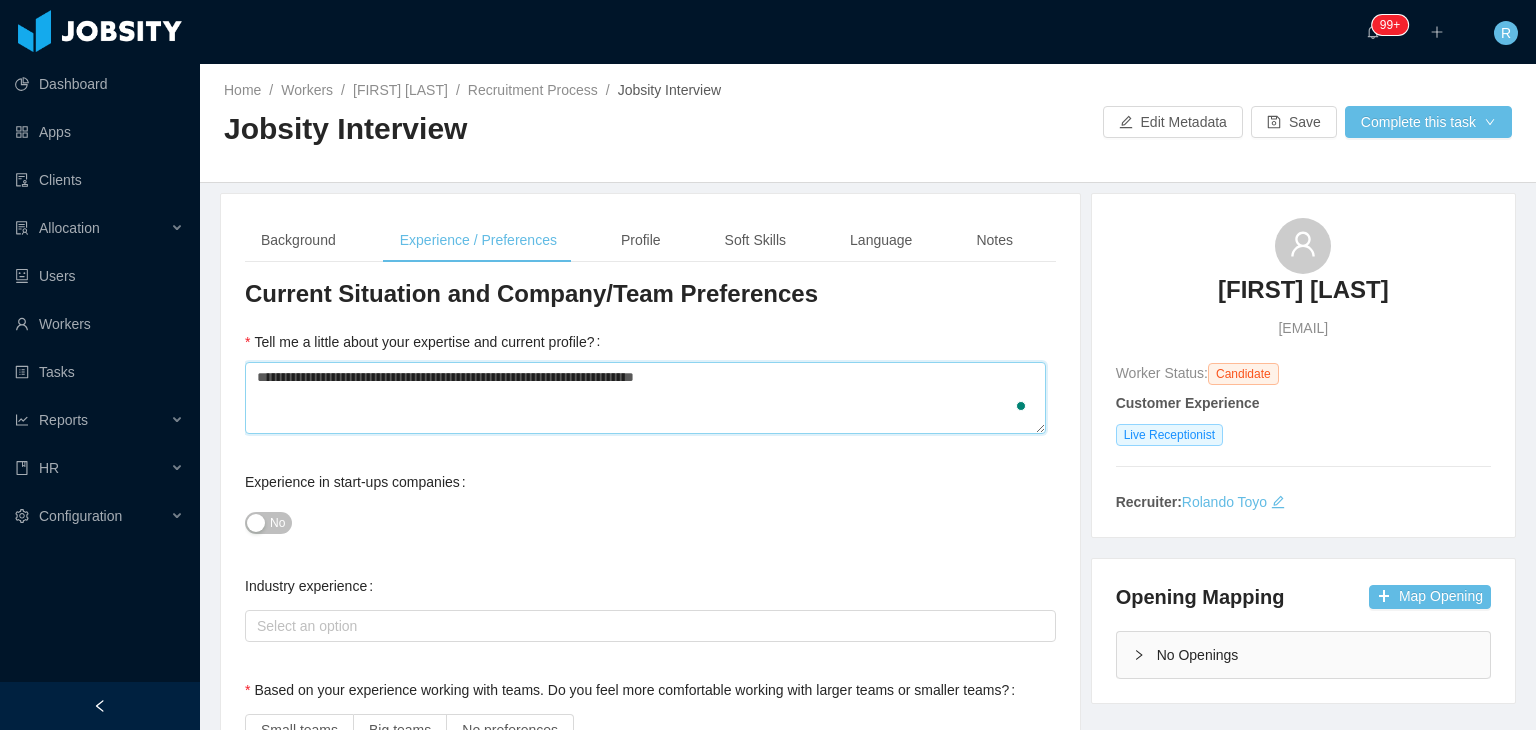 type 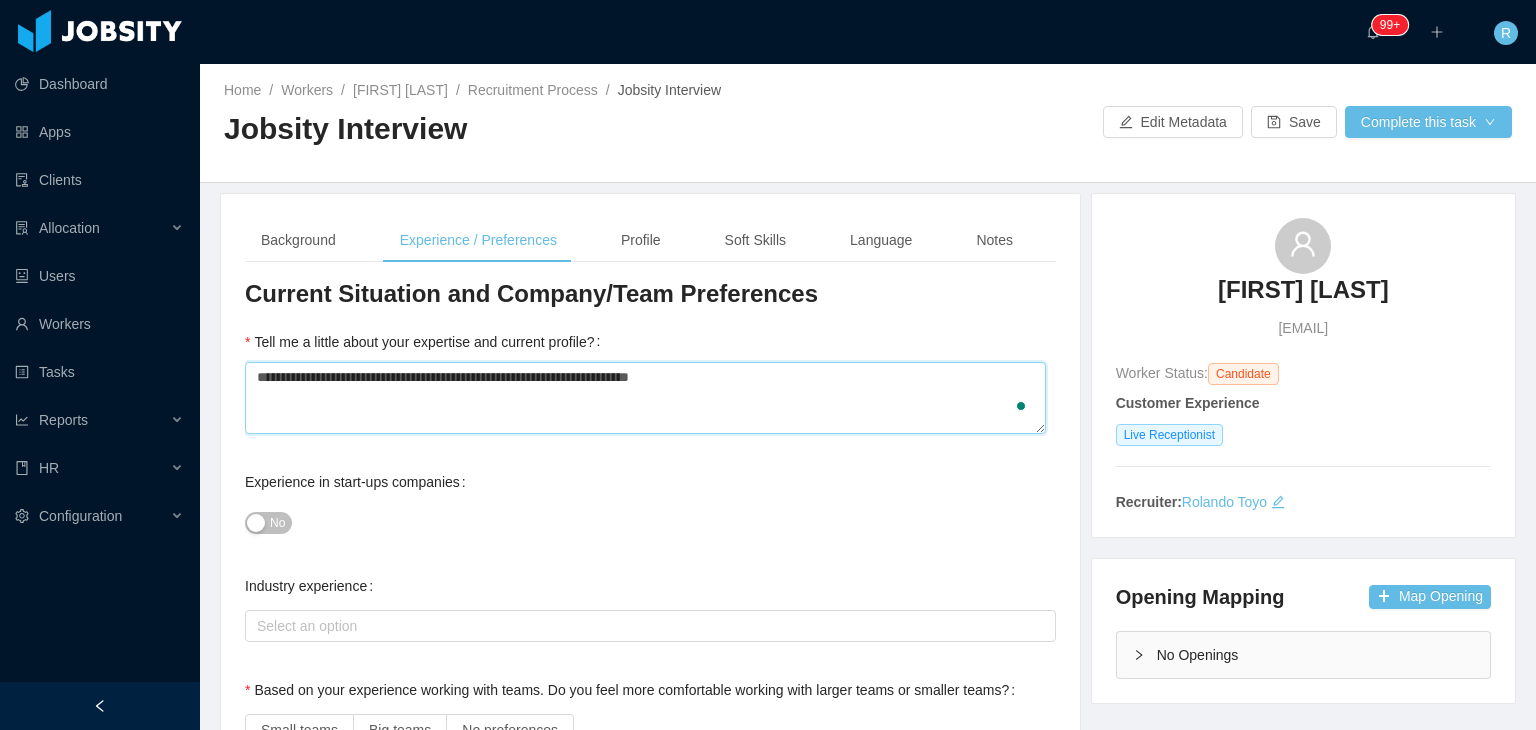 type 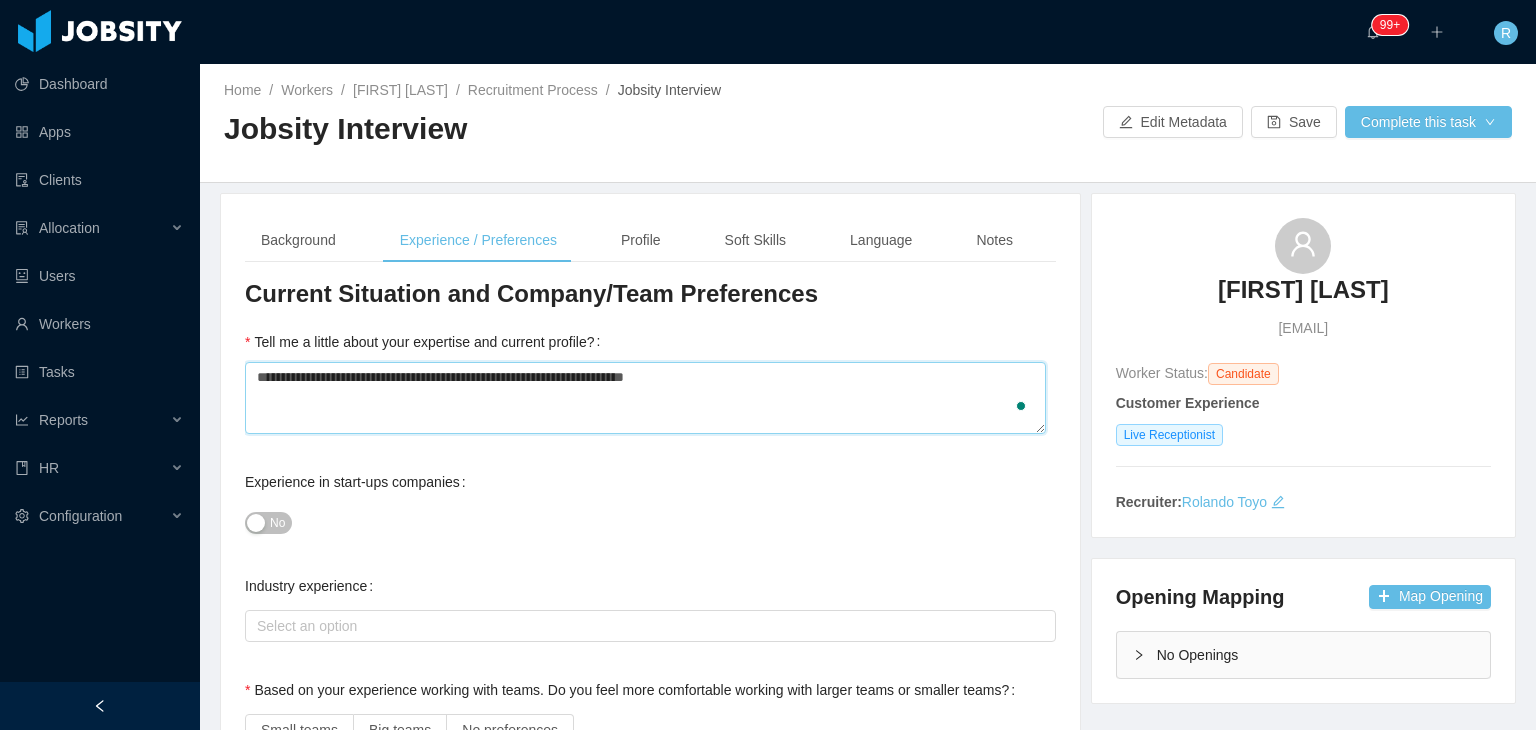 type 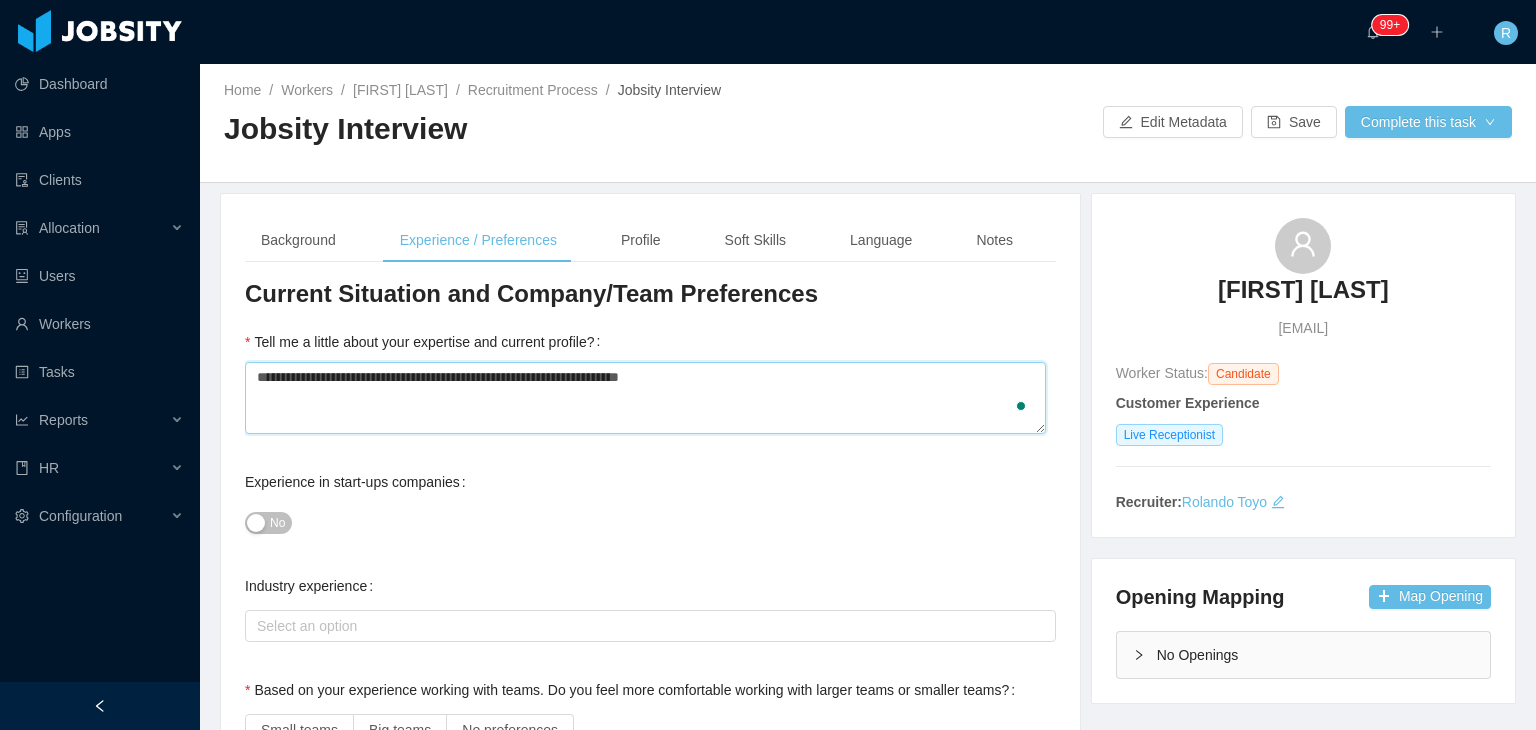 type on "**********" 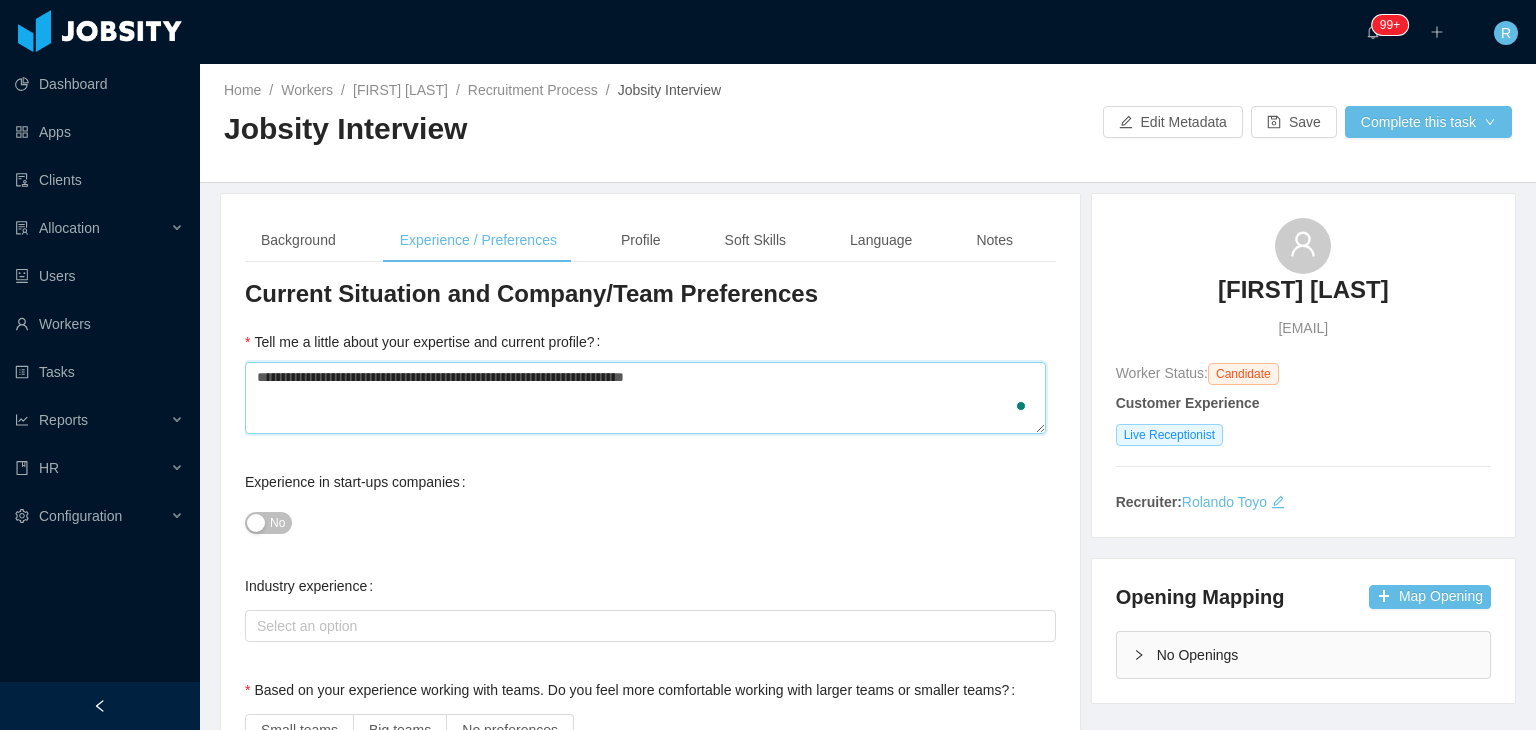 type 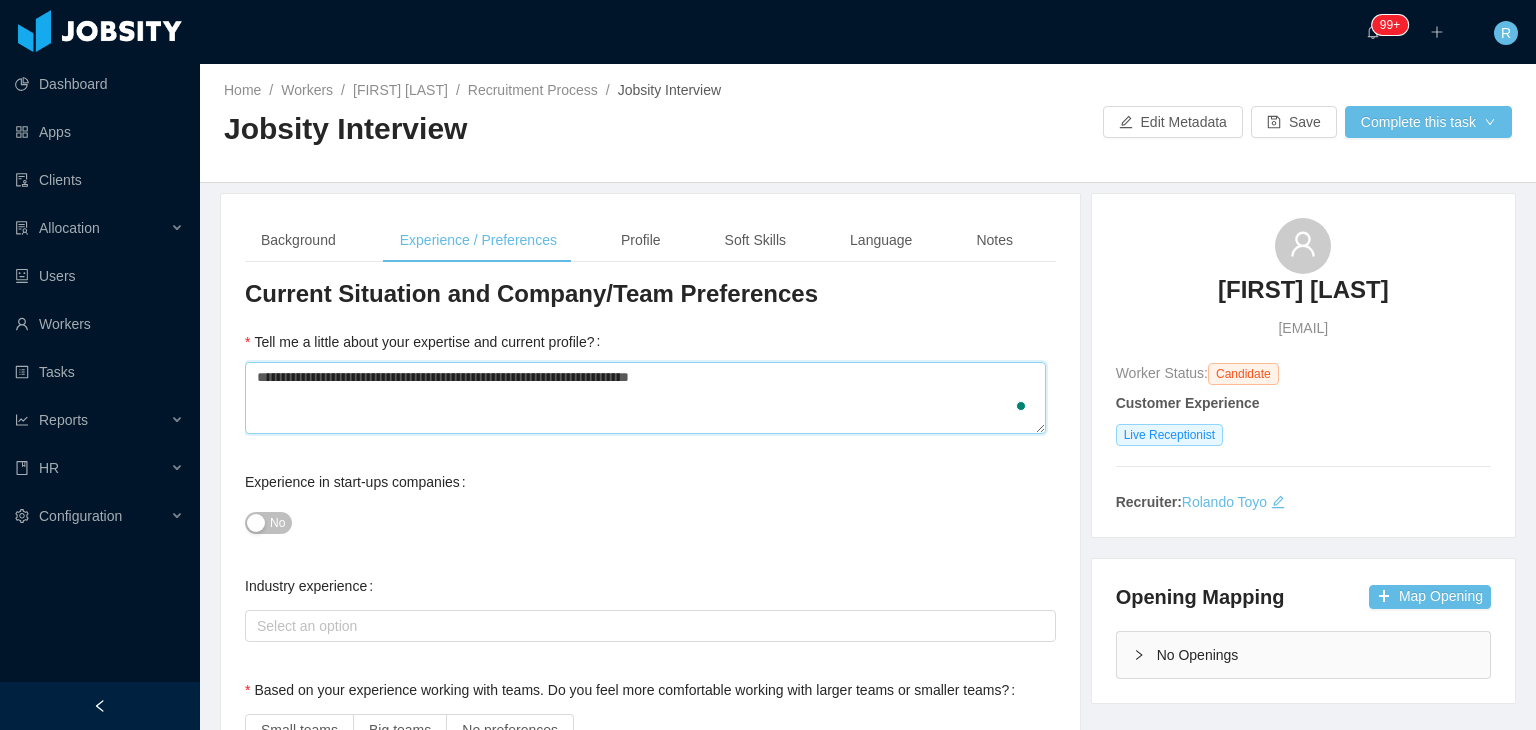 type 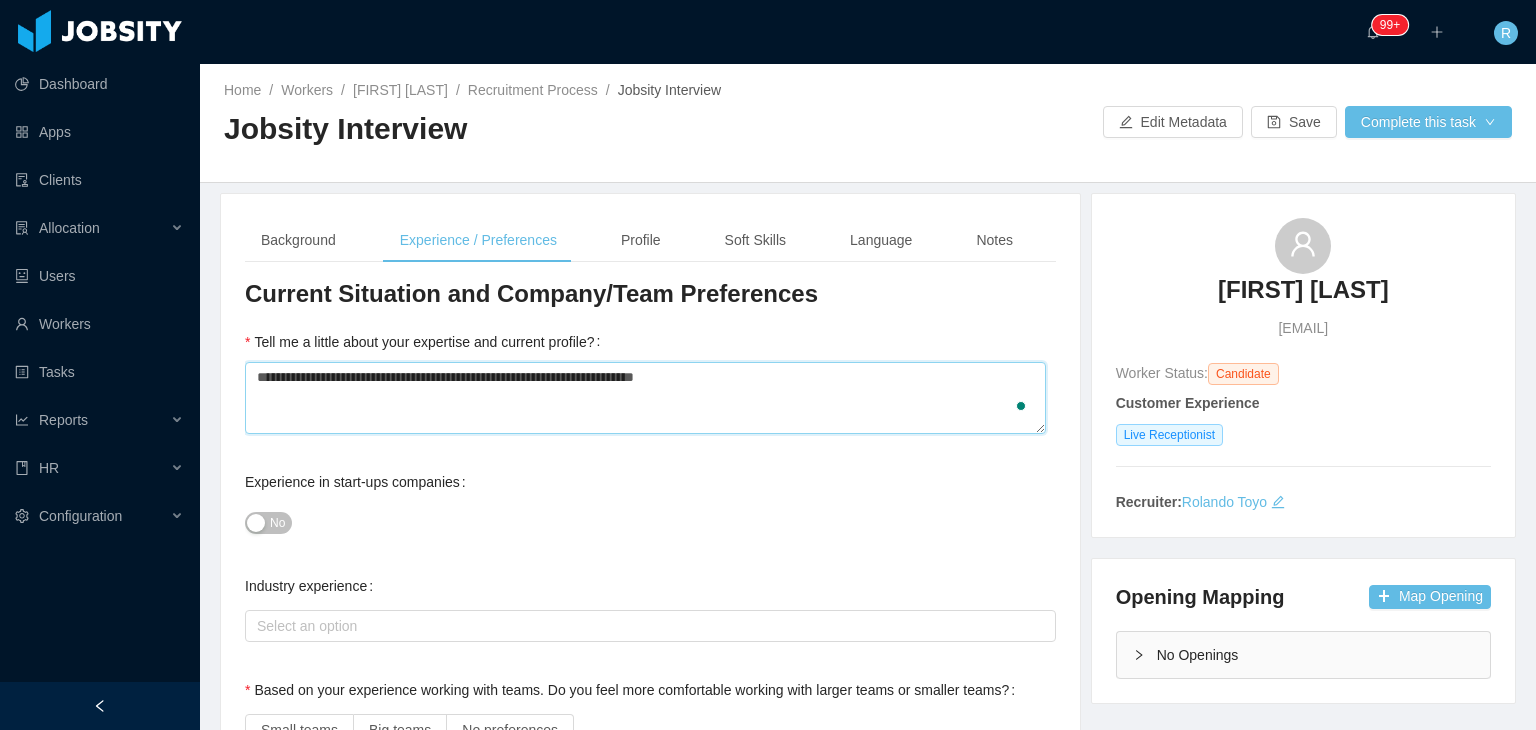 type 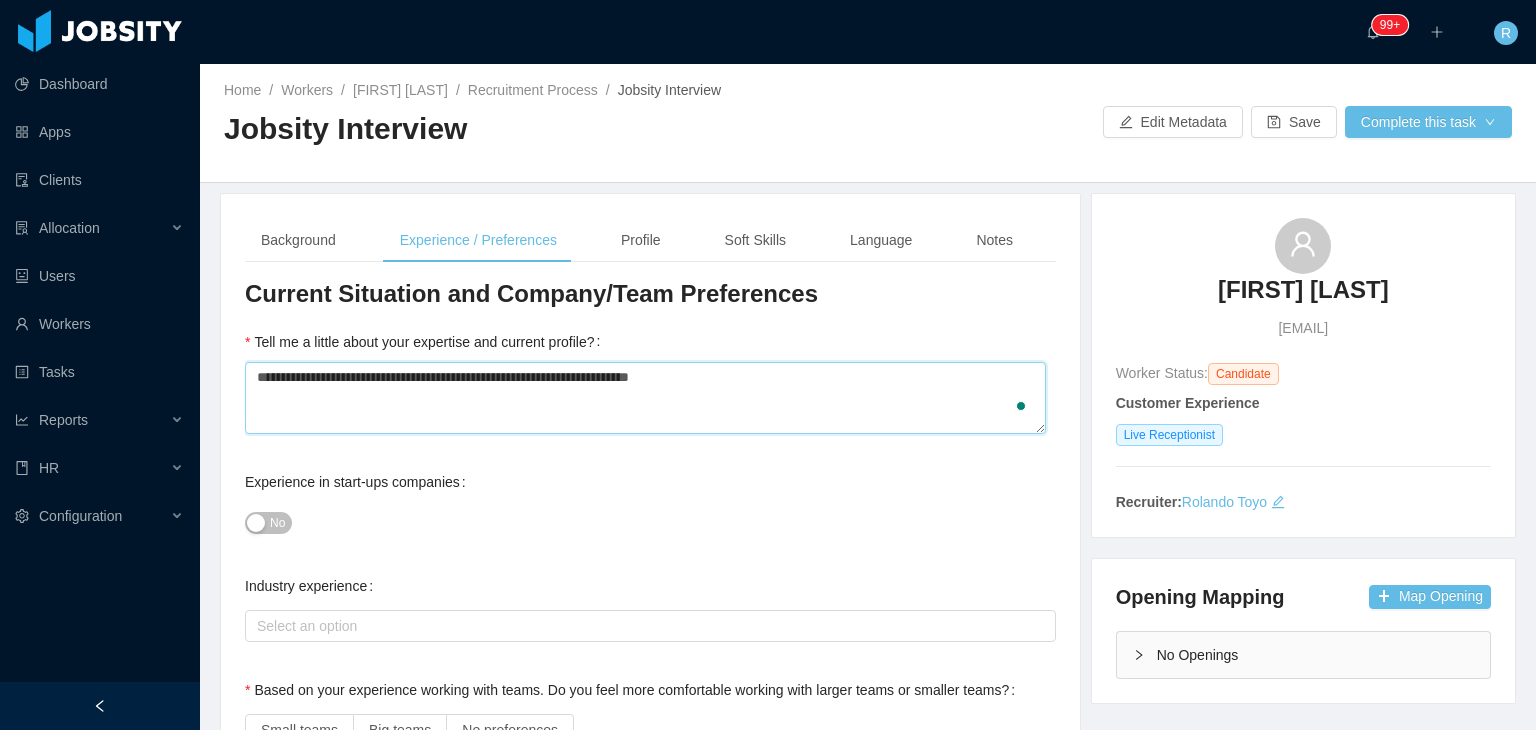 type 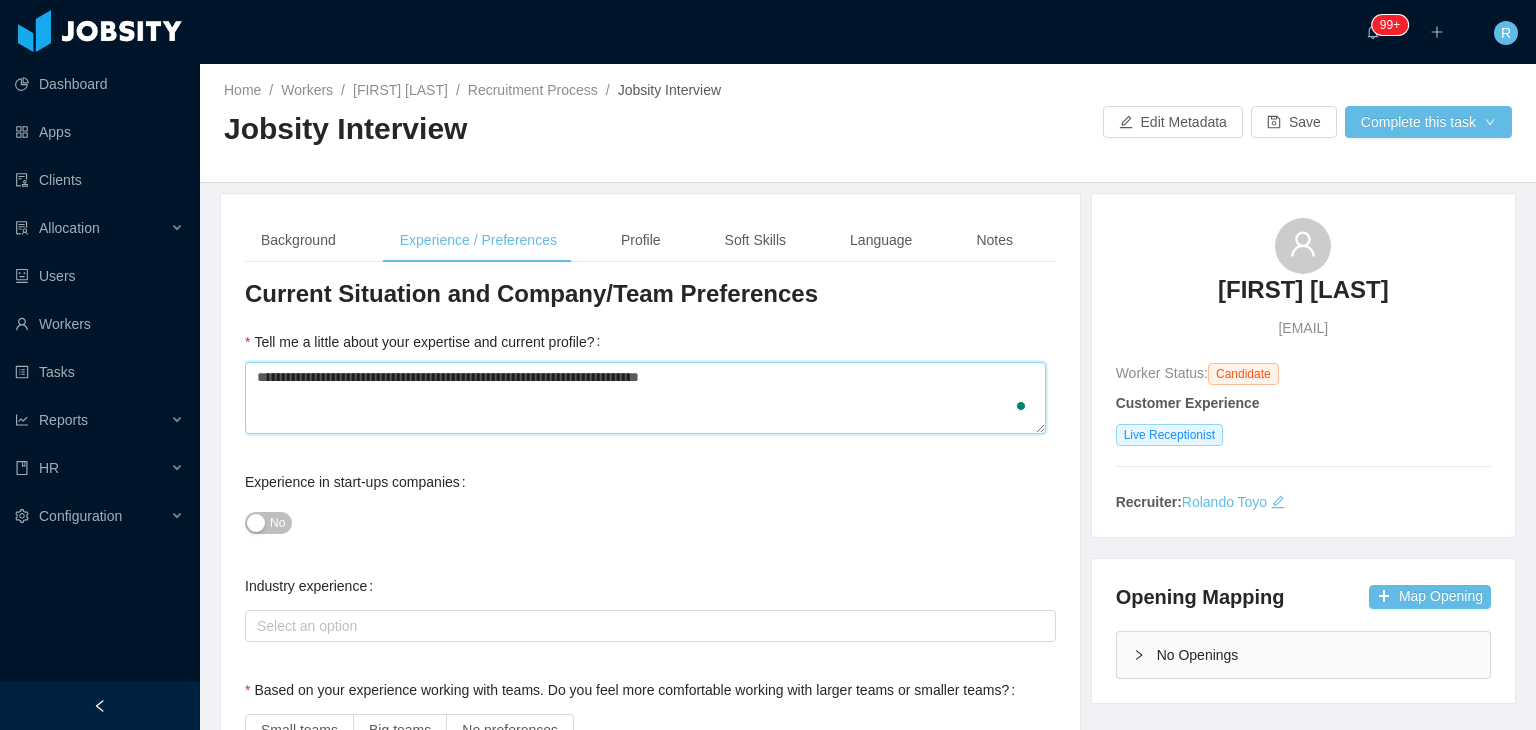 scroll, scrollTop: 180, scrollLeft: 0, axis: vertical 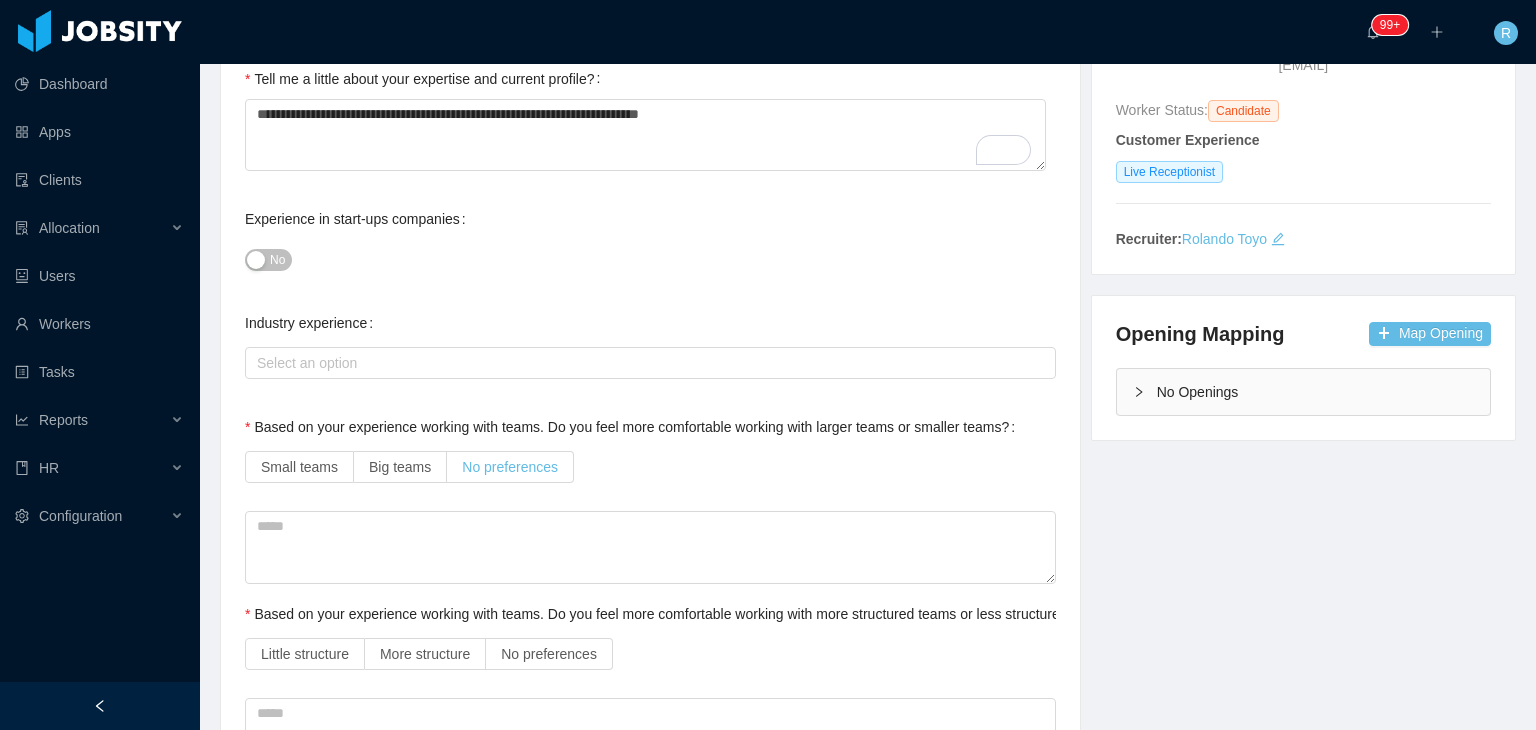 click on "No preferences" at bounding box center (510, 467) 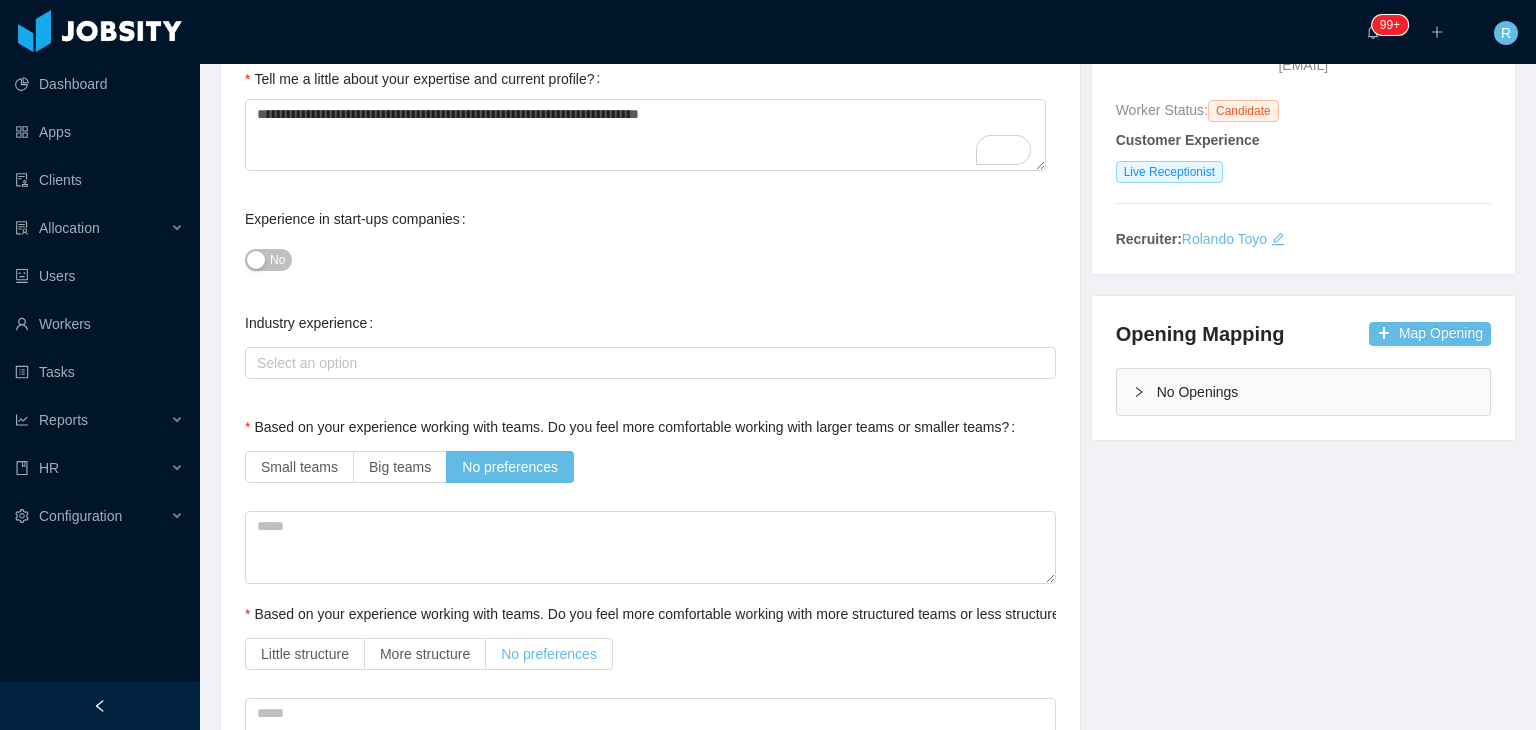 click on "No preferences" at bounding box center (549, 654) 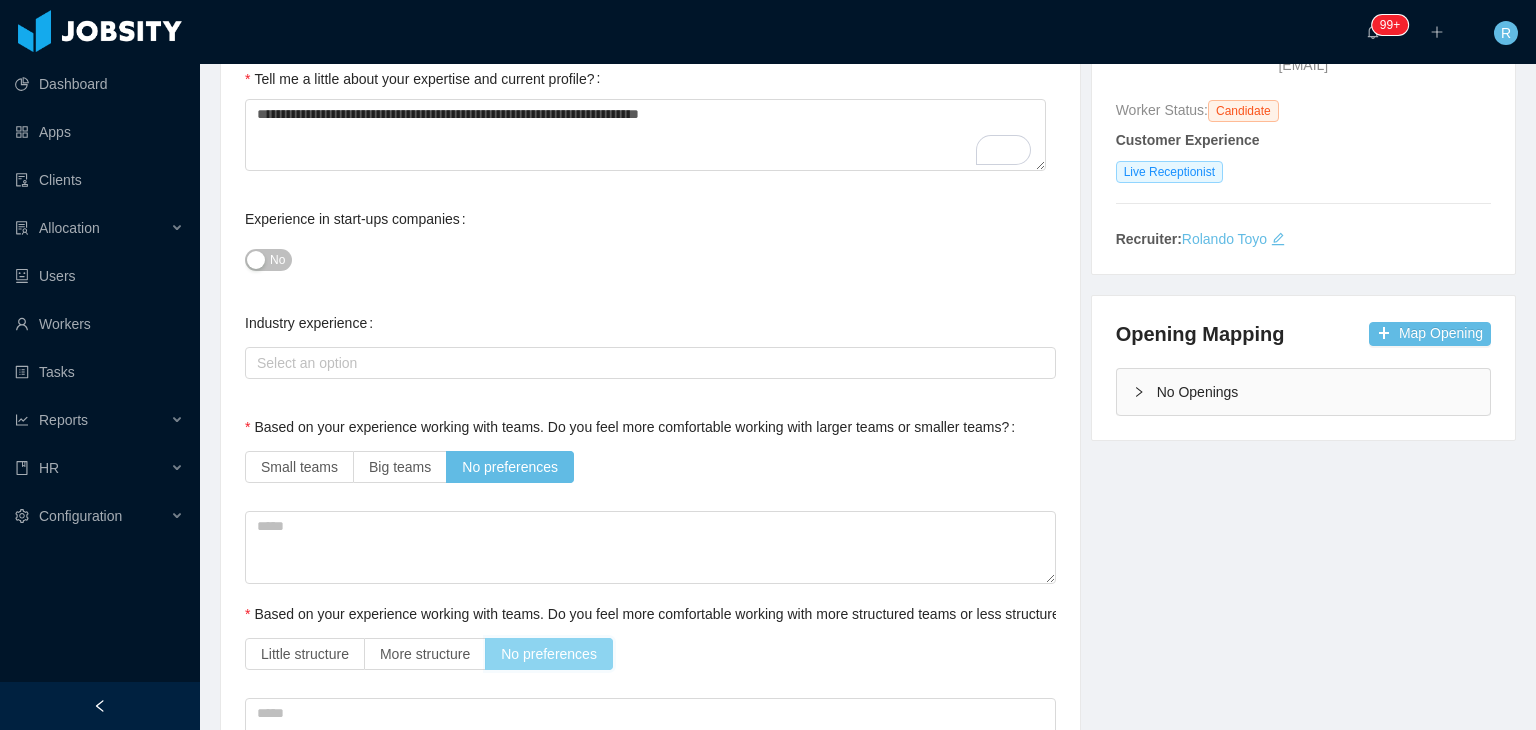 scroll, scrollTop: 419, scrollLeft: 0, axis: vertical 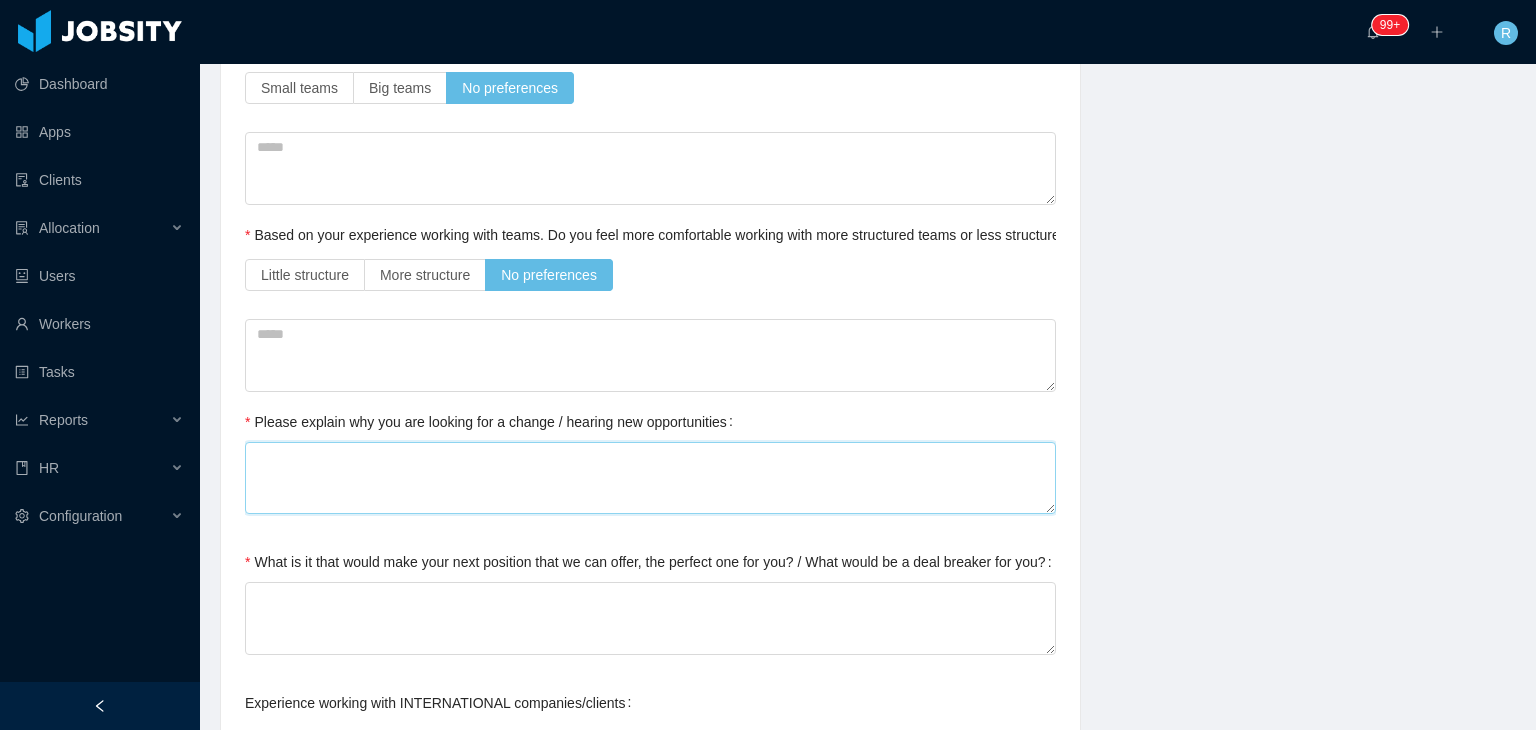 click on "Please explain why you are looking for a change / hearing new opportunities" at bounding box center [650, 478] 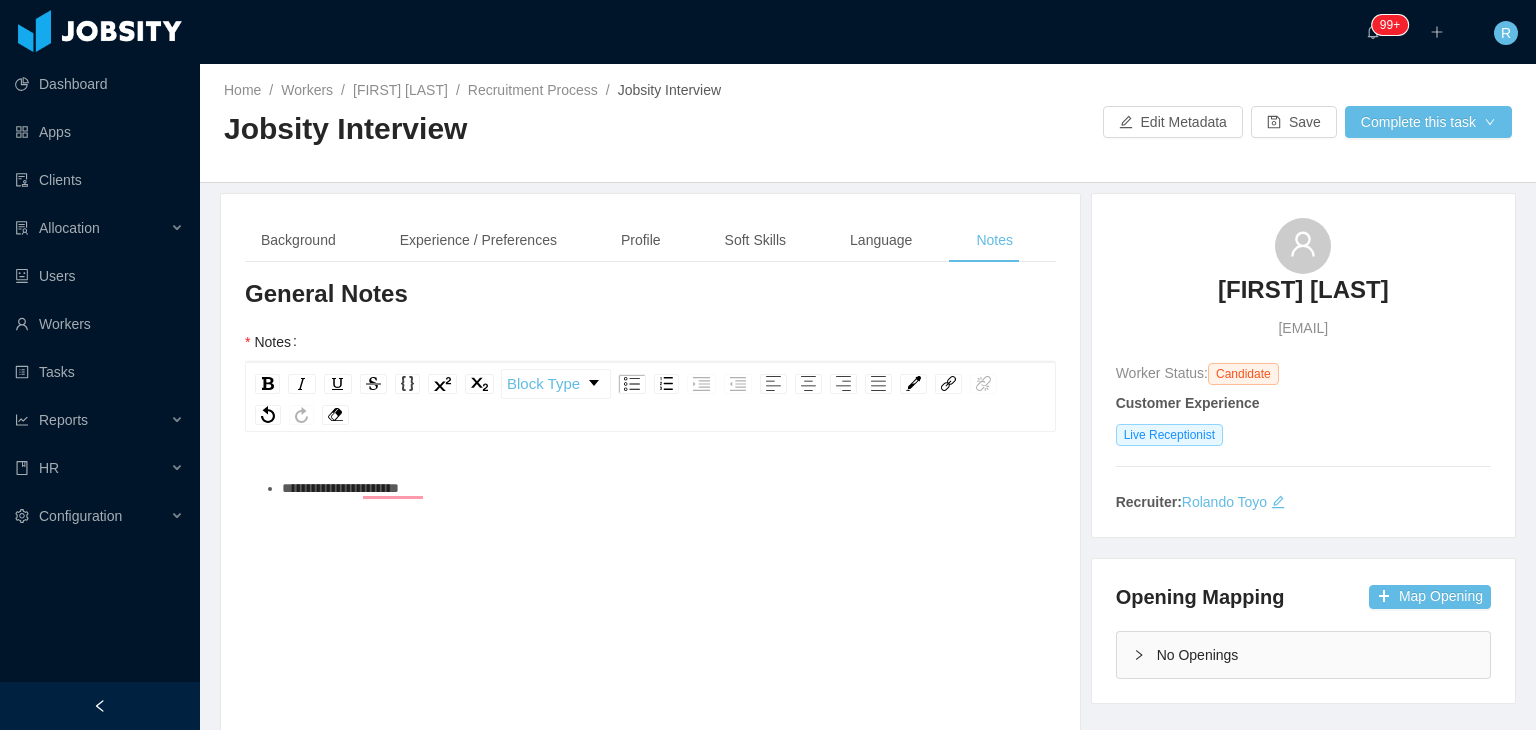 scroll, scrollTop: 0, scrollLeft: 0, axis: both 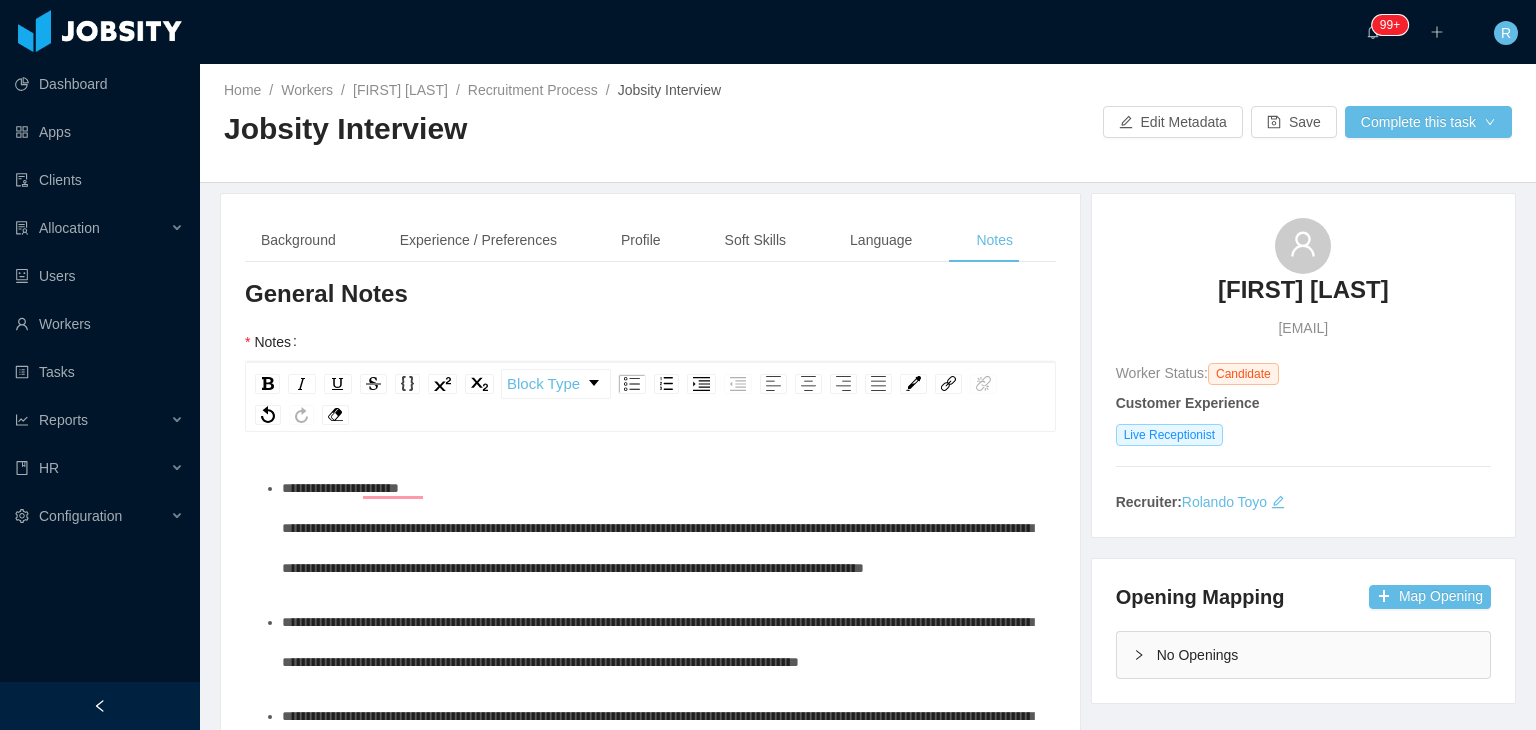 click on "**********" at bounding box center [657, 528] 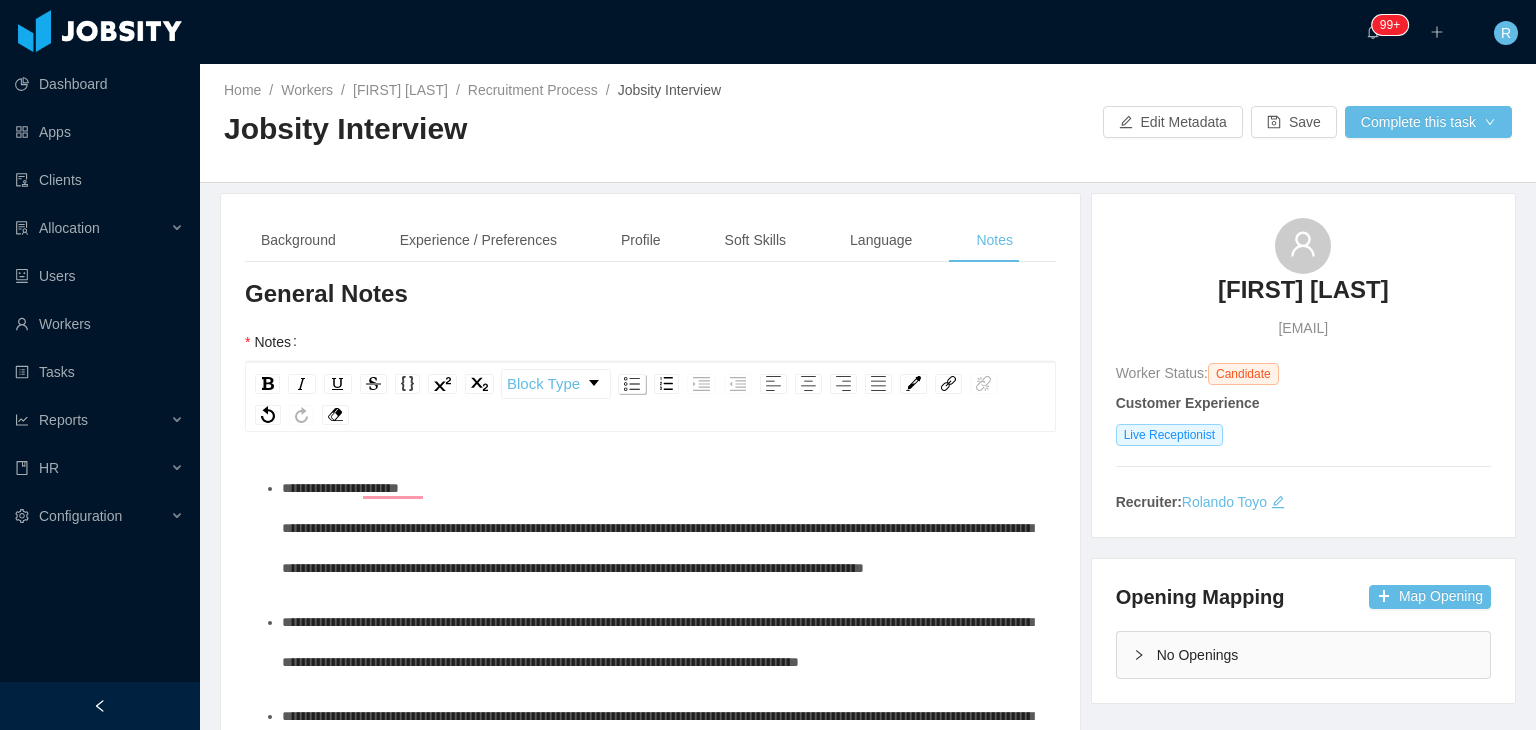 click at bounding box center (632, 384) 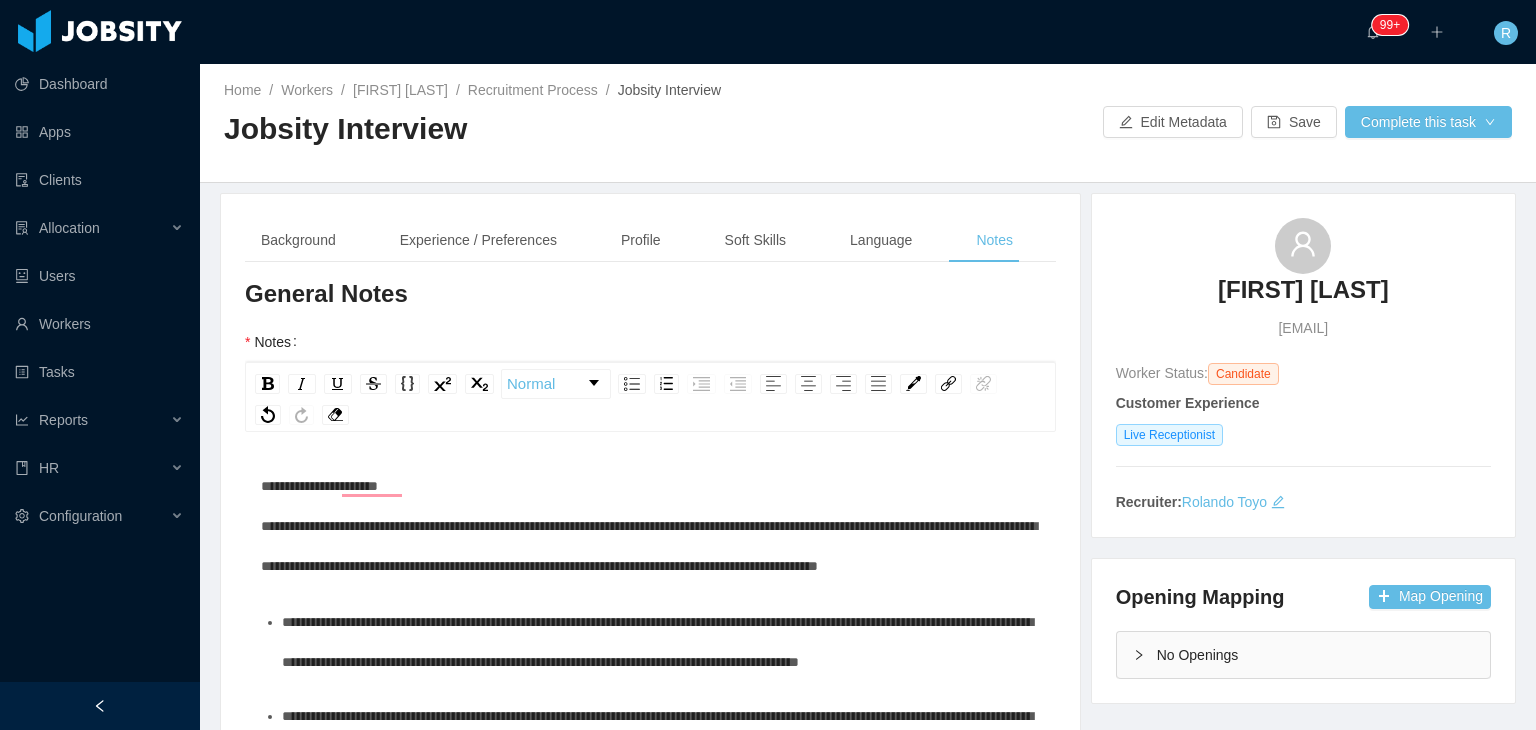 click on "**********" at bounding box center (651, 526) 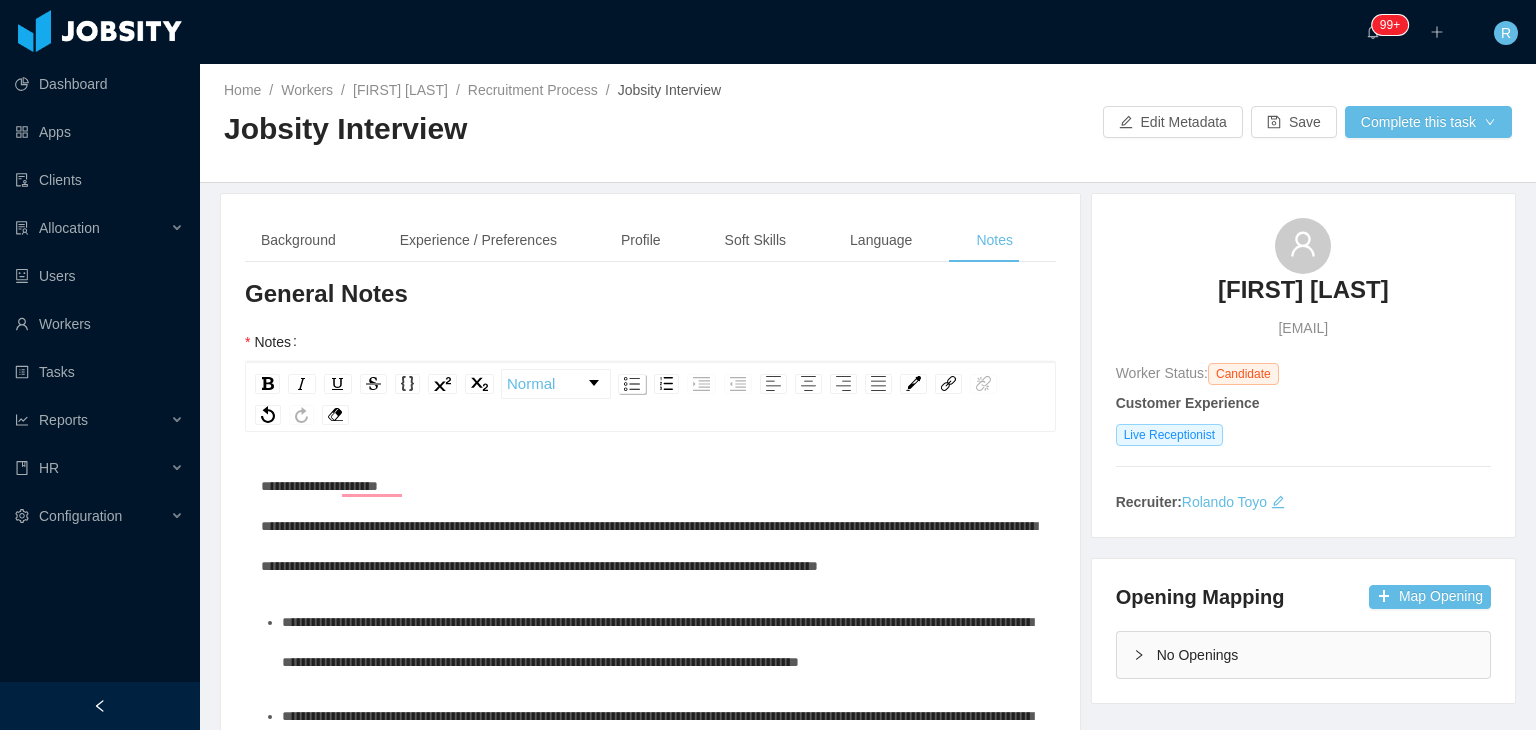 click at bounding box center (632, 384) 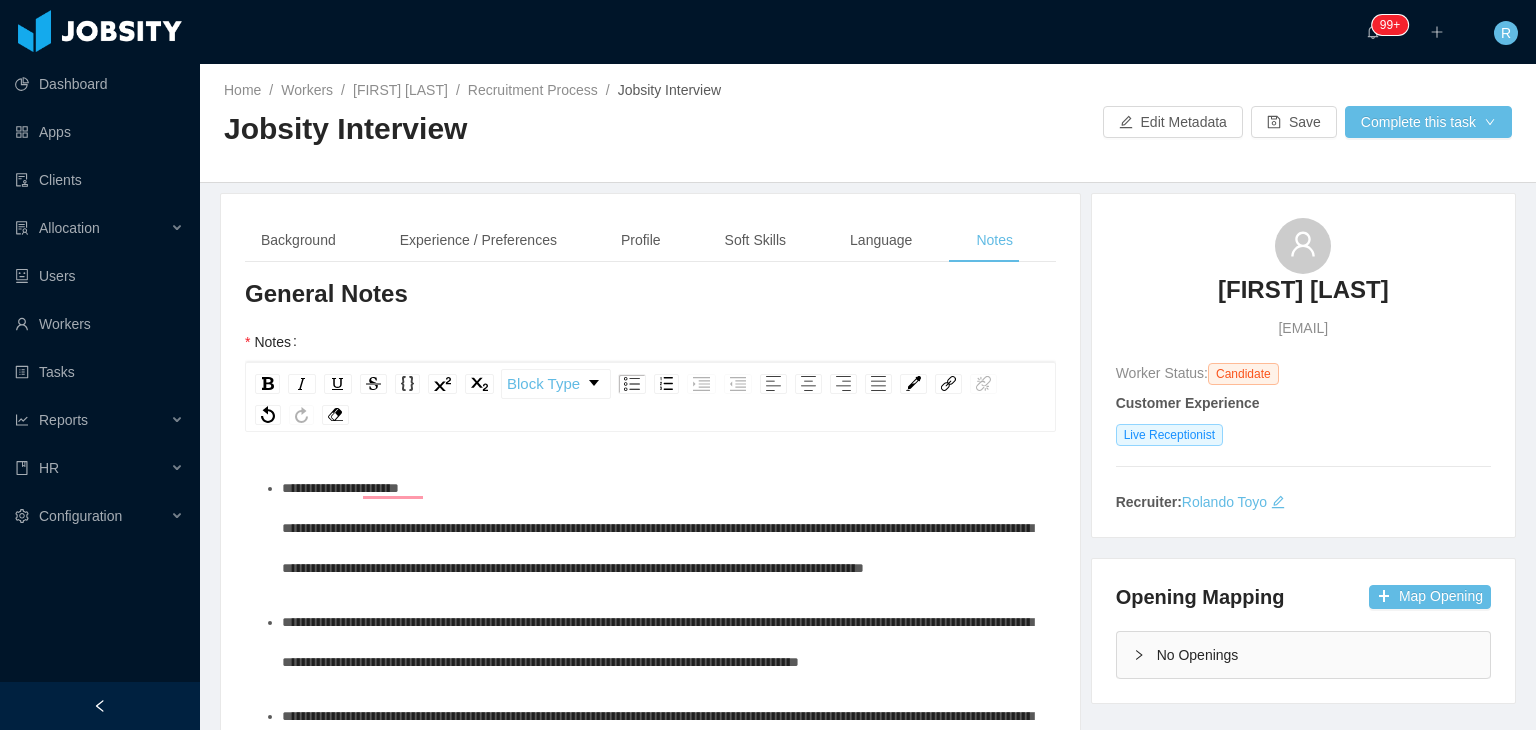 scroll, scrollTop: 108, scrollLeft: 0, axis: vertical 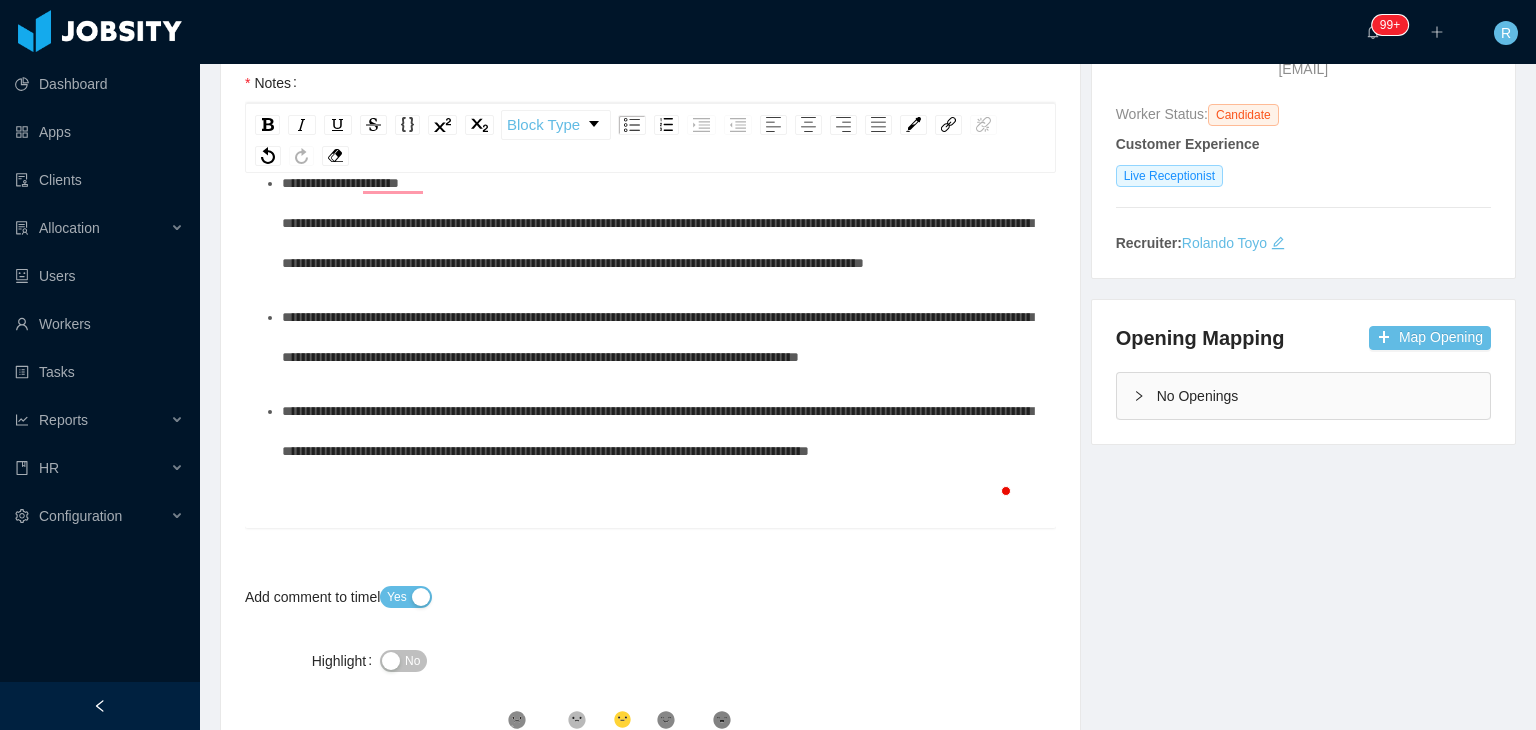 click on "**********" at bounding box center (661, 431) 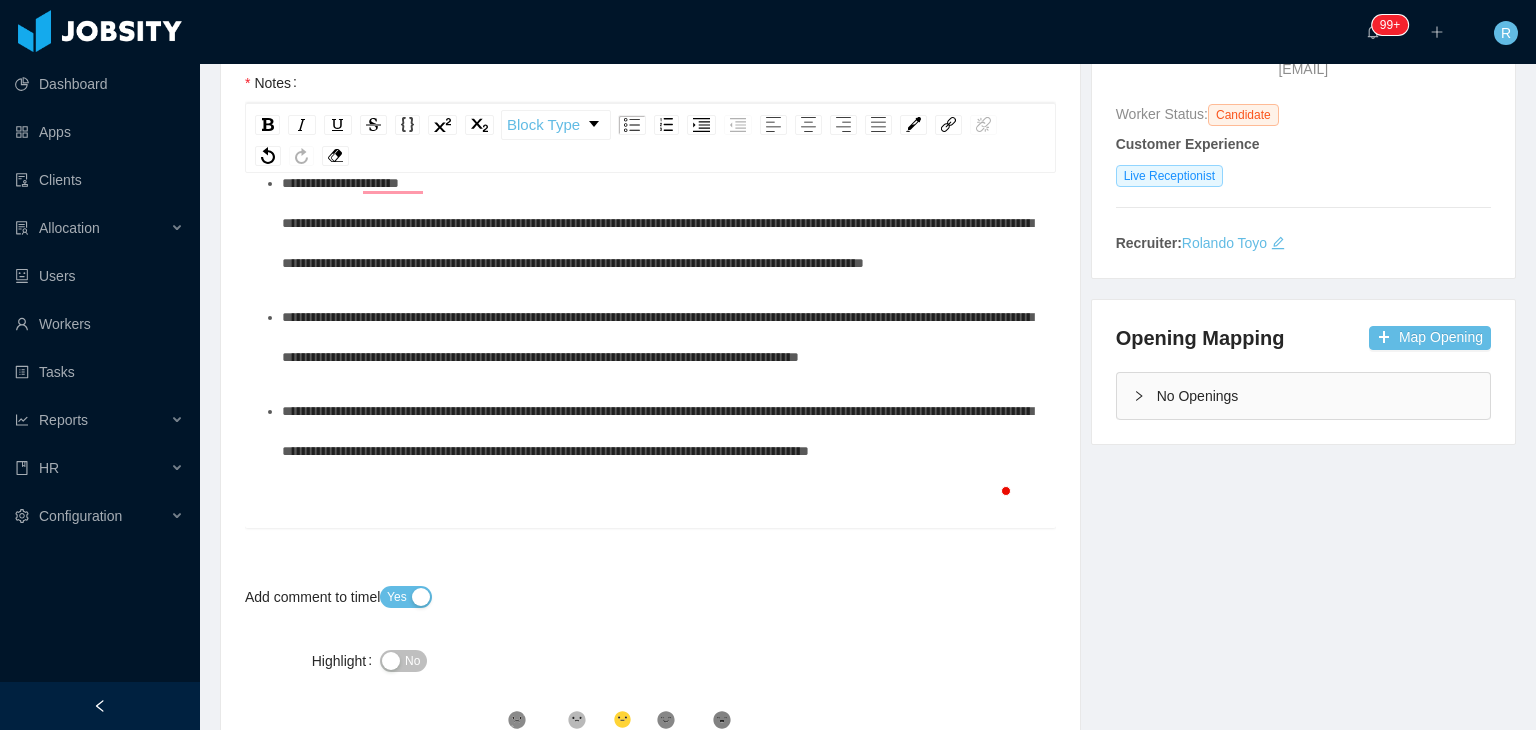 type 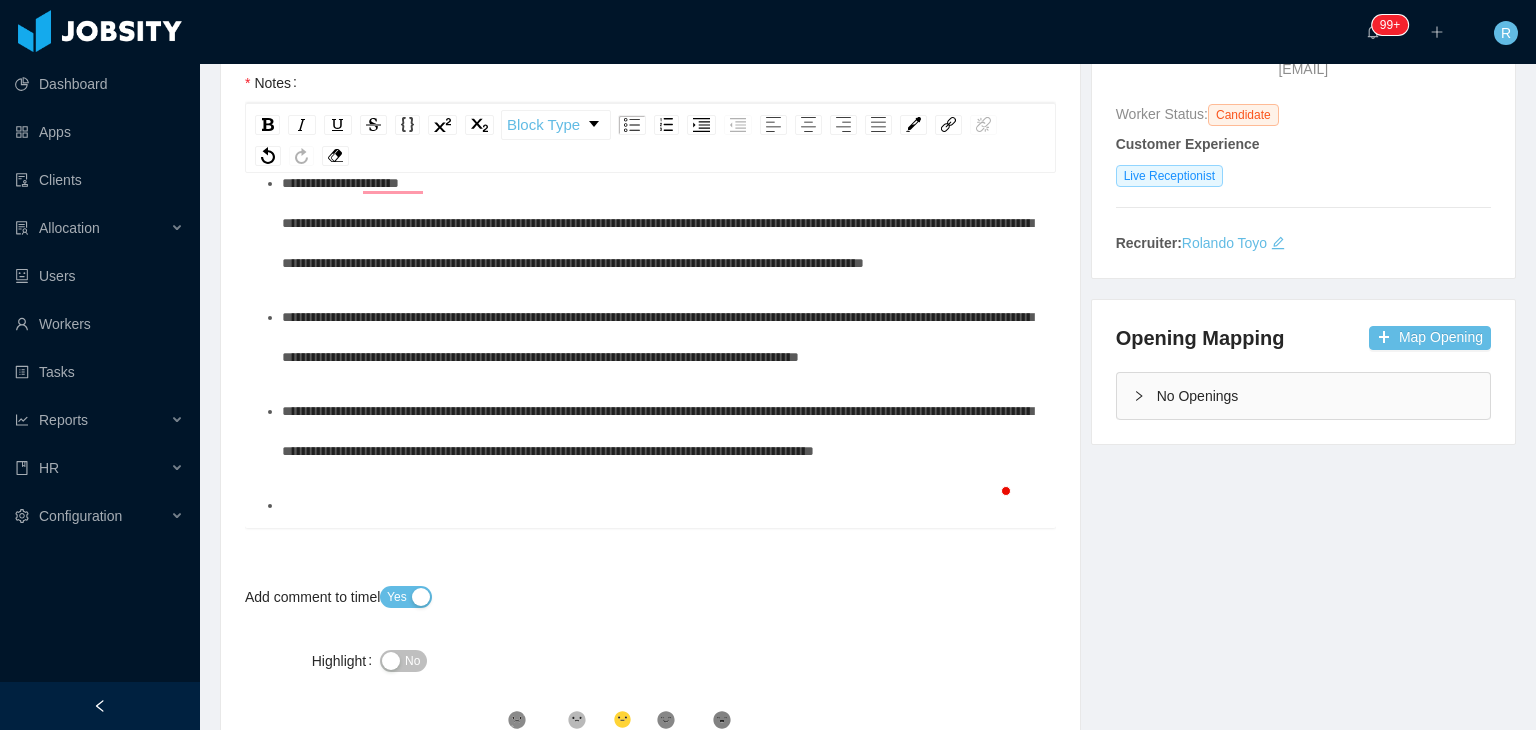 scroll, scrollTop: 162, scrollLeft: 0, axis: vertical 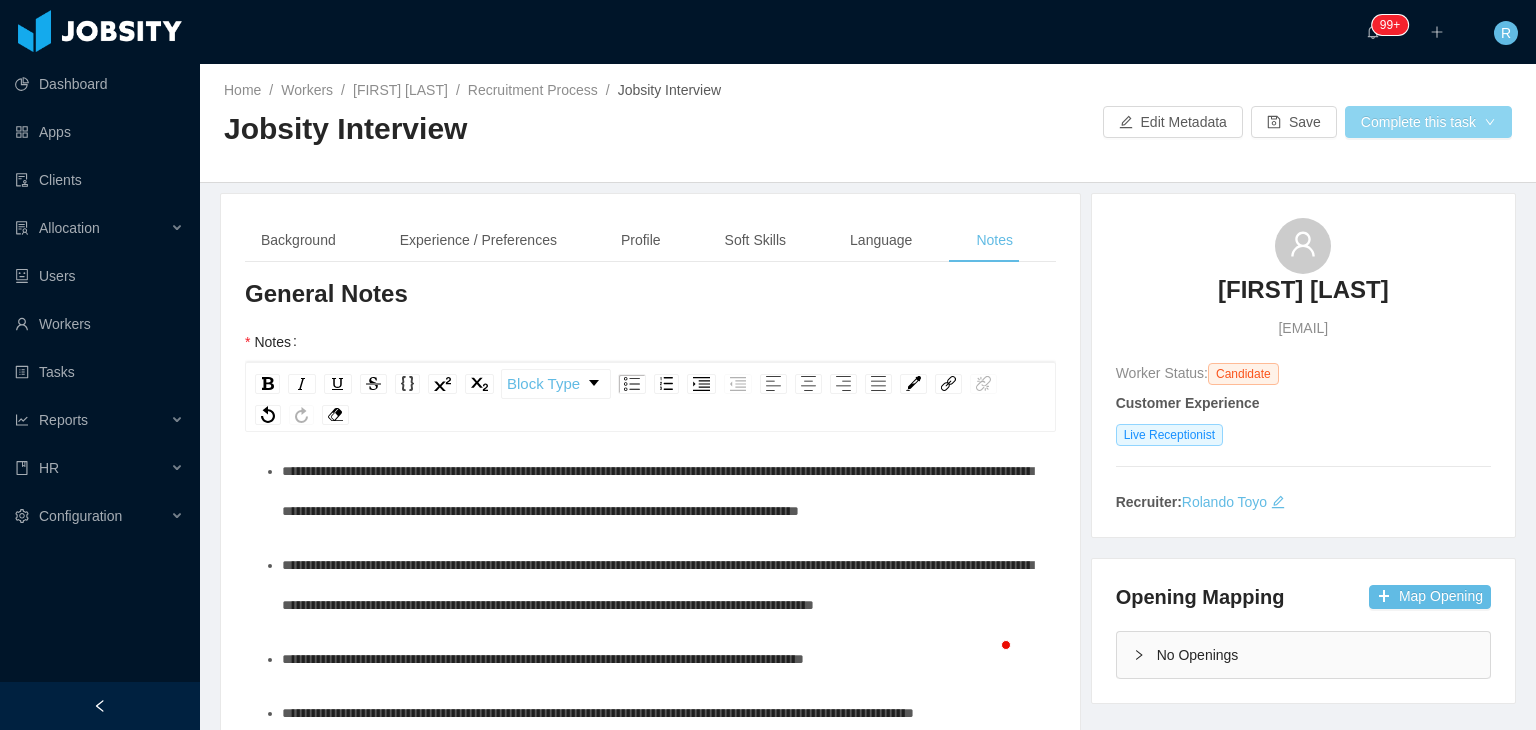 click on "Complete this task" at bounding box center (1428, 122) 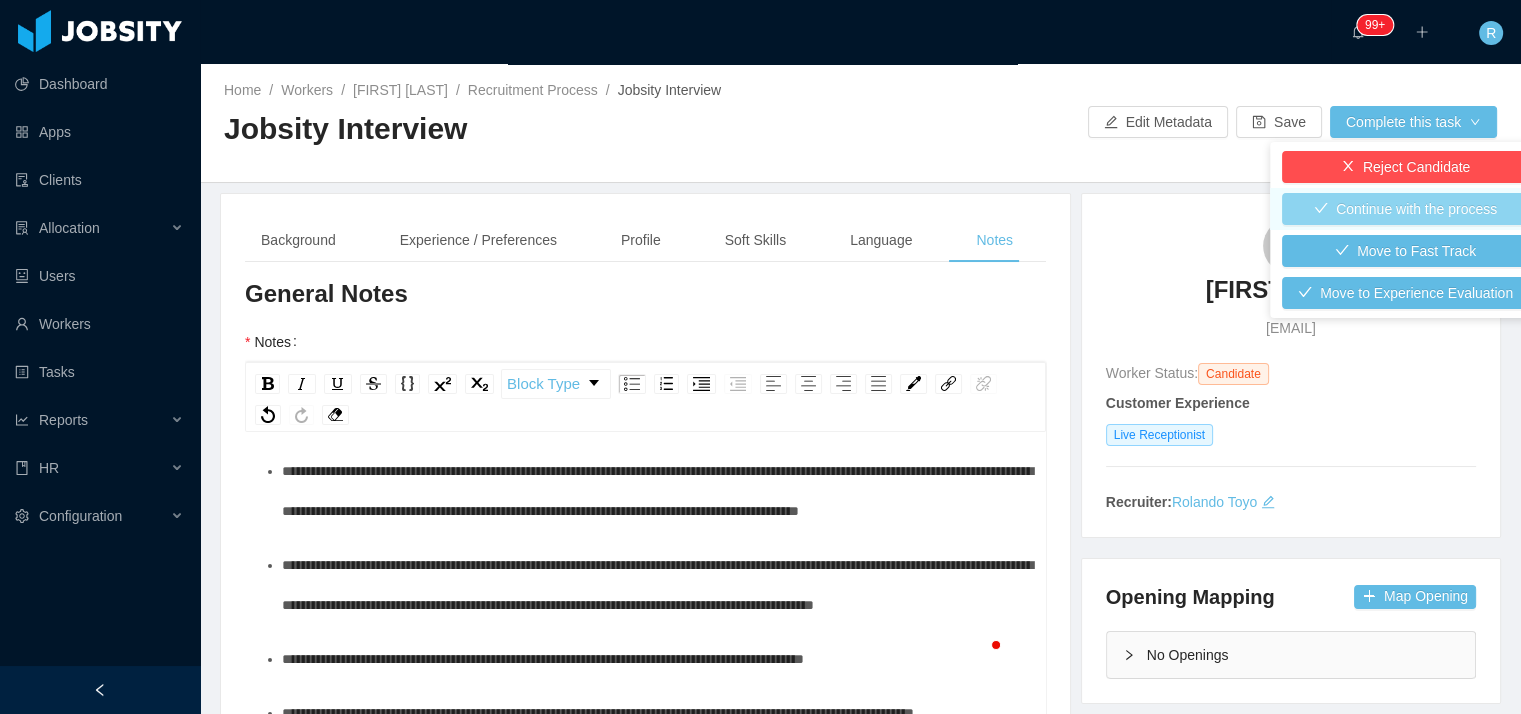 click on "Continue with the process" at bounding box center [1405, 209] 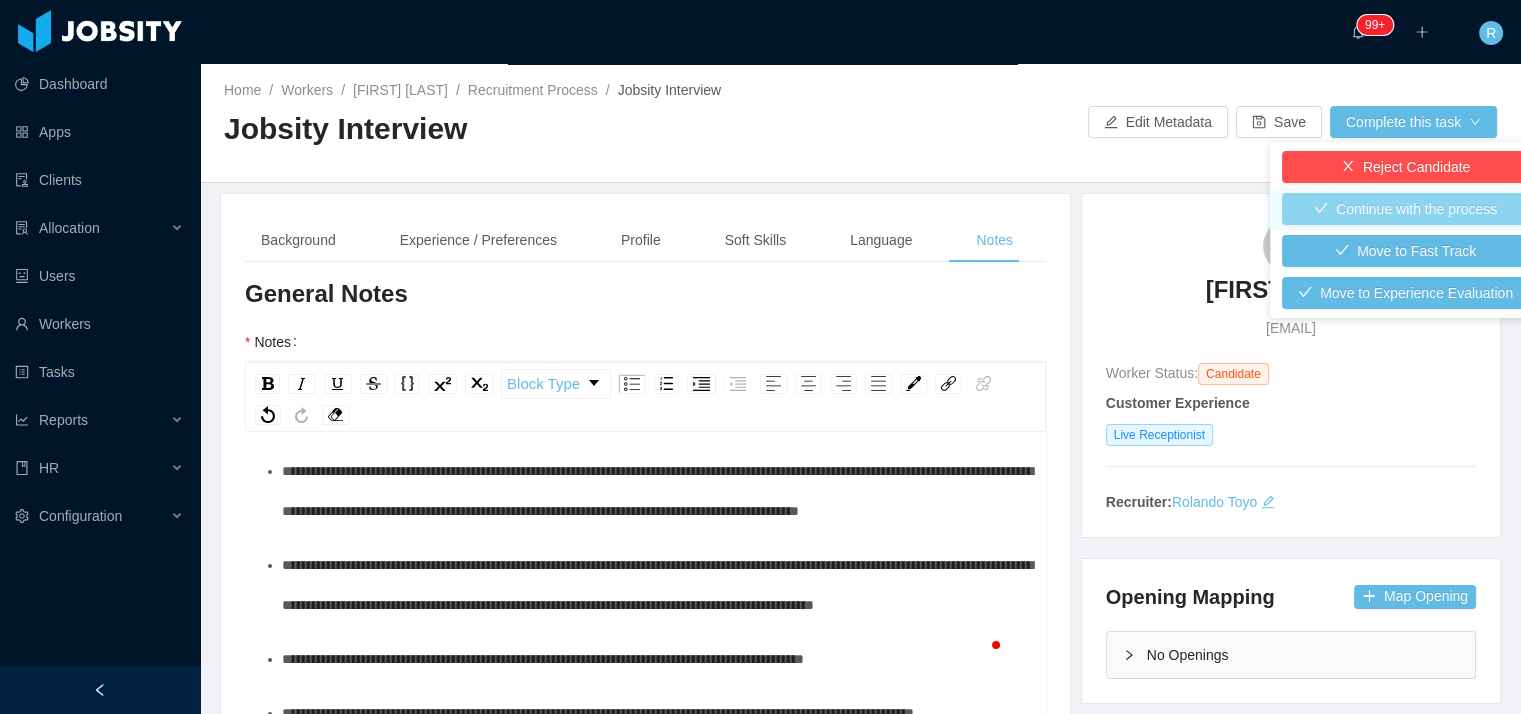 type 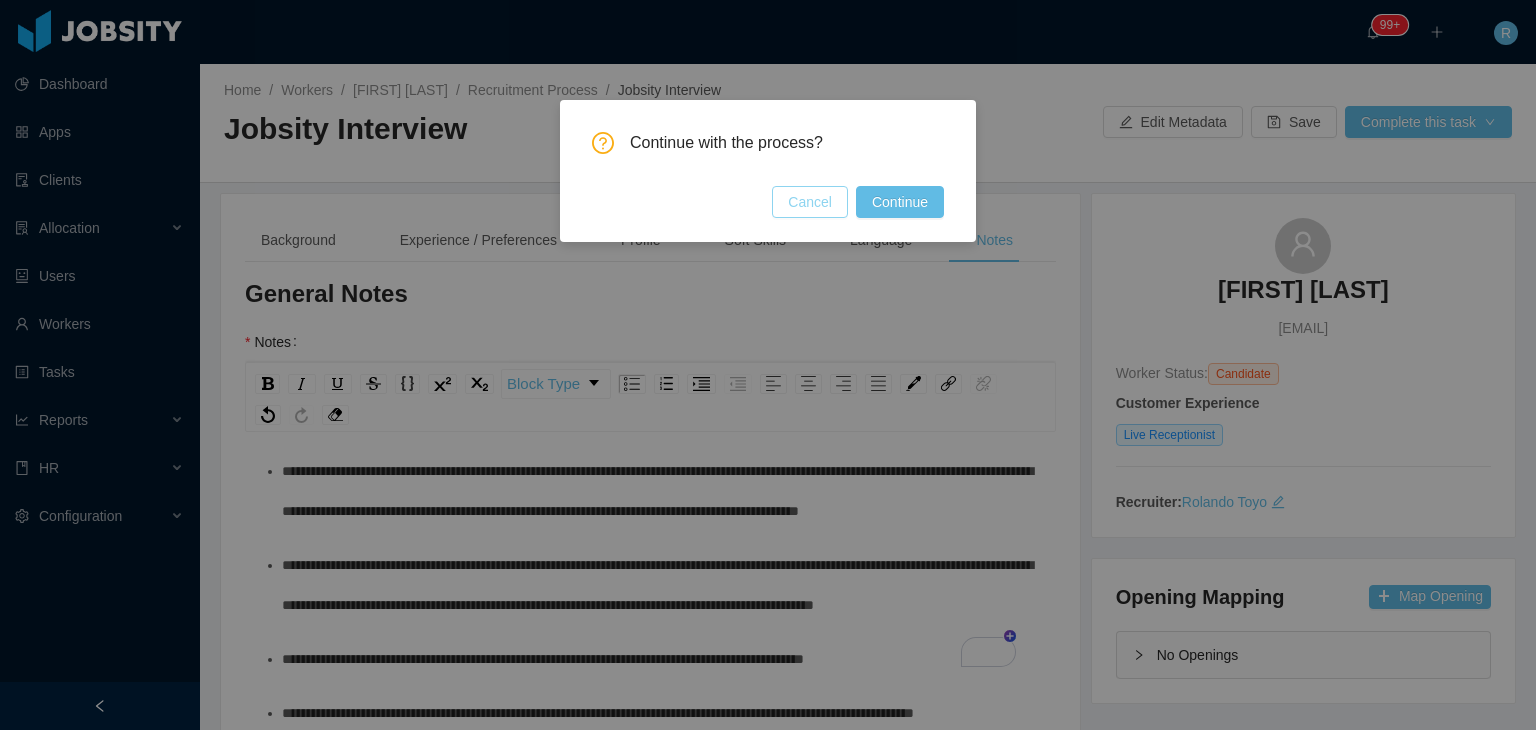 click on "Cancel" at bounding box center (810, 202) 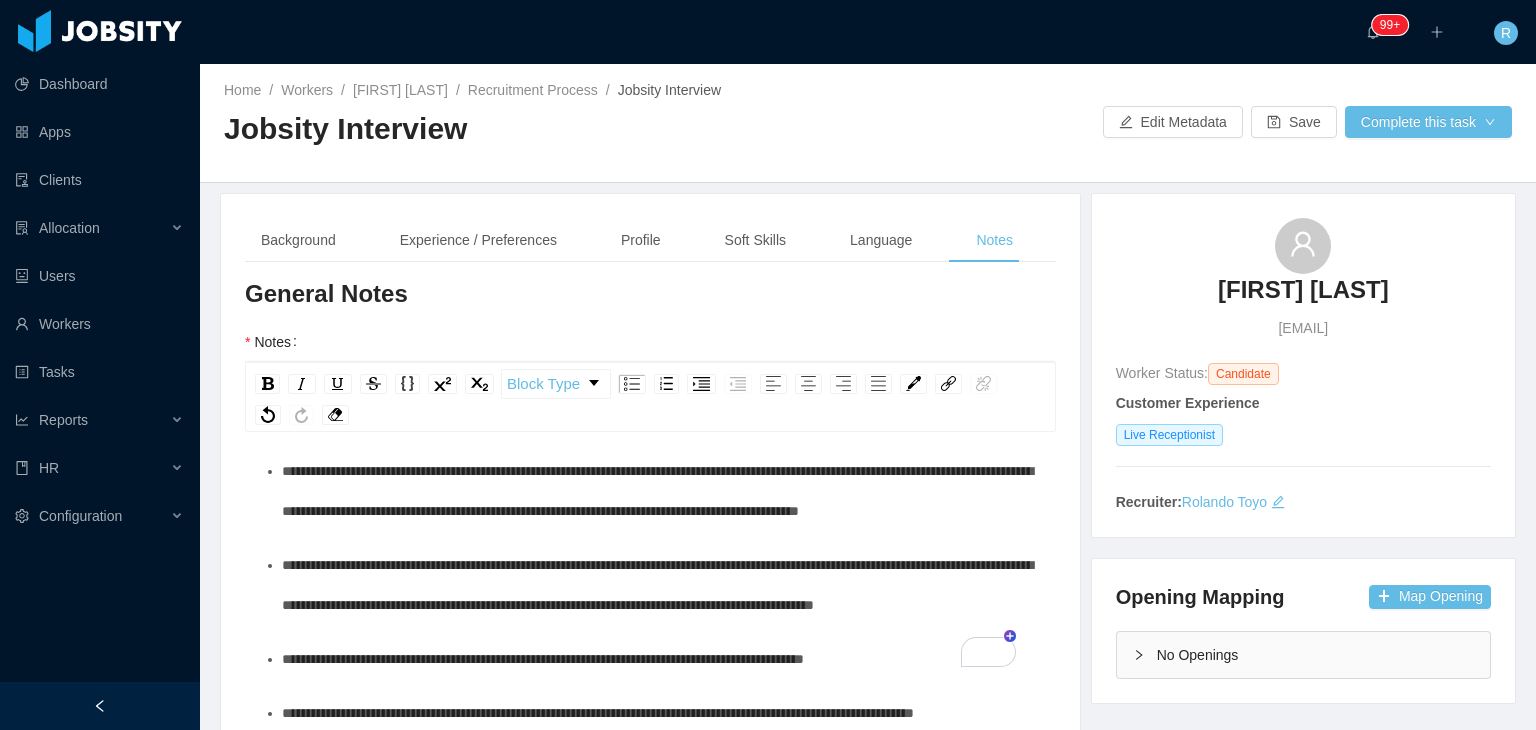 click on "**********" at bounding box center (657, 585) 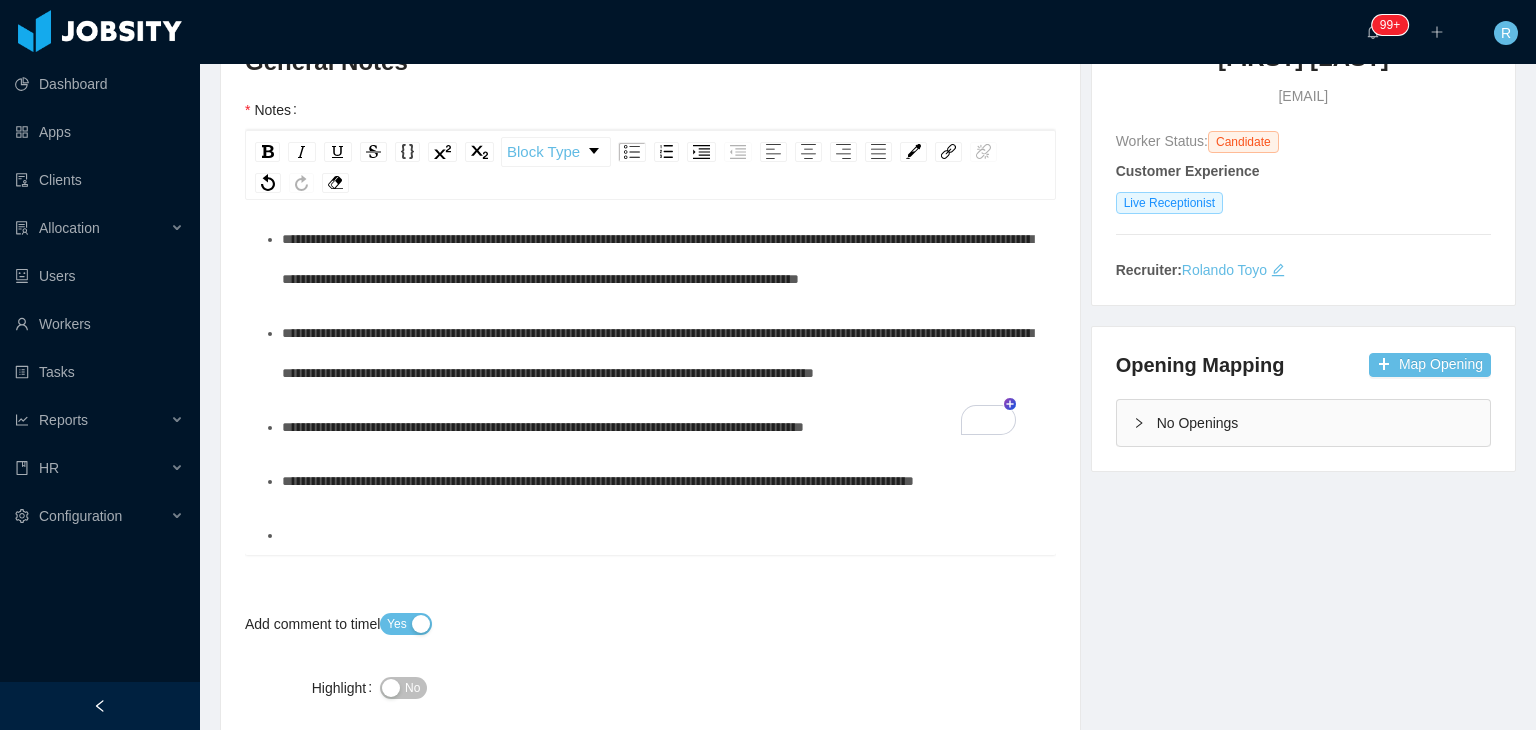scroll, scrollTop: 232, scrollLeft: 0, axis: vertical 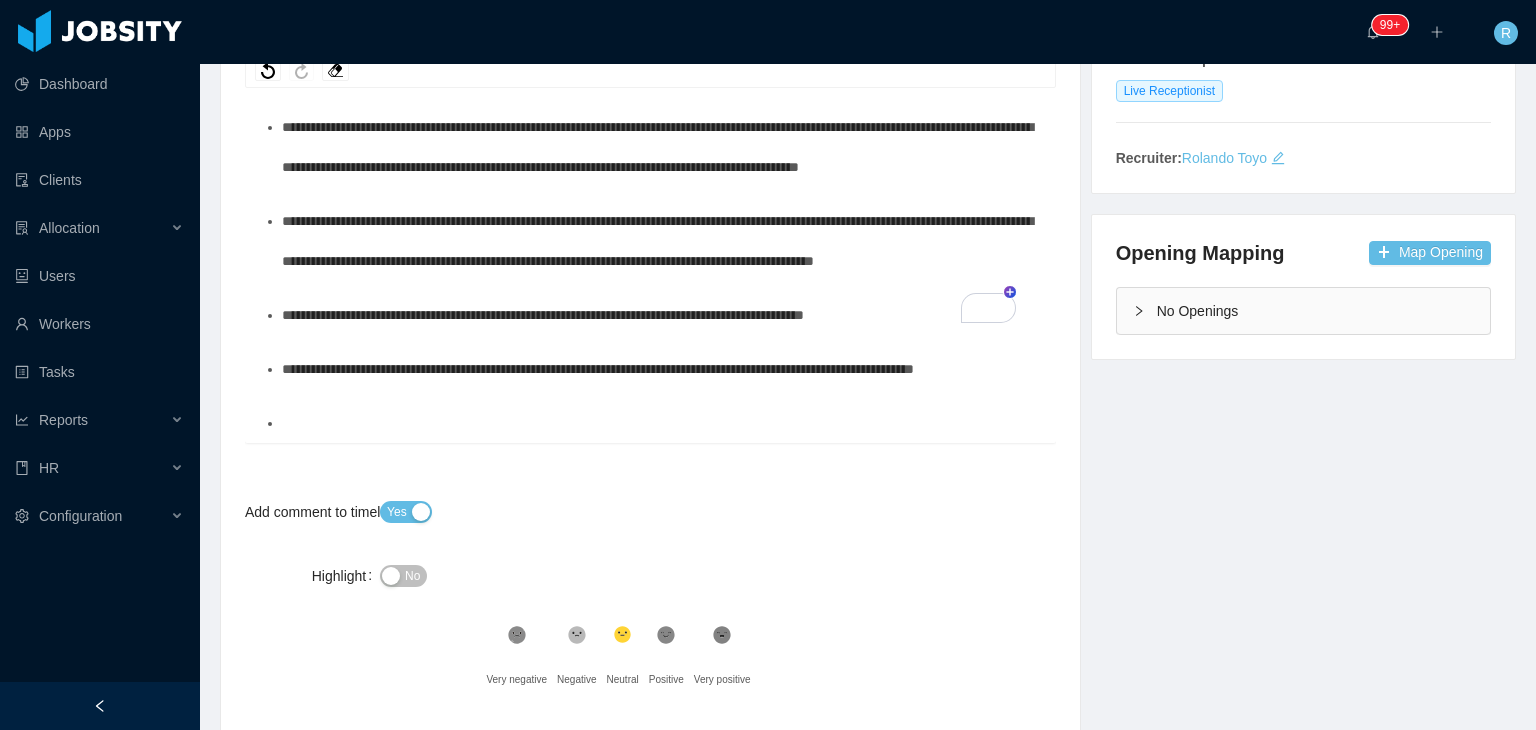 click at bounding box center [661, 423] 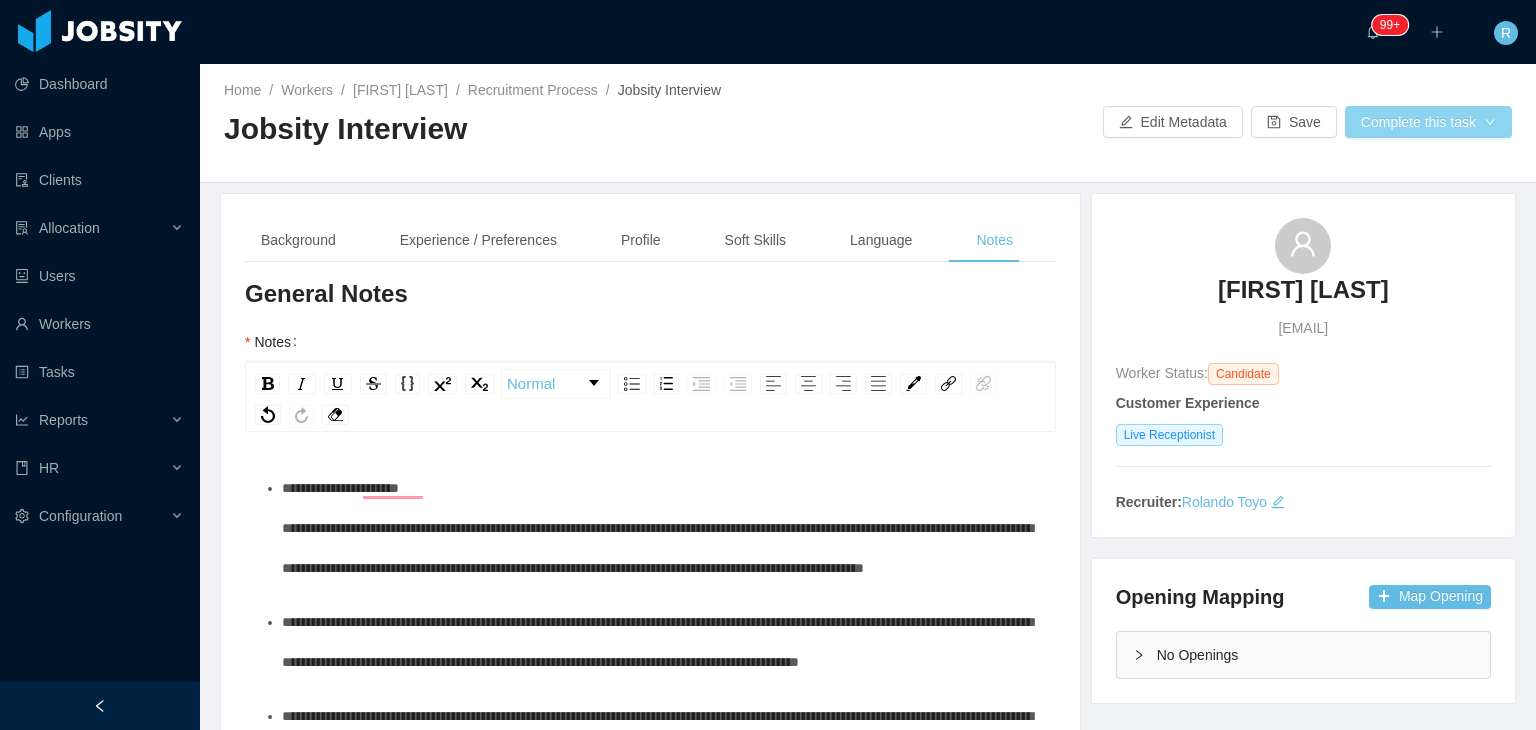click on "Complete this task" at bounding box center (1428, 122) 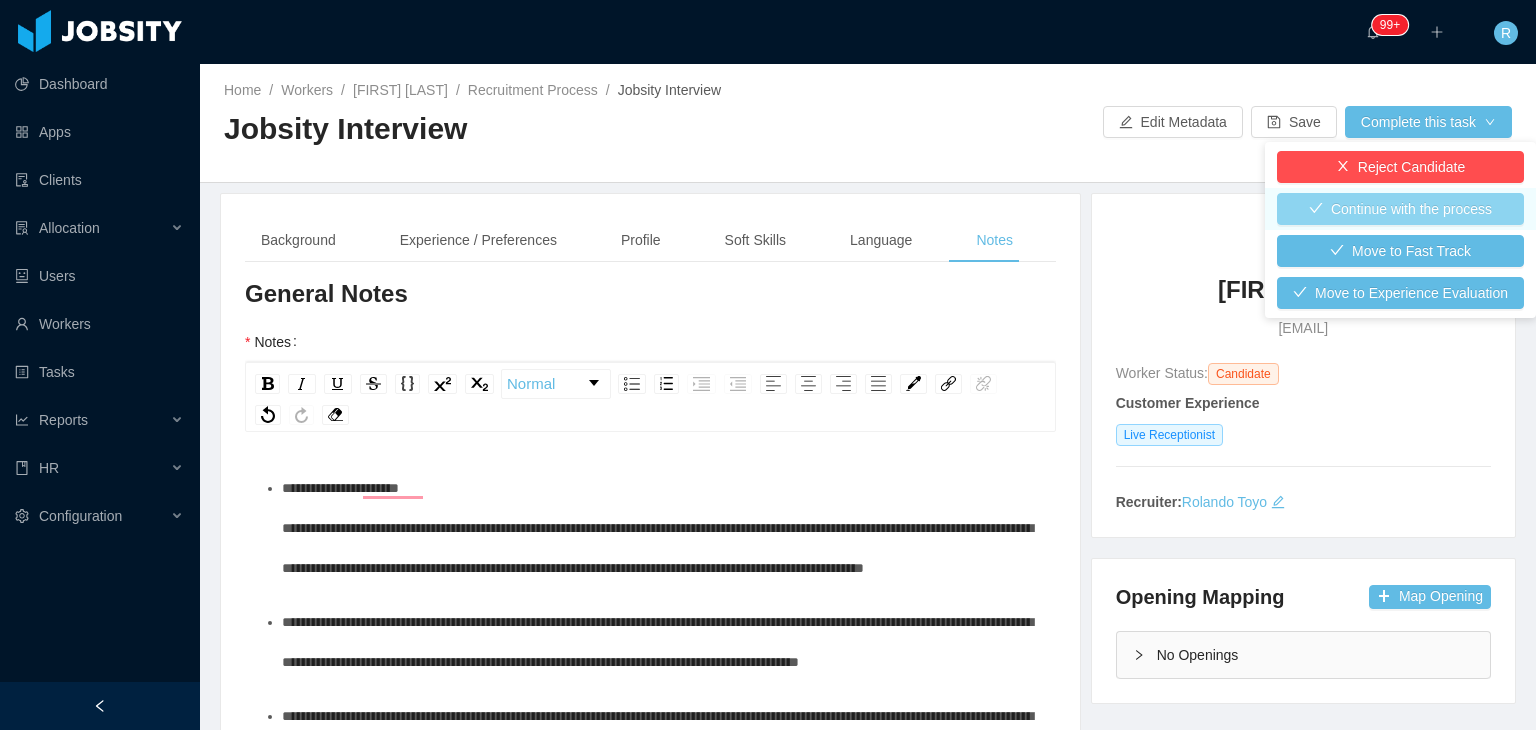 click on "Continue with the process" at bounding box center [1400, 209] 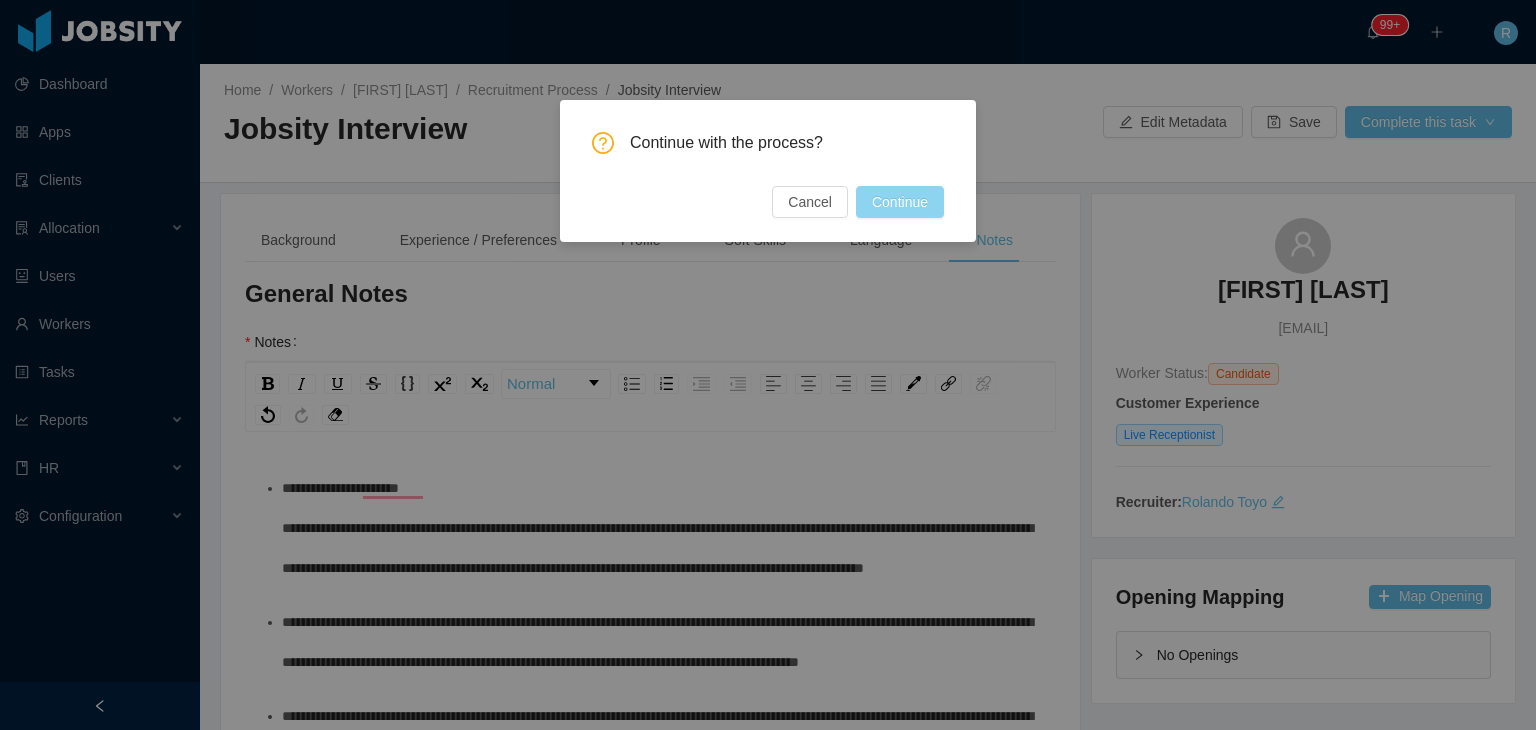 click on "Continue" at bounding box center (900, 202) 